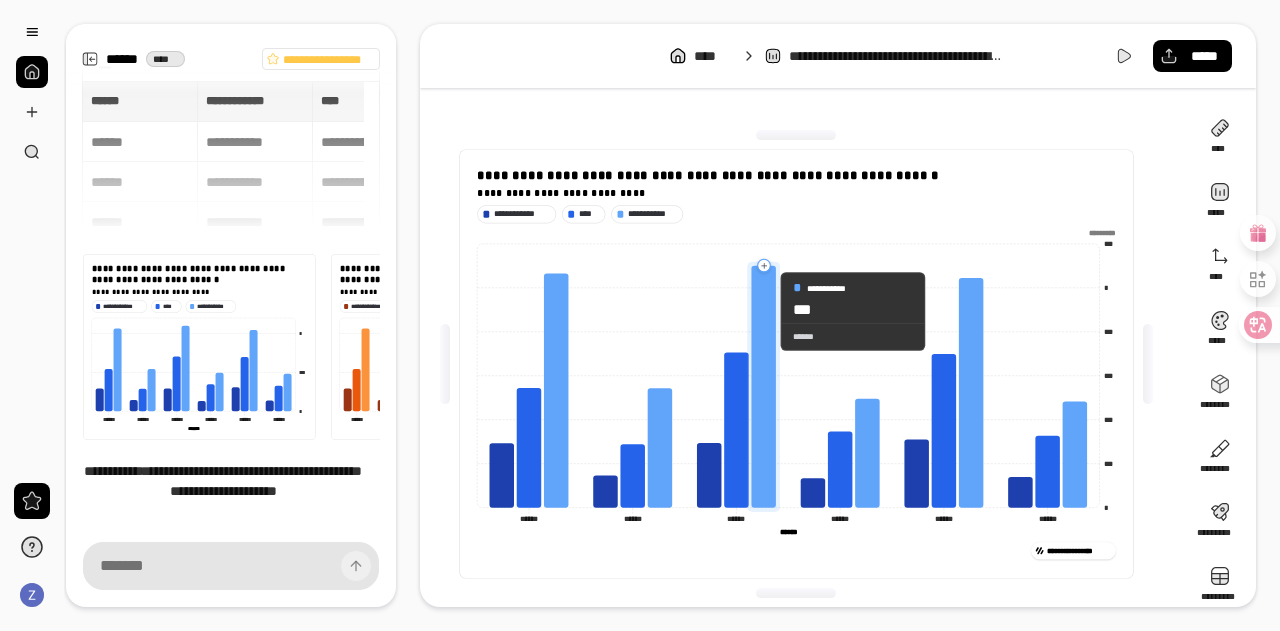 scroll, scrollTop: 0, scrollLeft: 0, axis: both 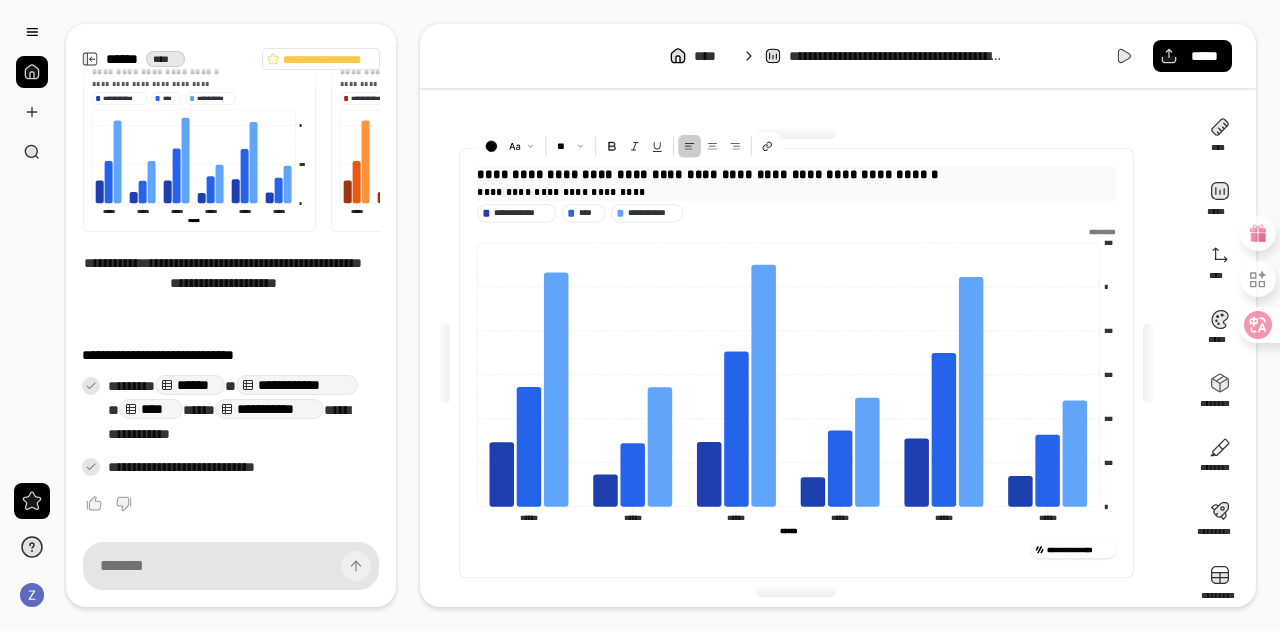 click on "**********" at bounding box center [796, 174] 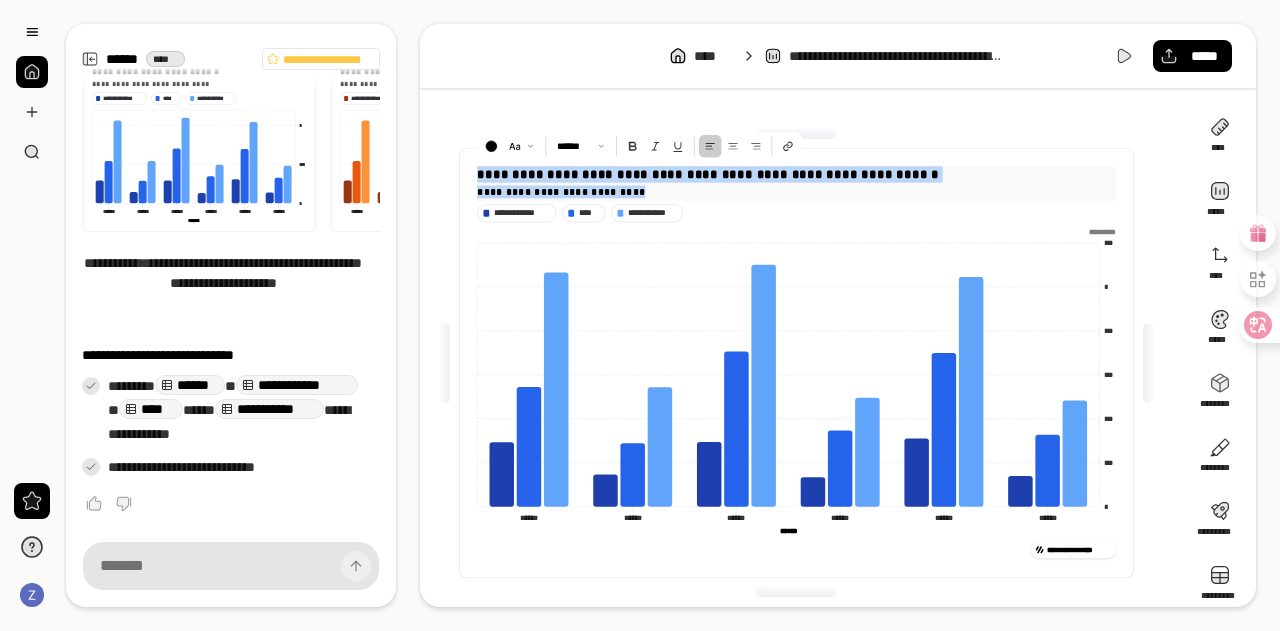 drag, startPoint x: 478, startPoint y: 174, endPoint x: 931, endPoint y: 188, distance: 453.21628 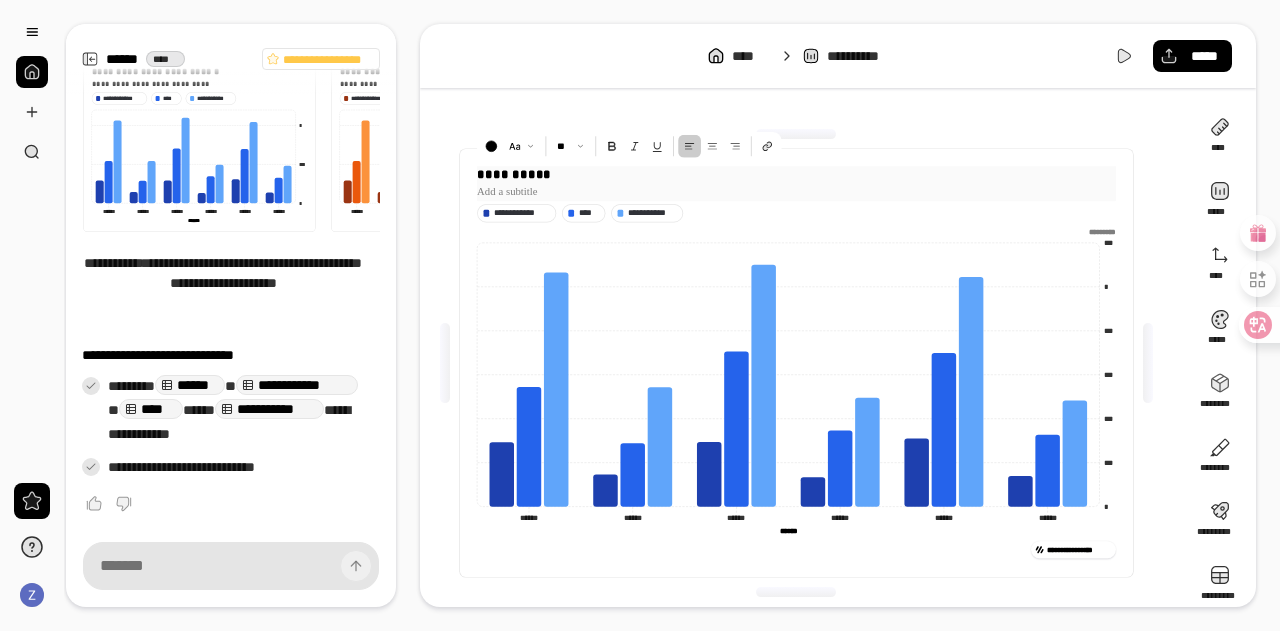 click at bounding box center (796, 191) 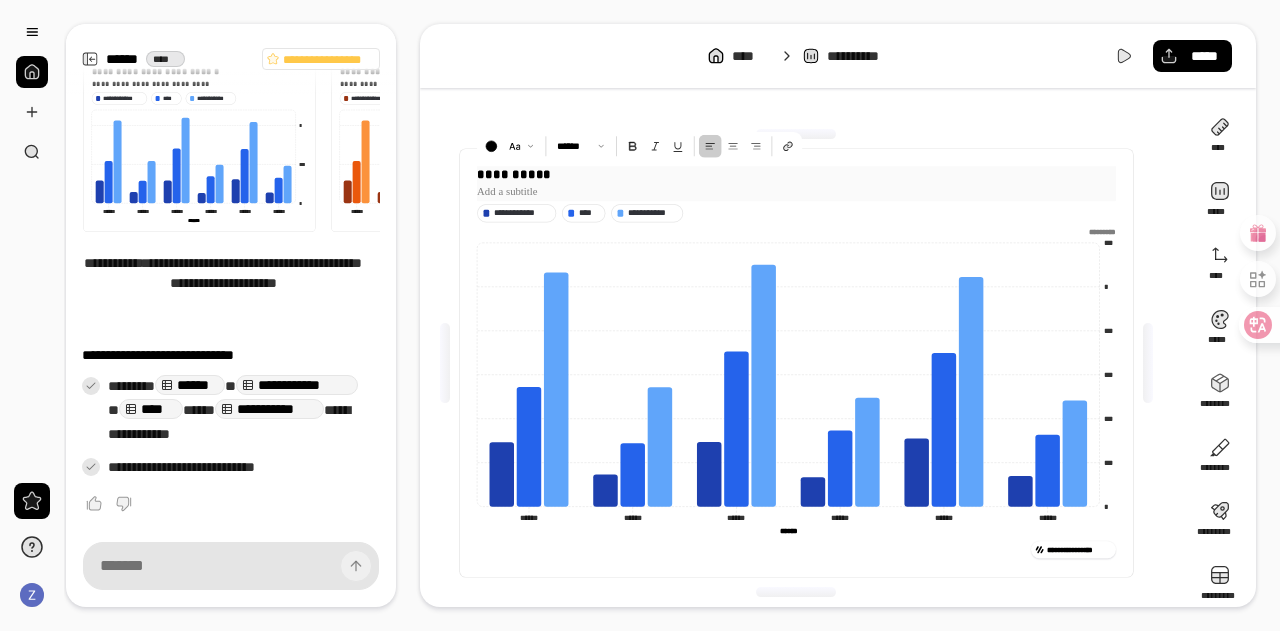 scroll, scrollTop: 0, scrollLeft: 0, axis: both 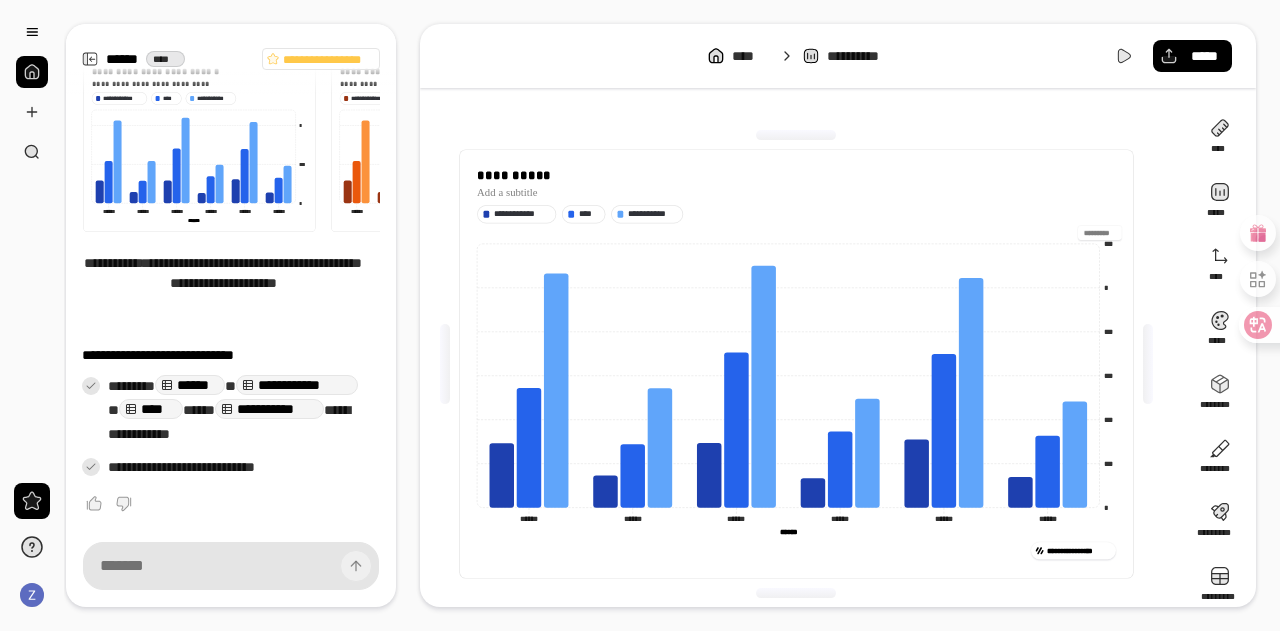 click on "*********" at bounding box center (796, 232) 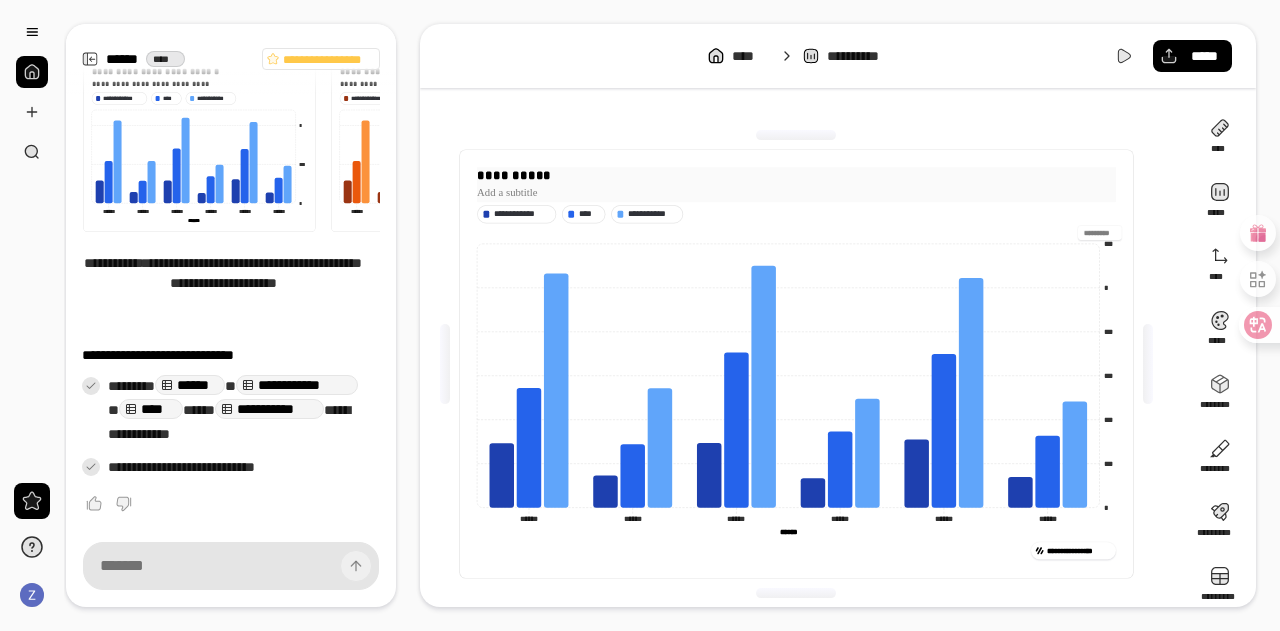 click on "**********" at bounding box center [796, 175] 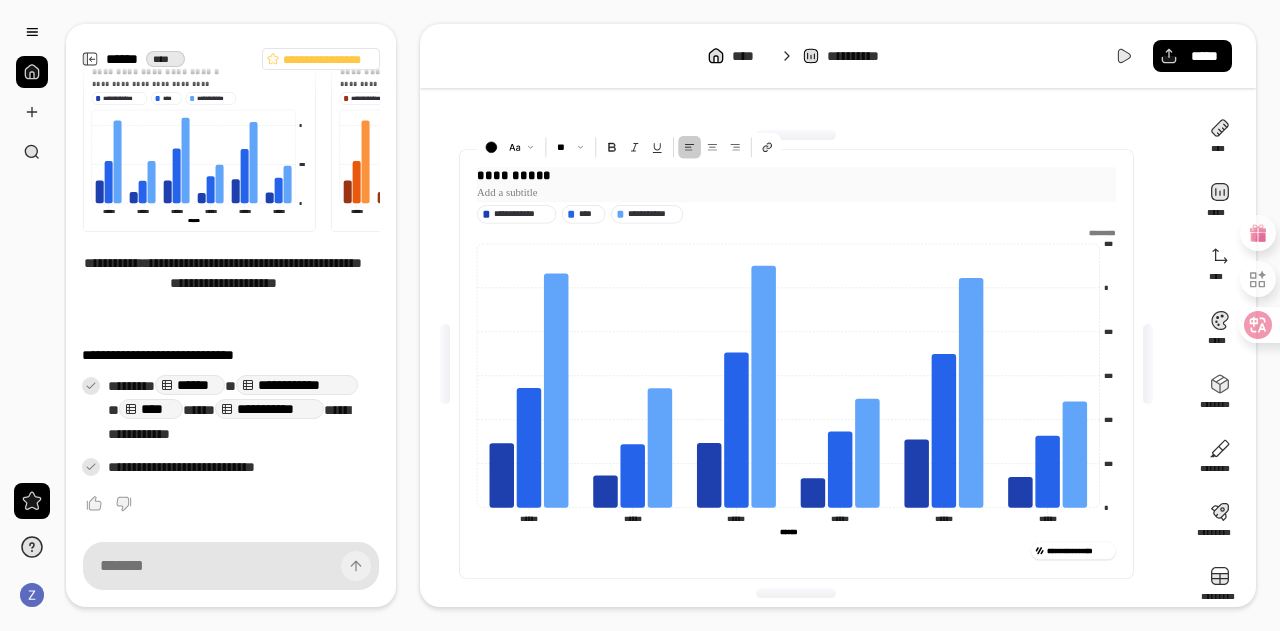 type 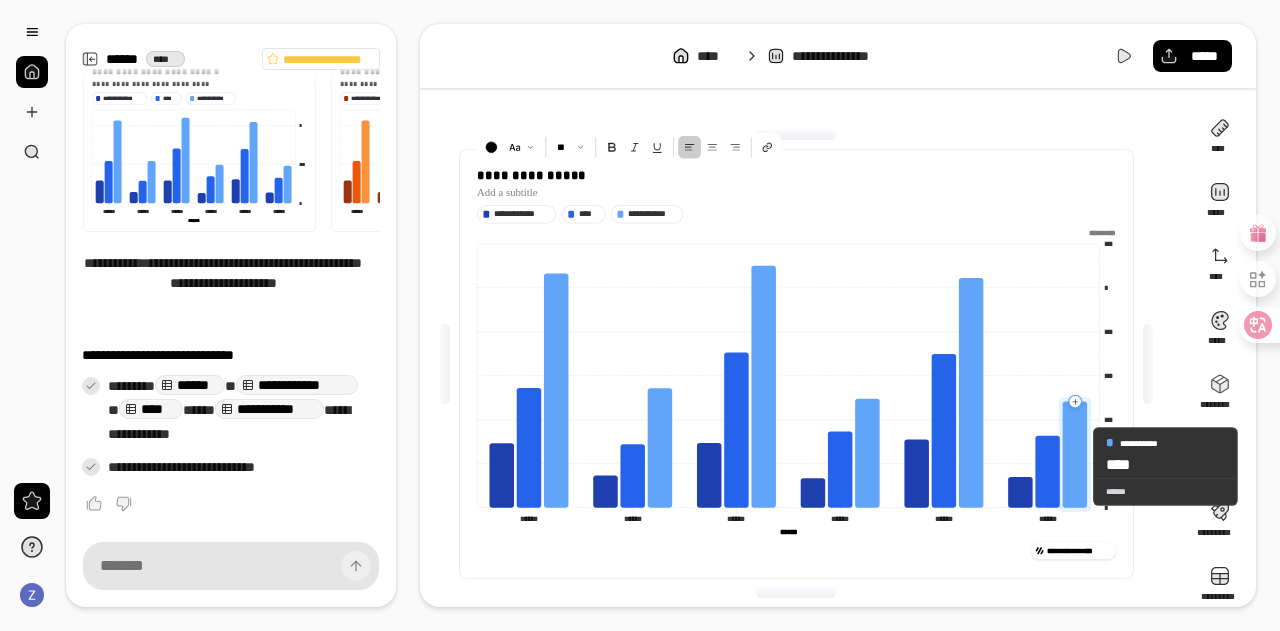 click 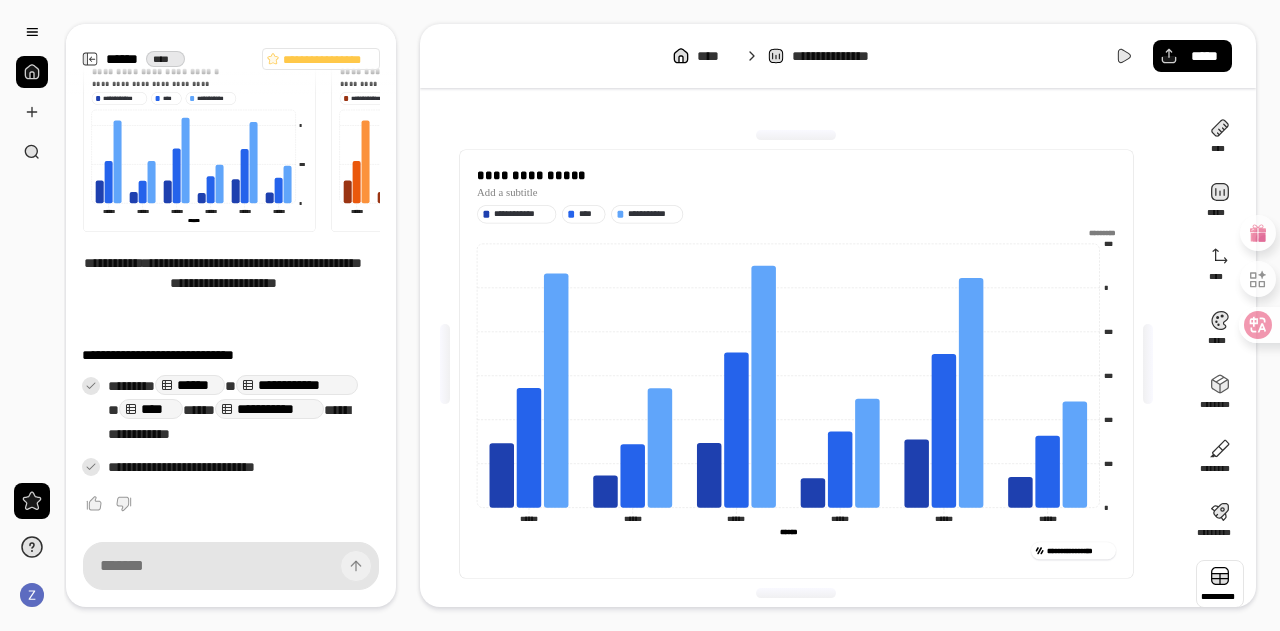 click at bounding box center (1220, 584) 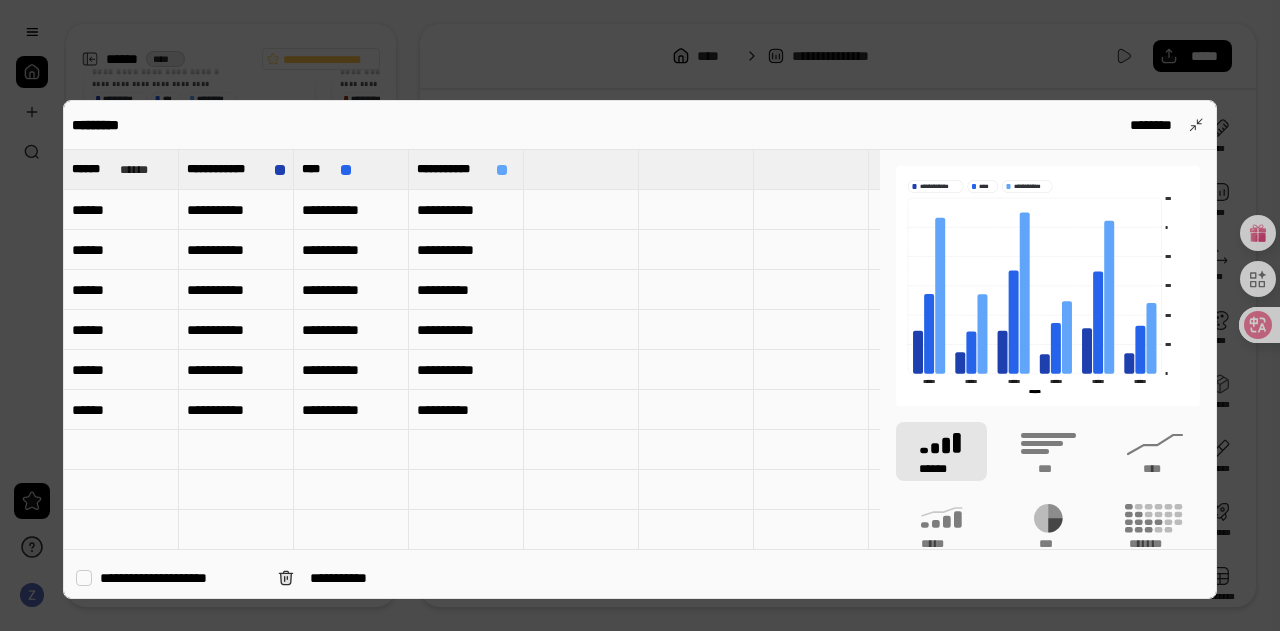 click at bounding box center [640, 315] 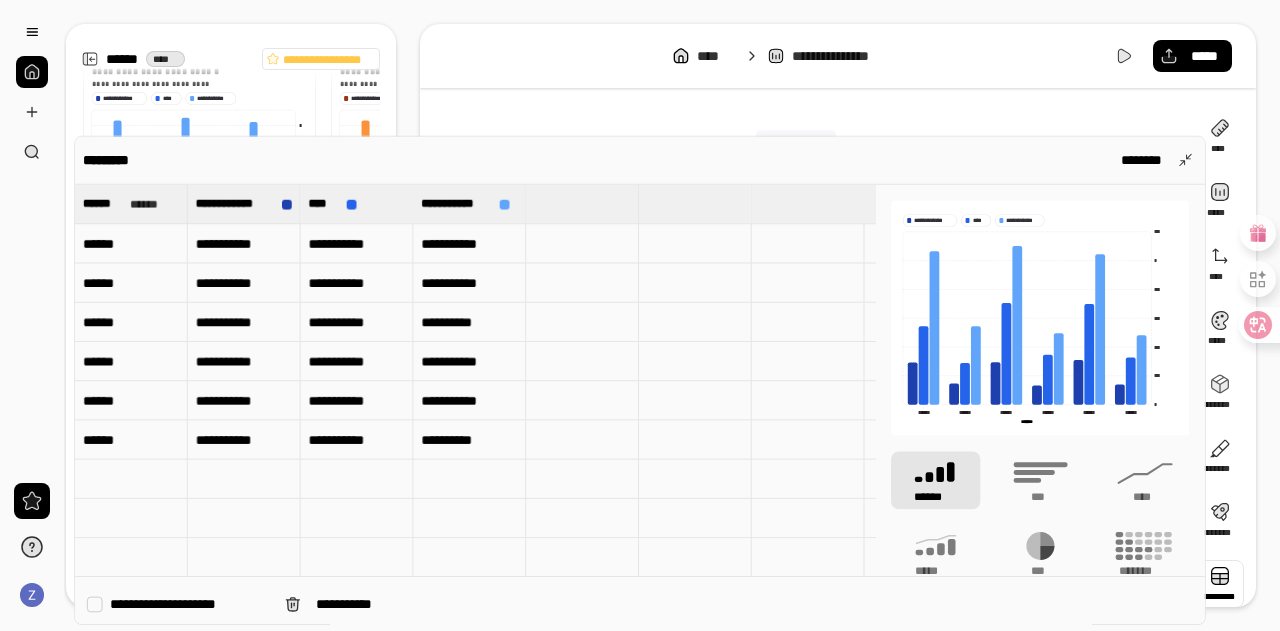 scroll, scrollTop: 1, scrollLeft: 0, axis: vertical 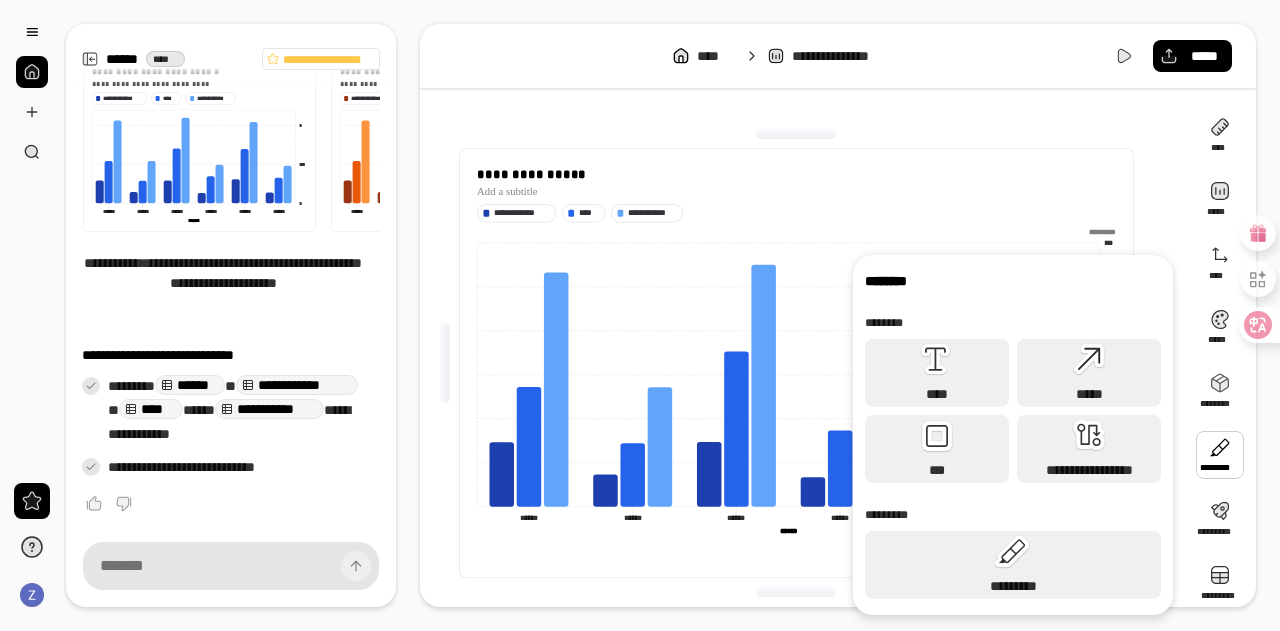 click at bounding box center [1220, 455] 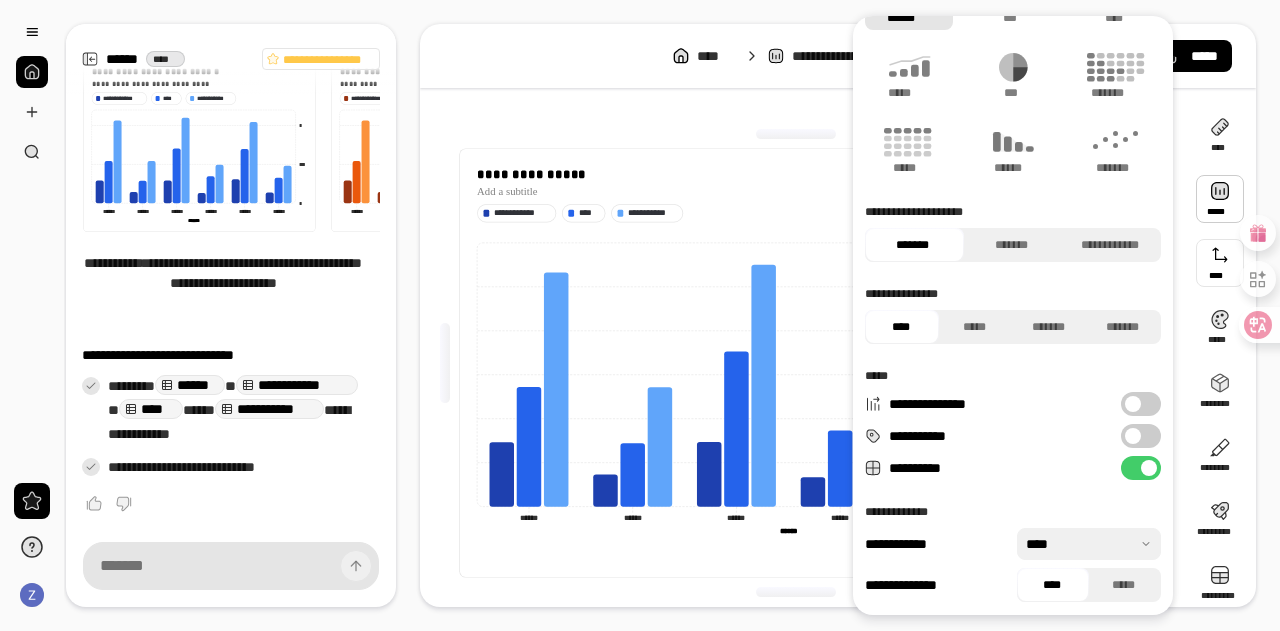 scroll, scrollTop: 64, scrollLeft: 0, axis: vertical 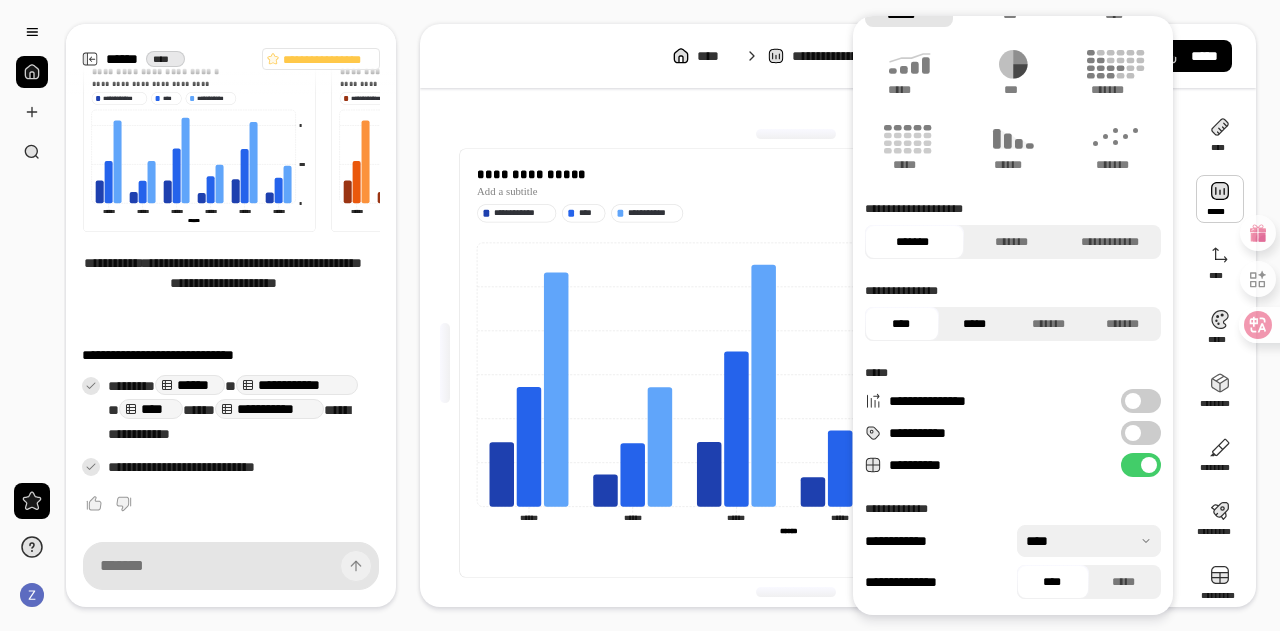 click on "*****" at bounding box center (975, 324) 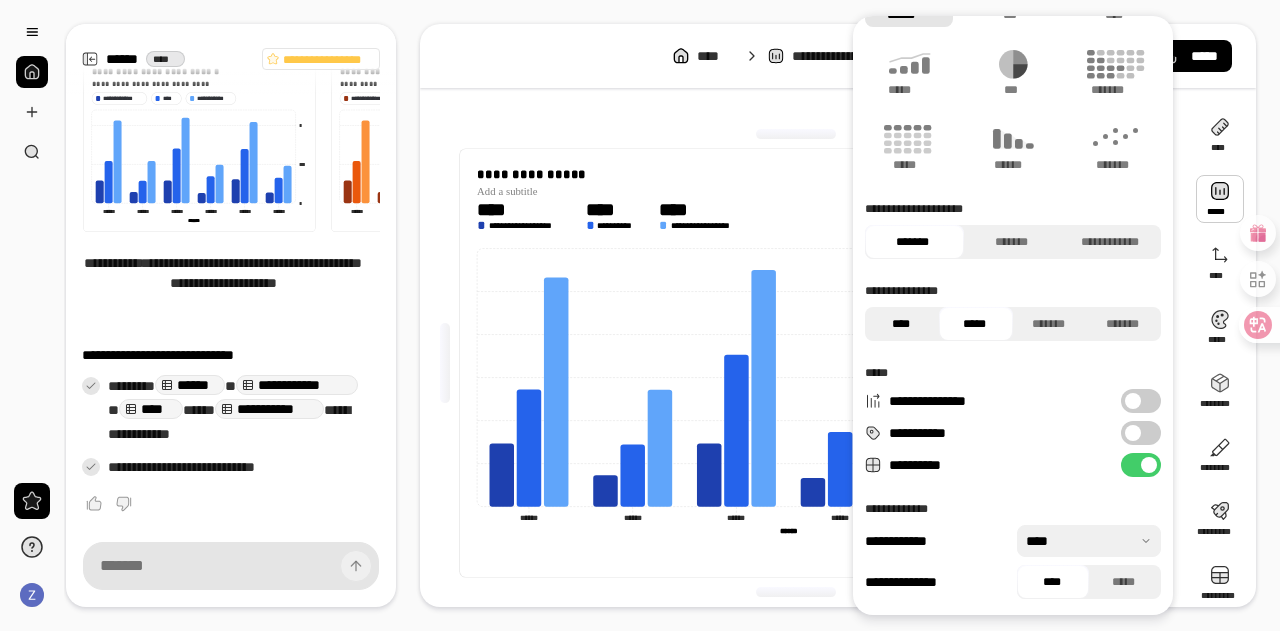 click on "****" at bounding box center [901, 324] 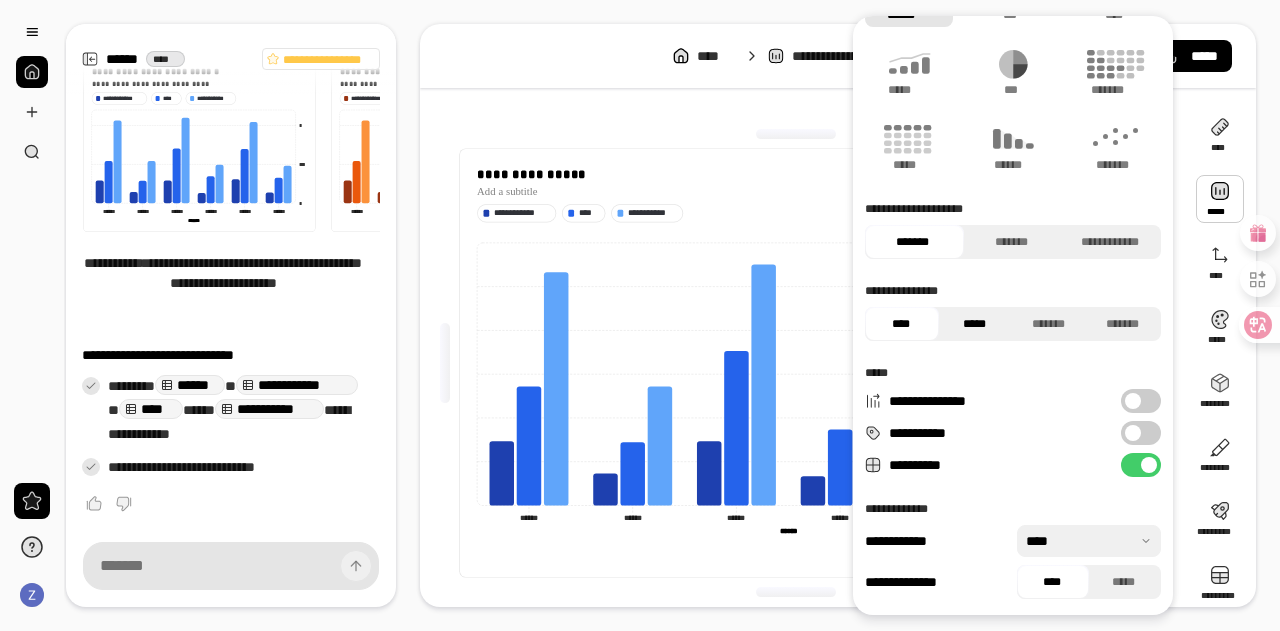 click on "*****" at bounding box center [975, 324] 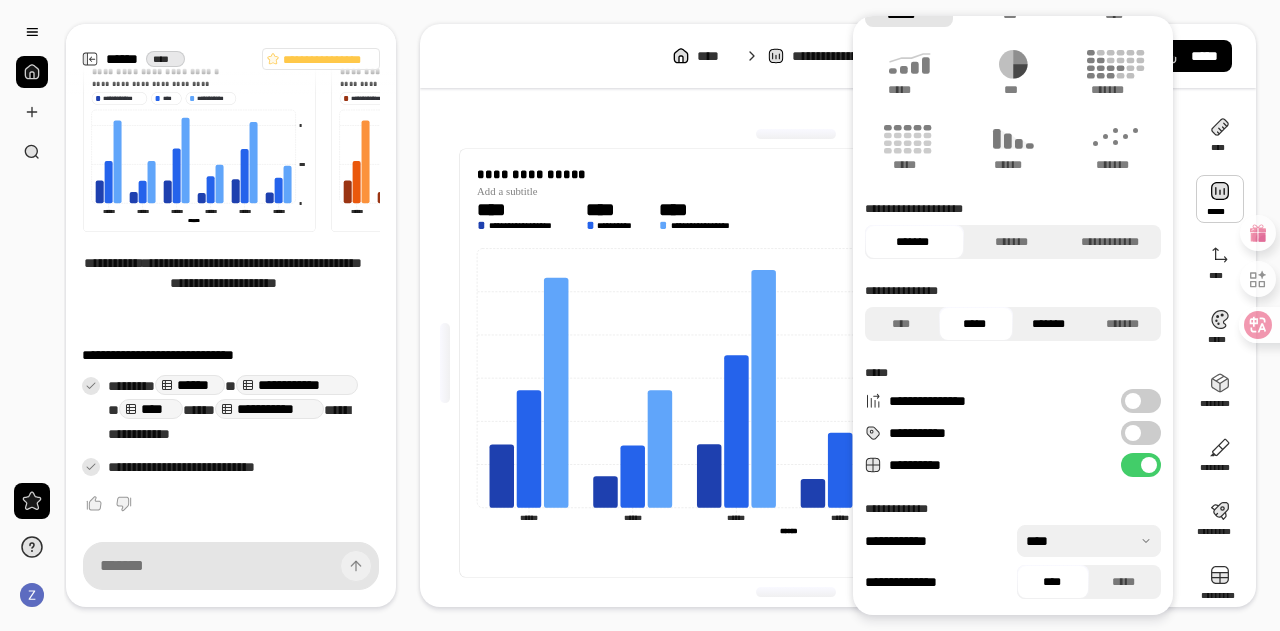 click on "*******" at bounding box center (1049, 324) 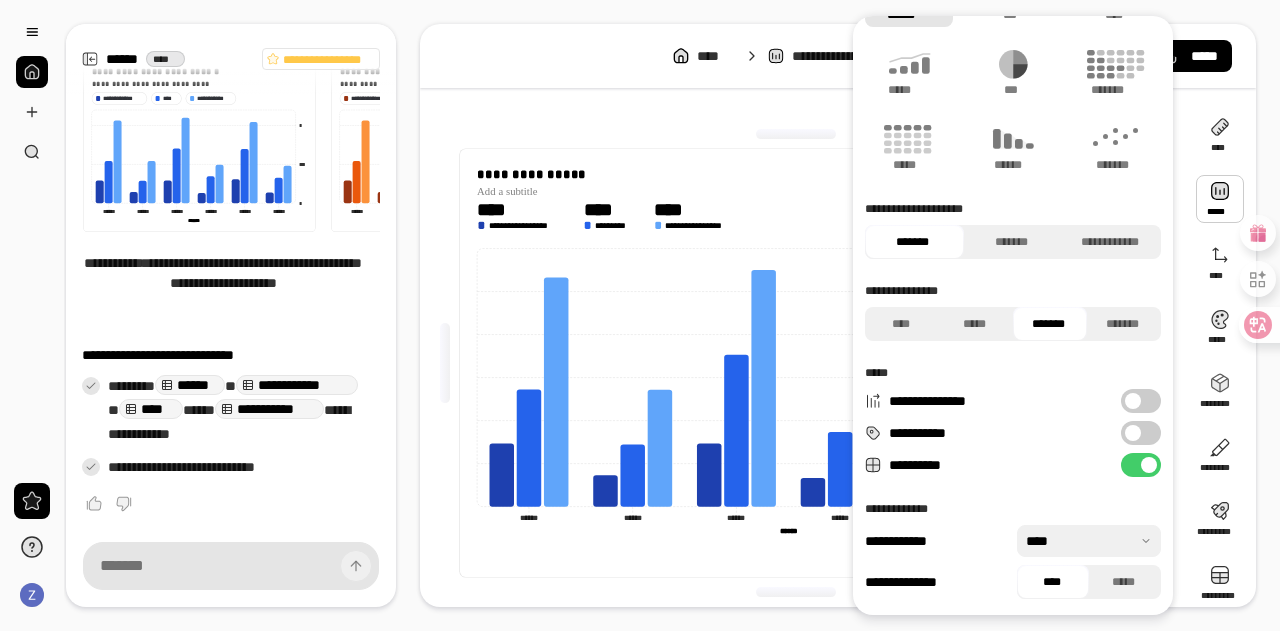 click on "*******" at bounding box center (1049, 324) 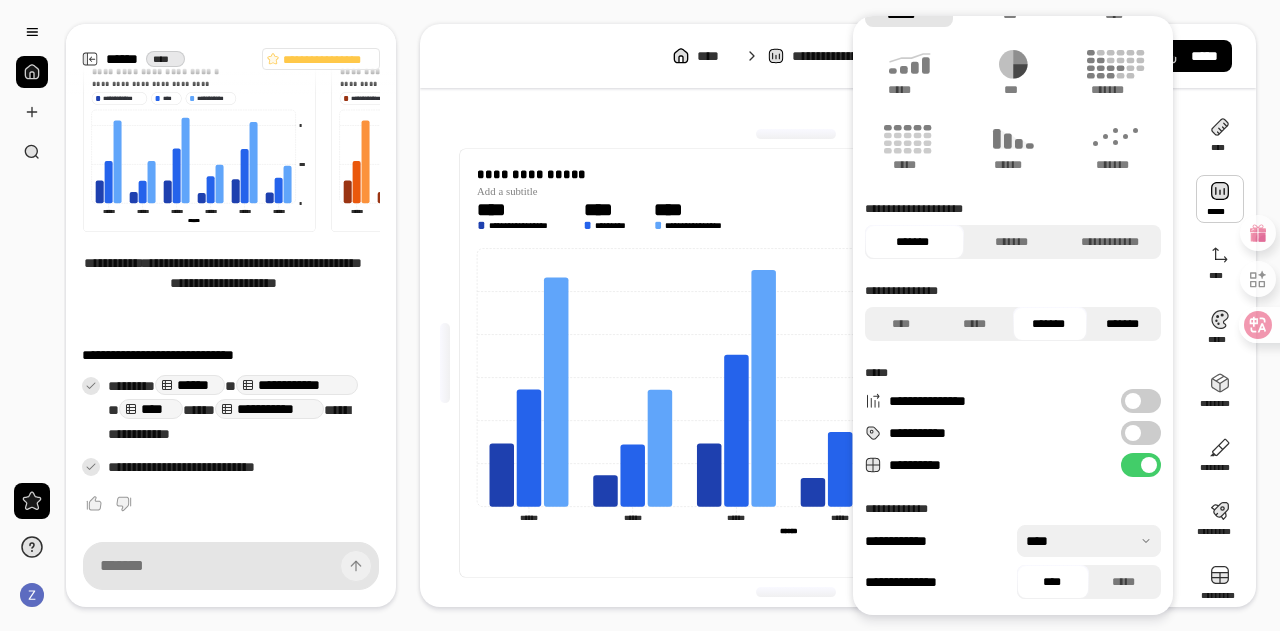 click on "*******" at bounding box center (1123, 324) 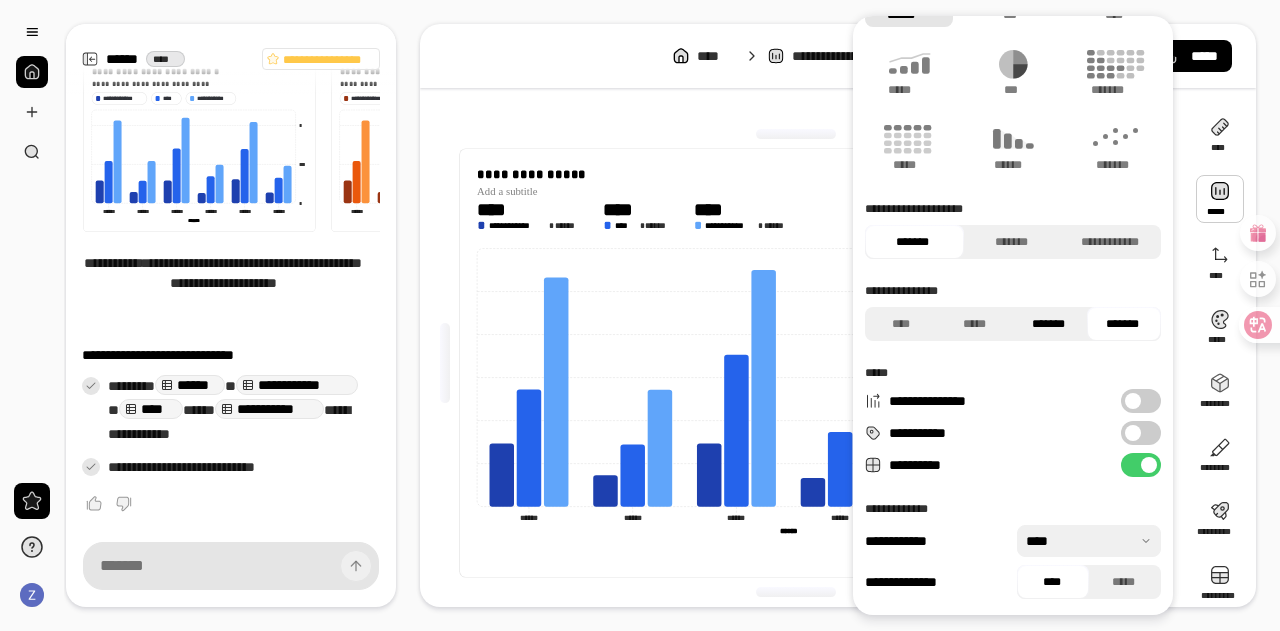 click on "*******" at bounding box center (1049, 324) 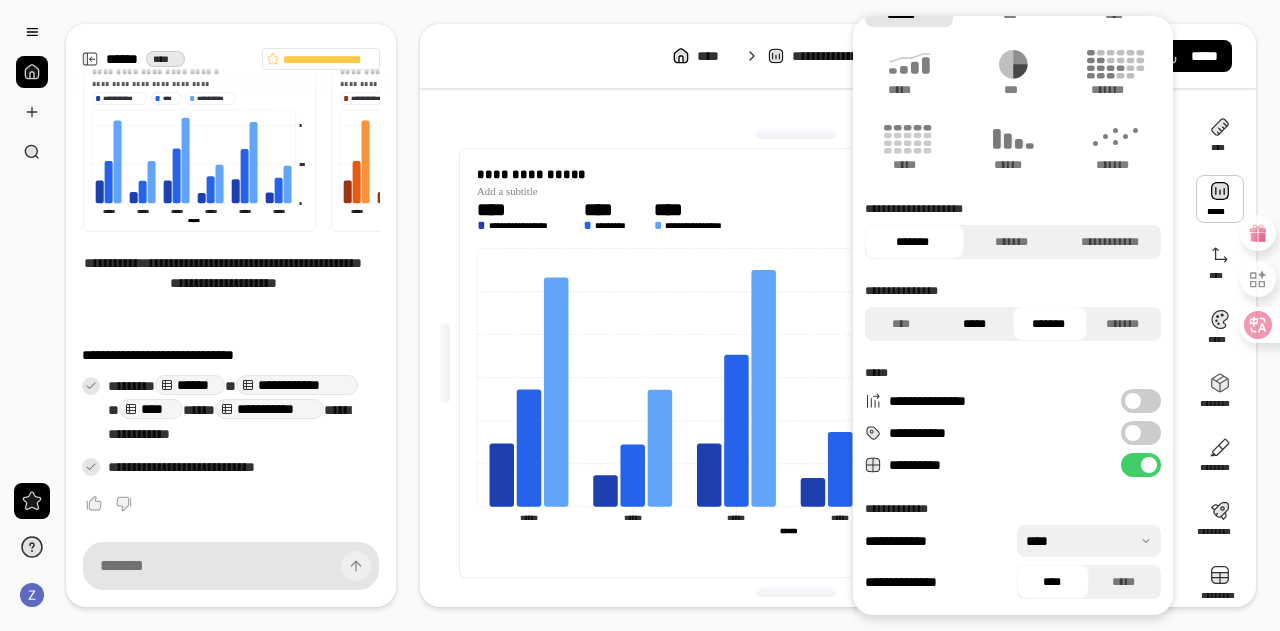 click on "*****" at bounding box center [975, 324] 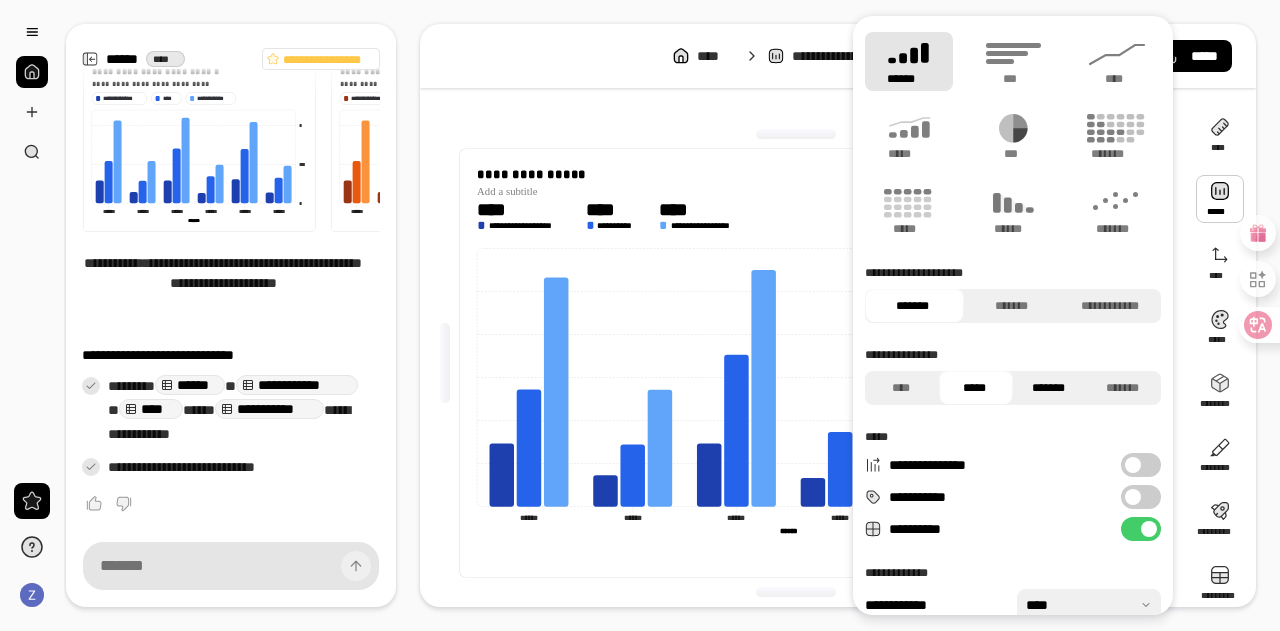 click on "*******" at bounding box center [1049, 388] 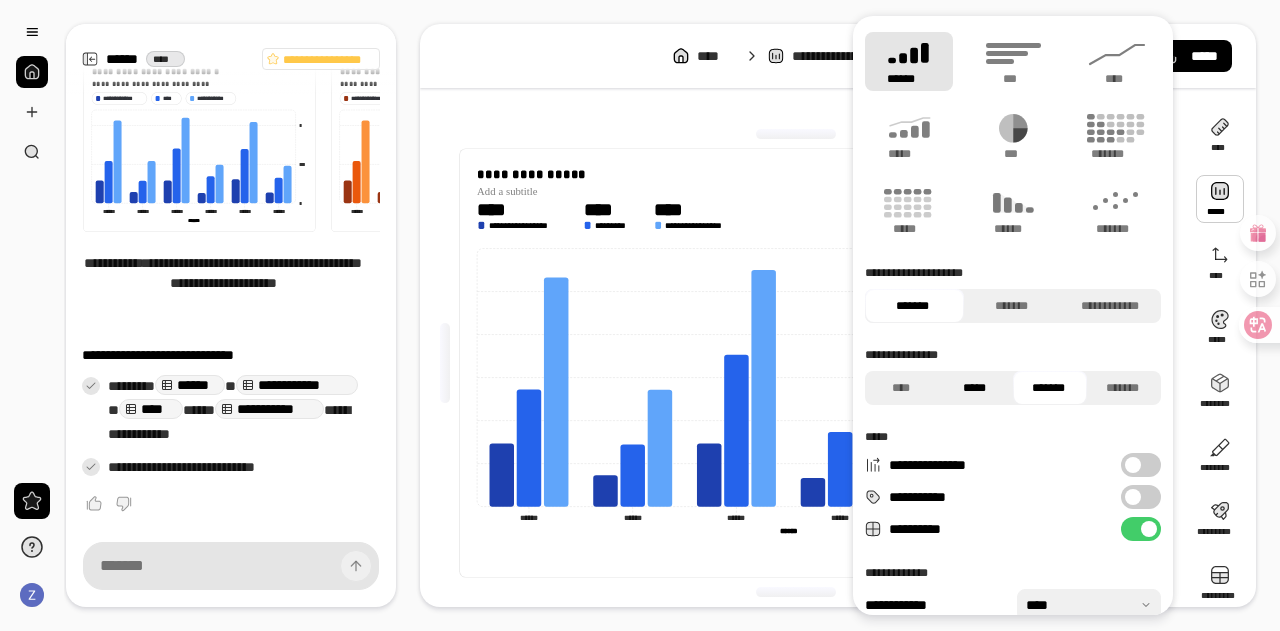 click on "*****" at bounding box center [975, 388] 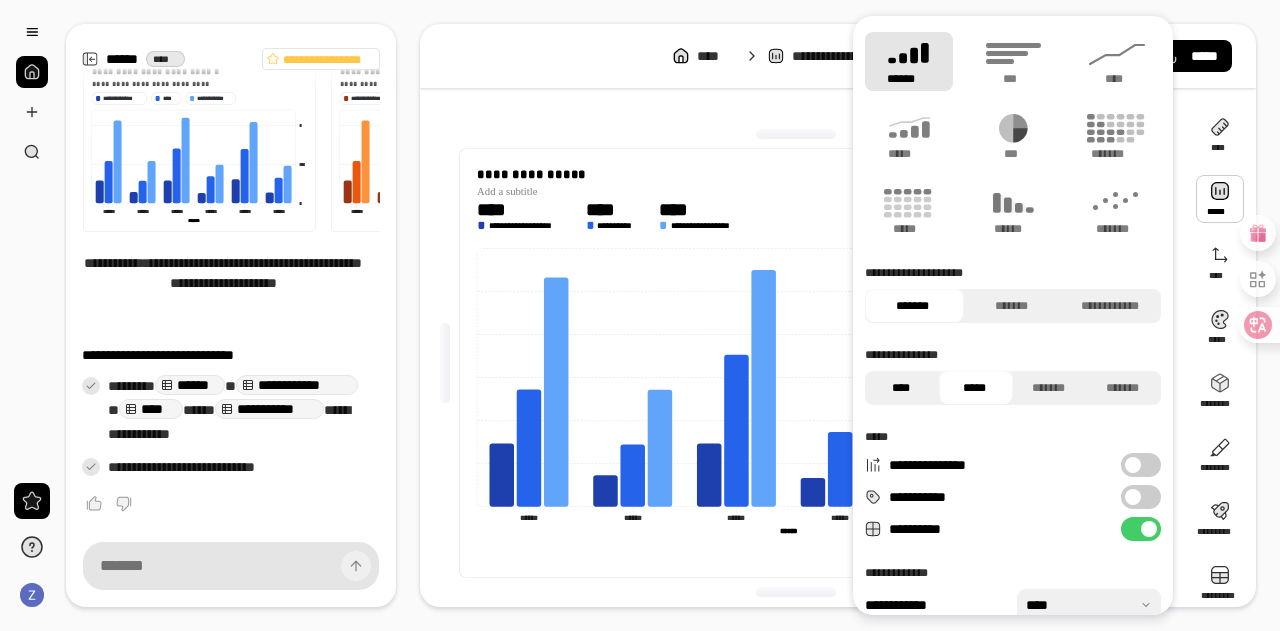 click on "****" at bounding box center [901, 388] 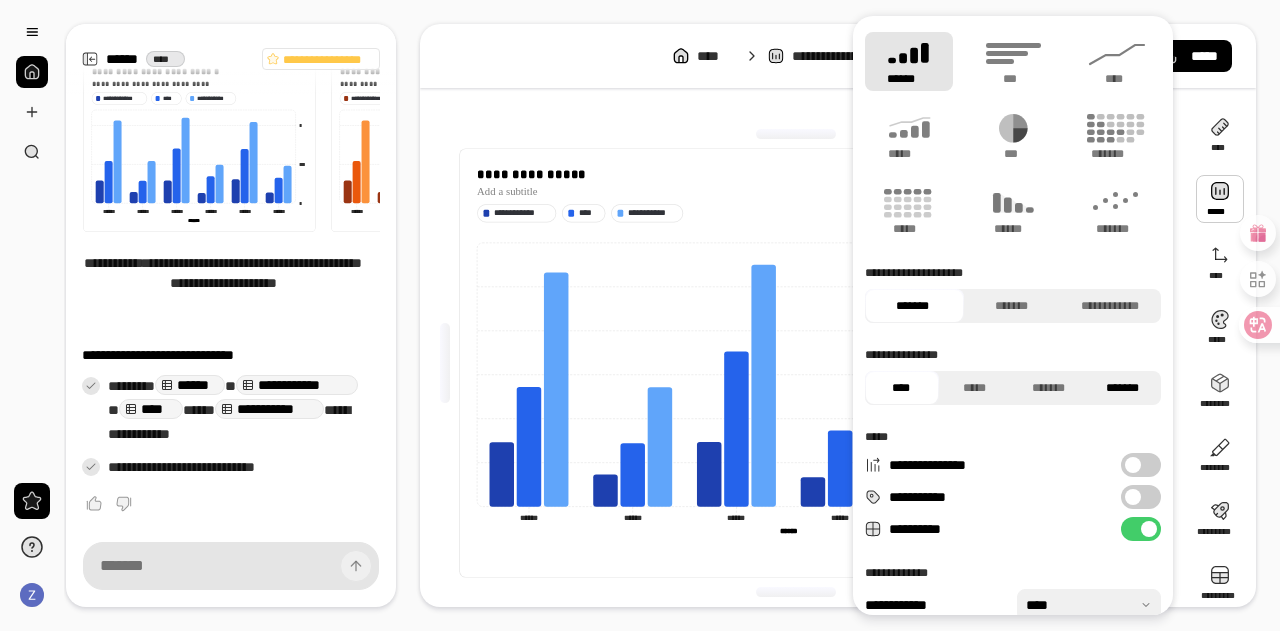 click on "*******" at bounding box center (1123, 388) 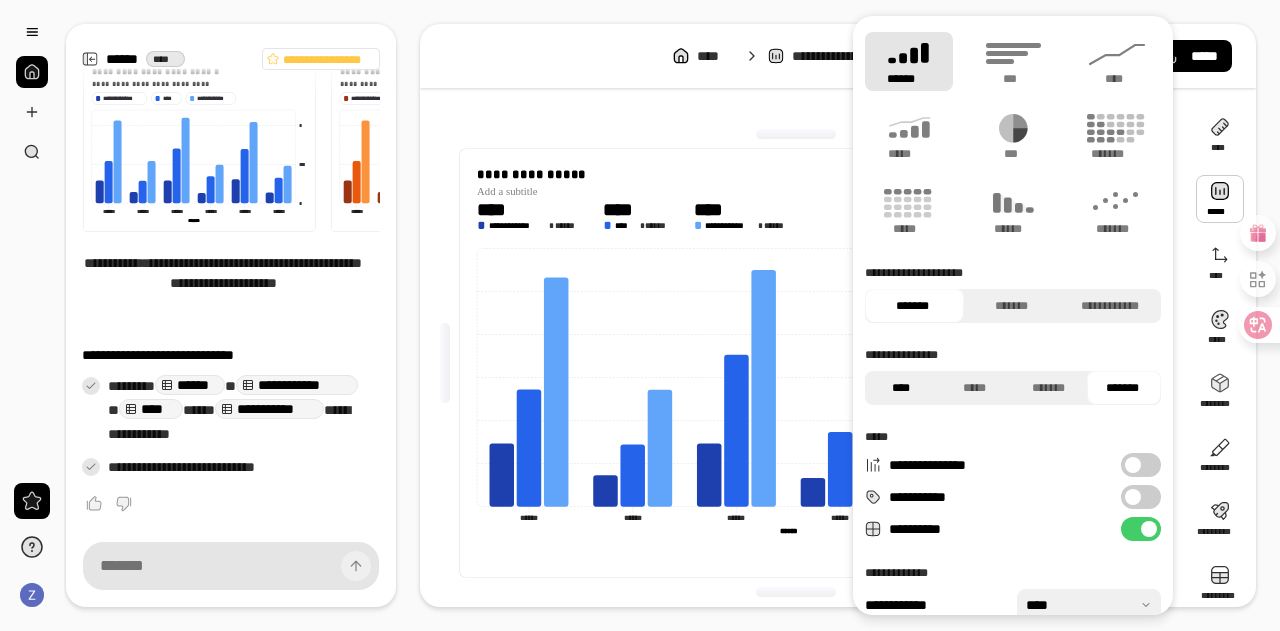 click on "****" at bounding box center [901, 388] 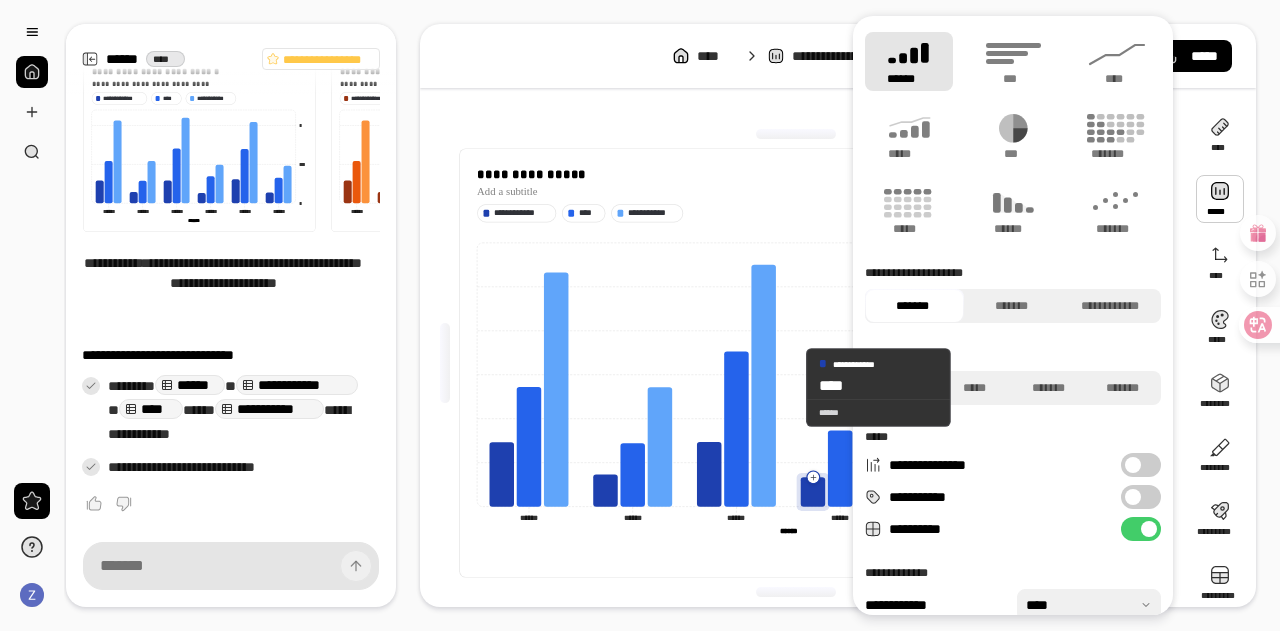 click 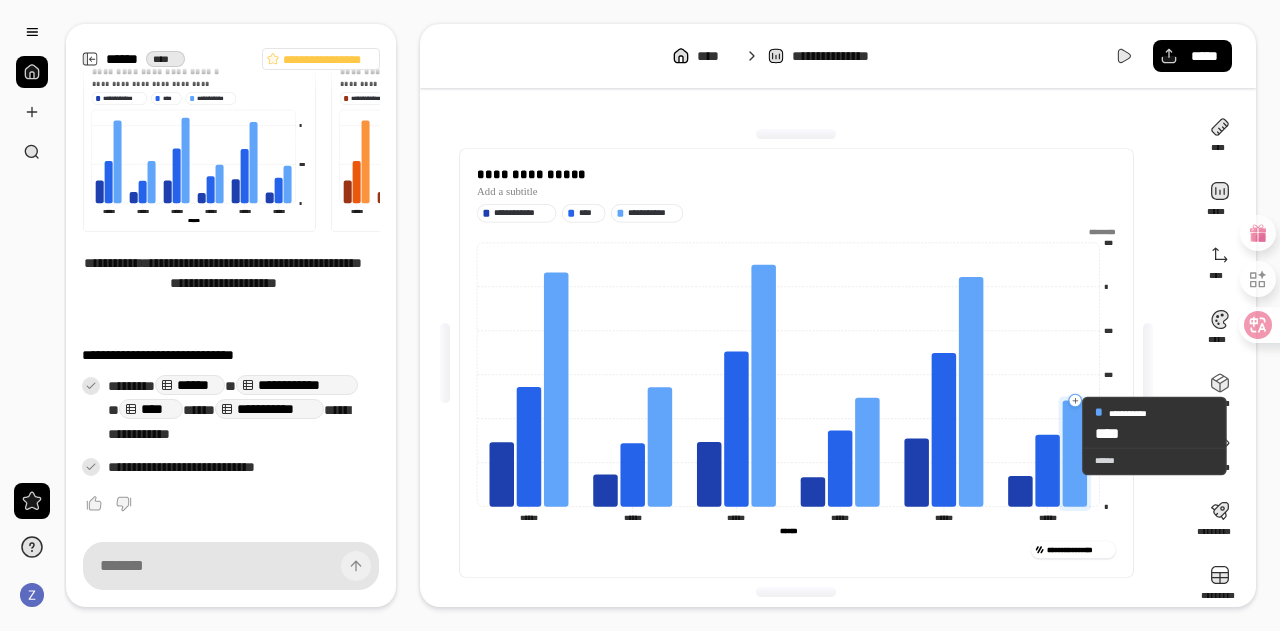 scroll, scrollTop: 0, scrollLeft: 0, axis: both 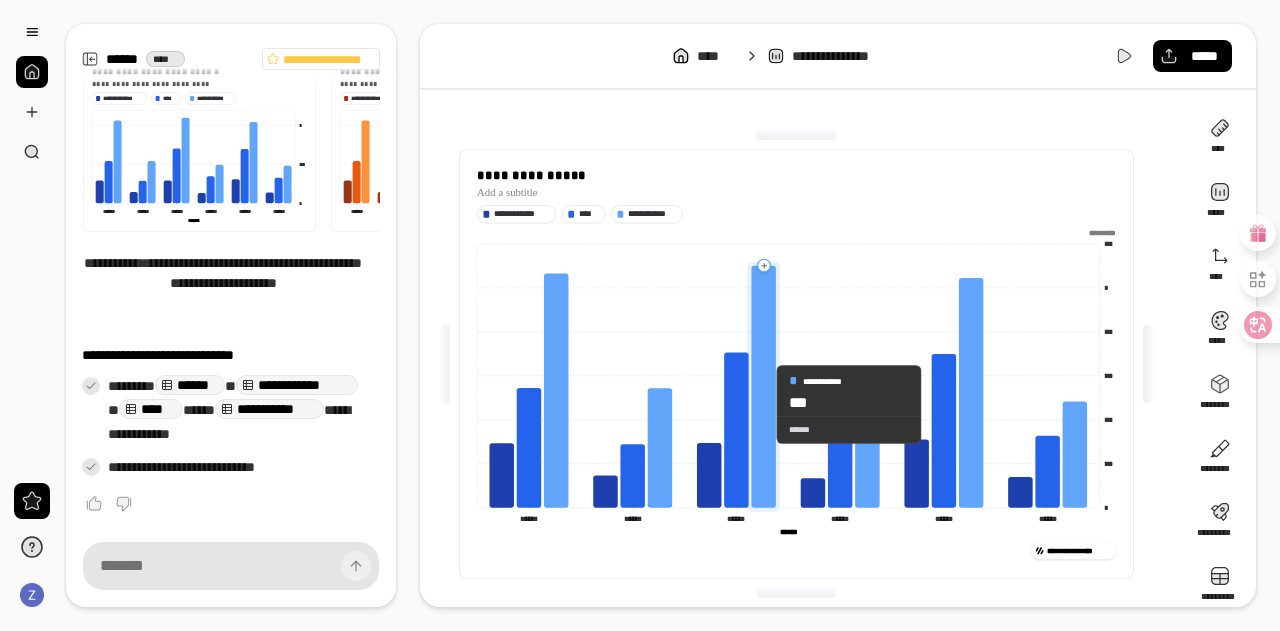 click 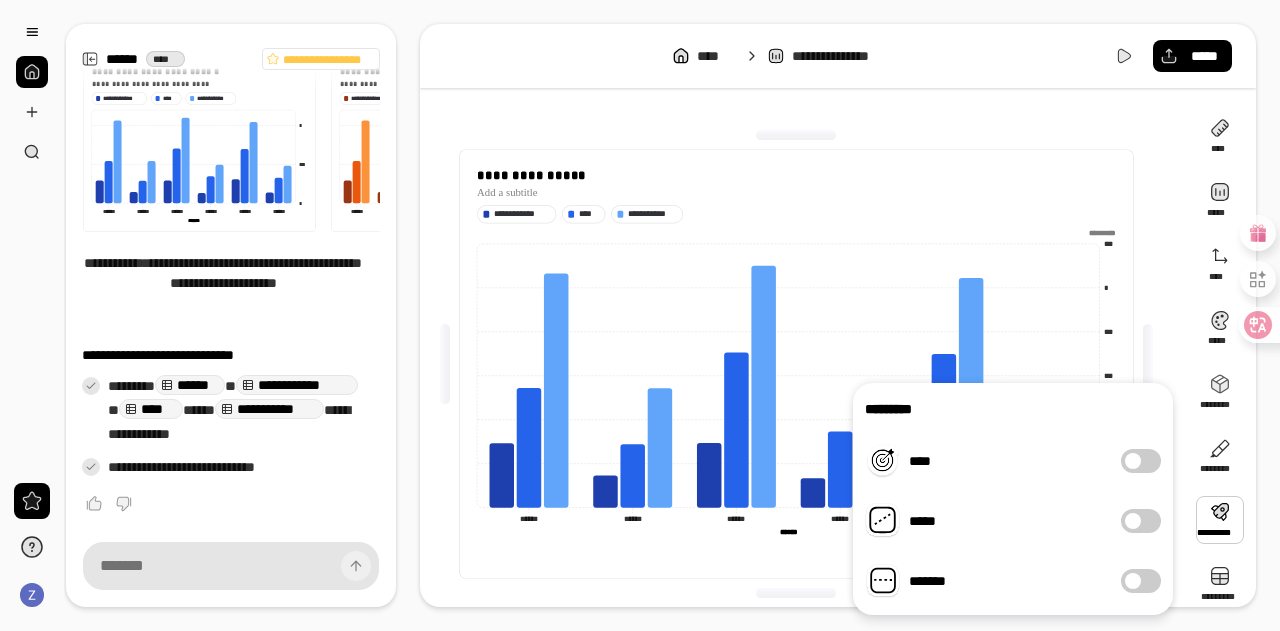 click at bounding box center [1133, 461] 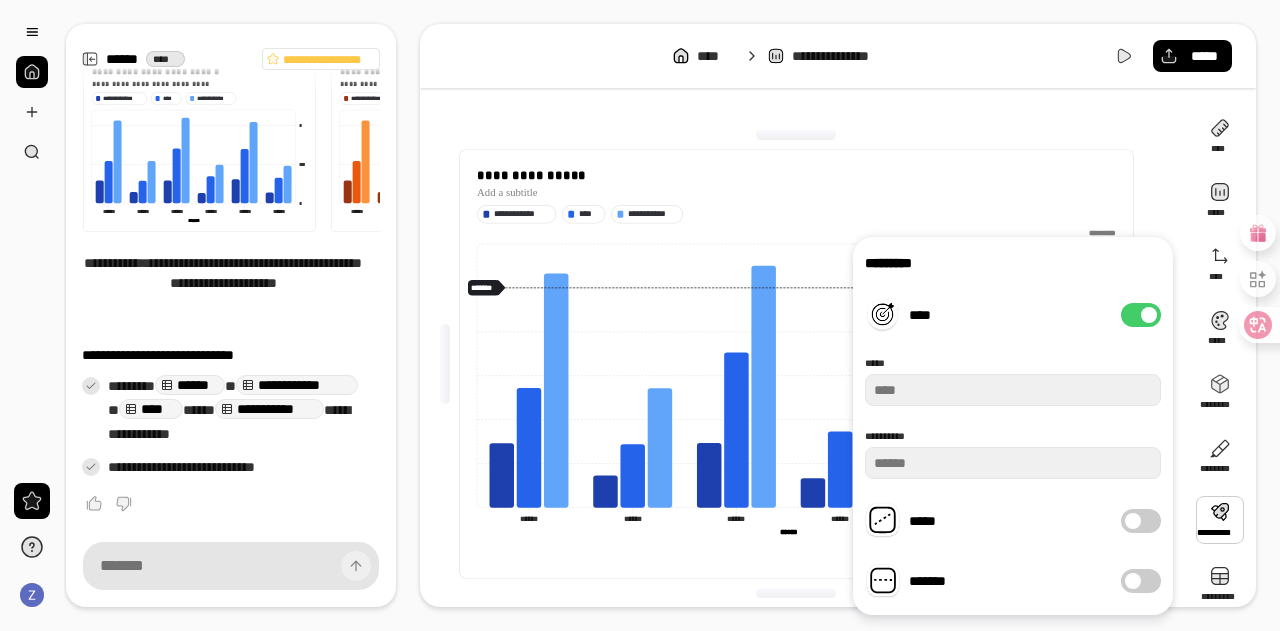 click on "****" at bounding box center (1141, 315) 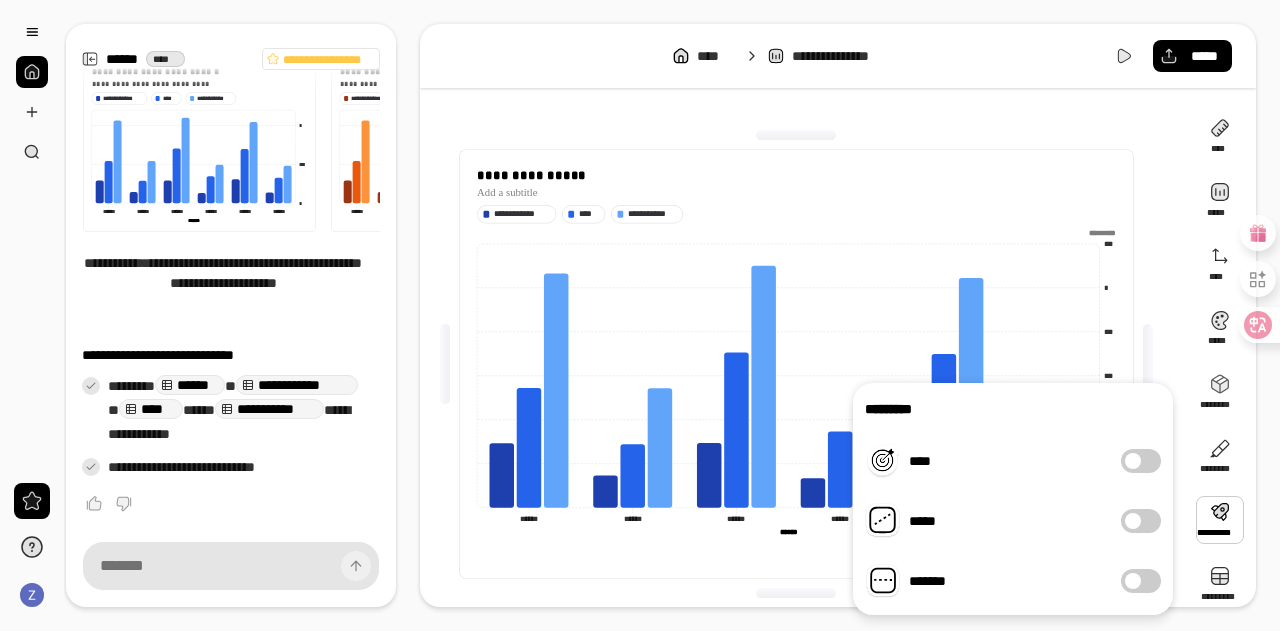 click on "*****" at bounding box center [1141, 521] 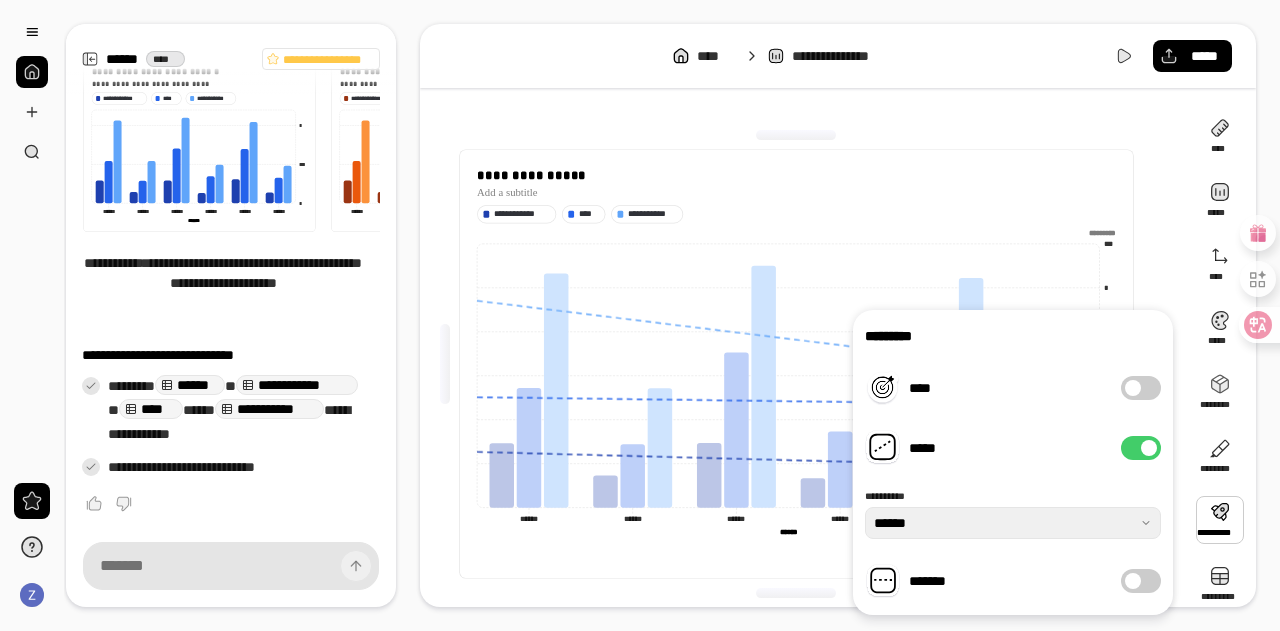 click on "*****" at bounding box center (1141, 448) 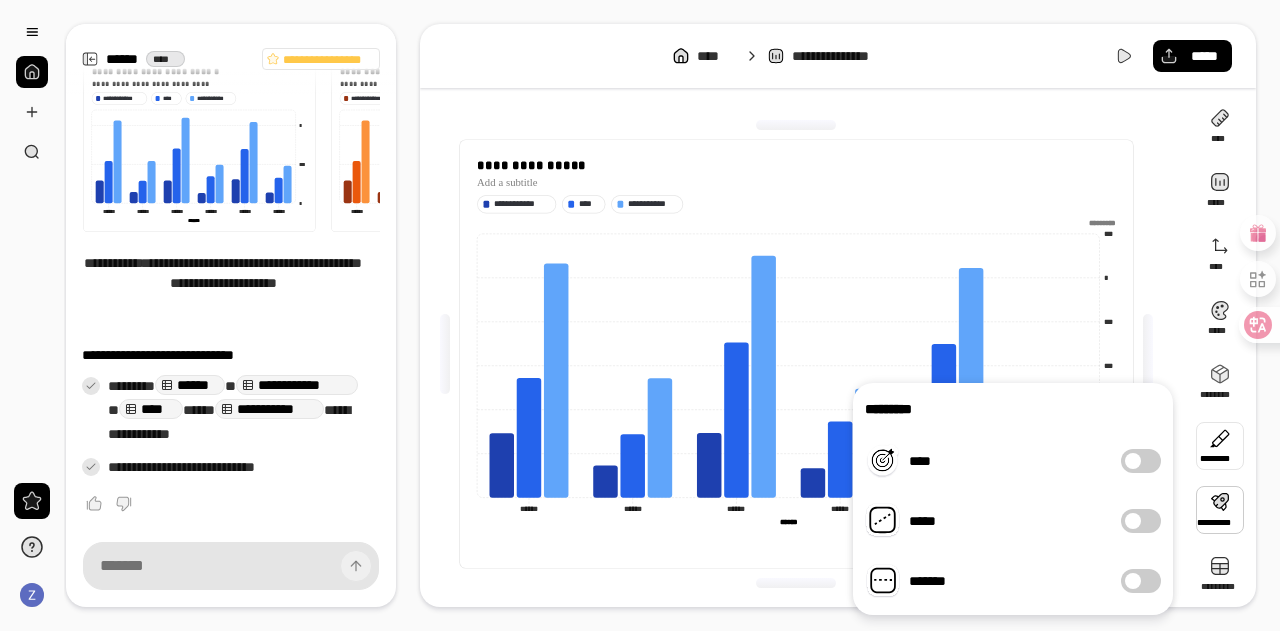 scroll, scrollTop: 0, scrollLeft: 0, axis: both 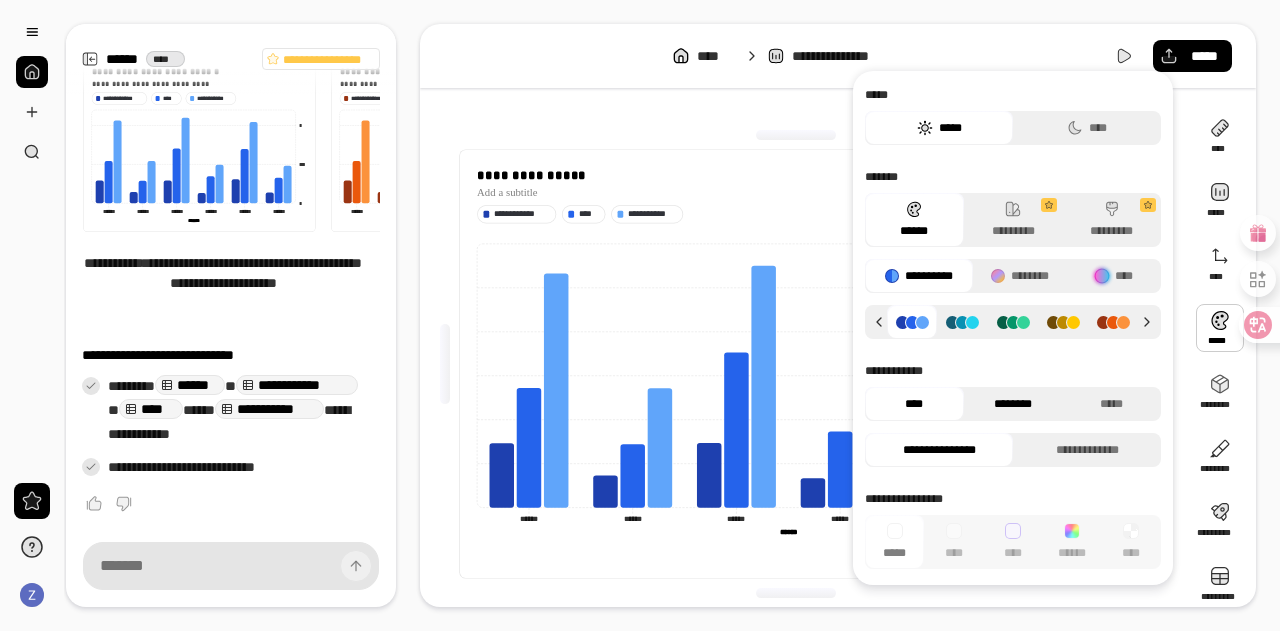 click on "********" at bounding box center (1013, 404) 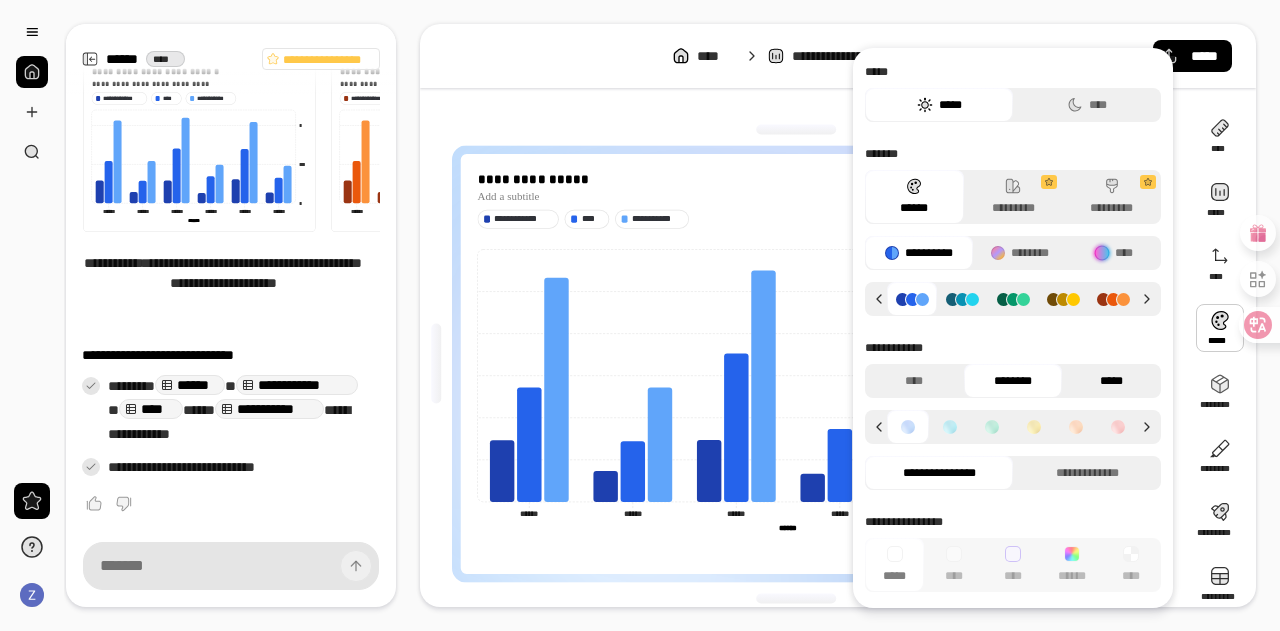 click on "*****" at bounding box center [1111, 381] 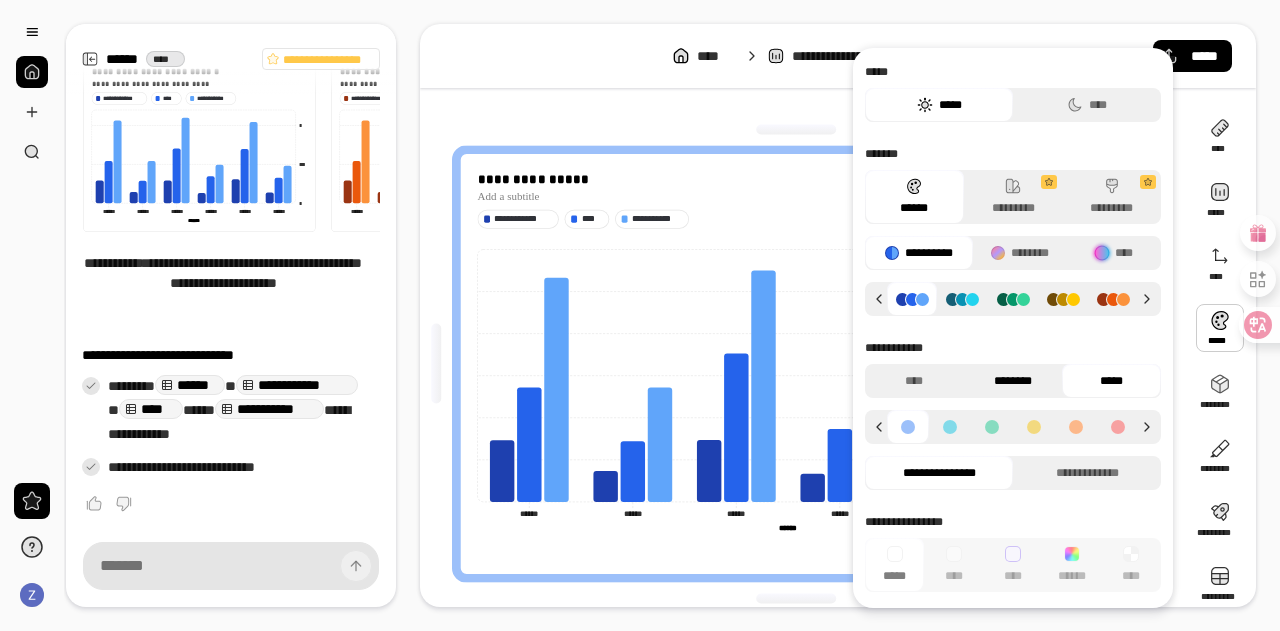 click on "********" at bounding box center (1013, 381) 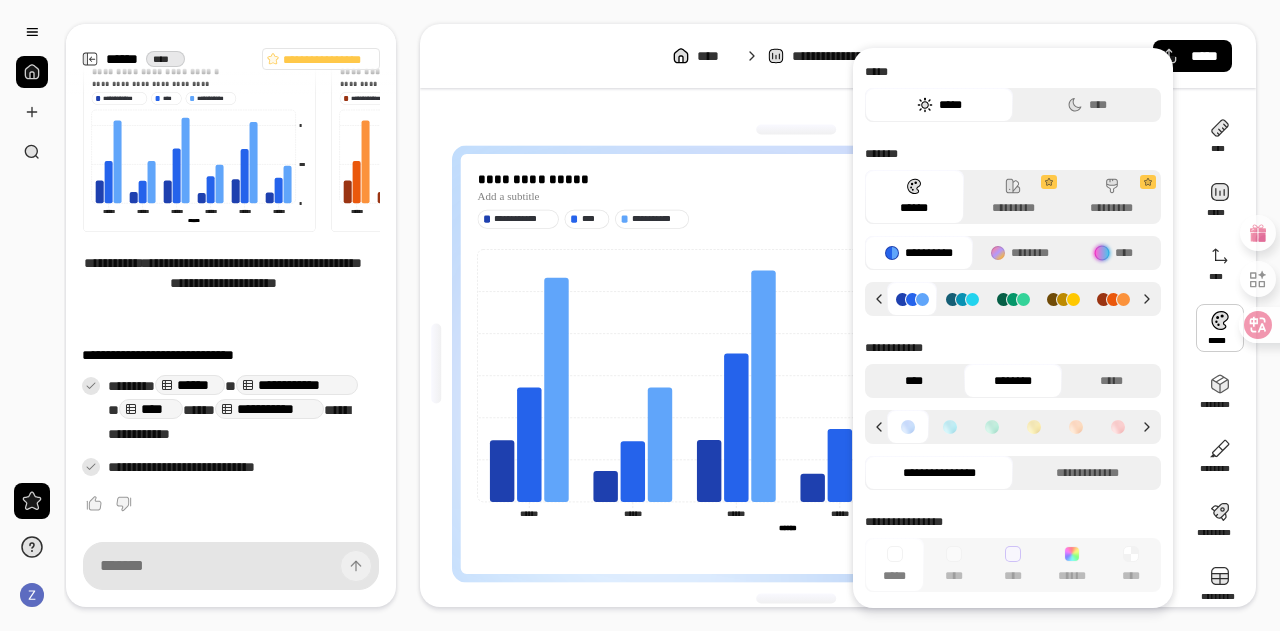 click on "****" at bounding box center [914, 381] 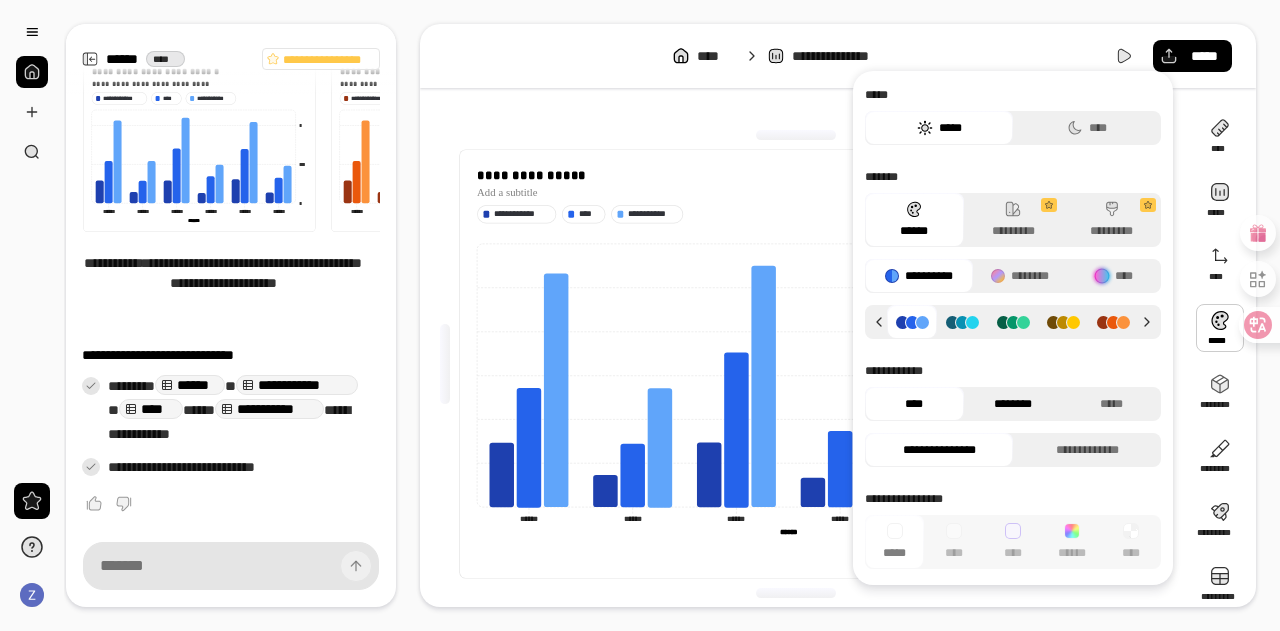 click on "********" at bounding box center [1013, 404] 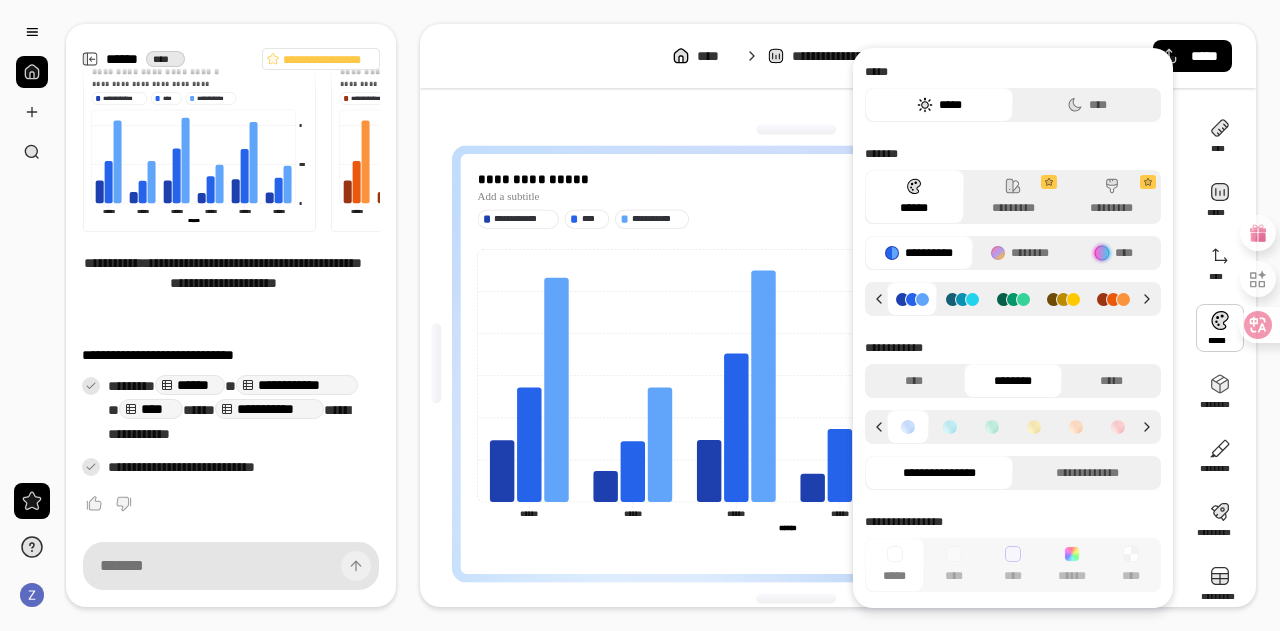 click on "**********" at bounding box center (796, 218) 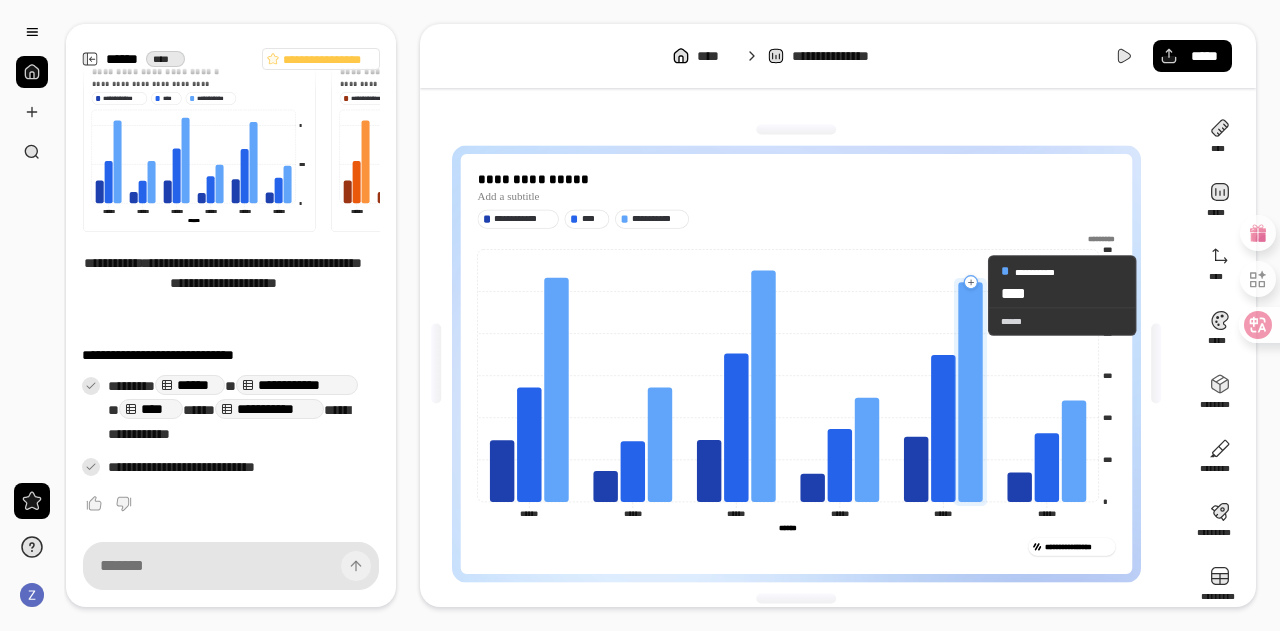 click 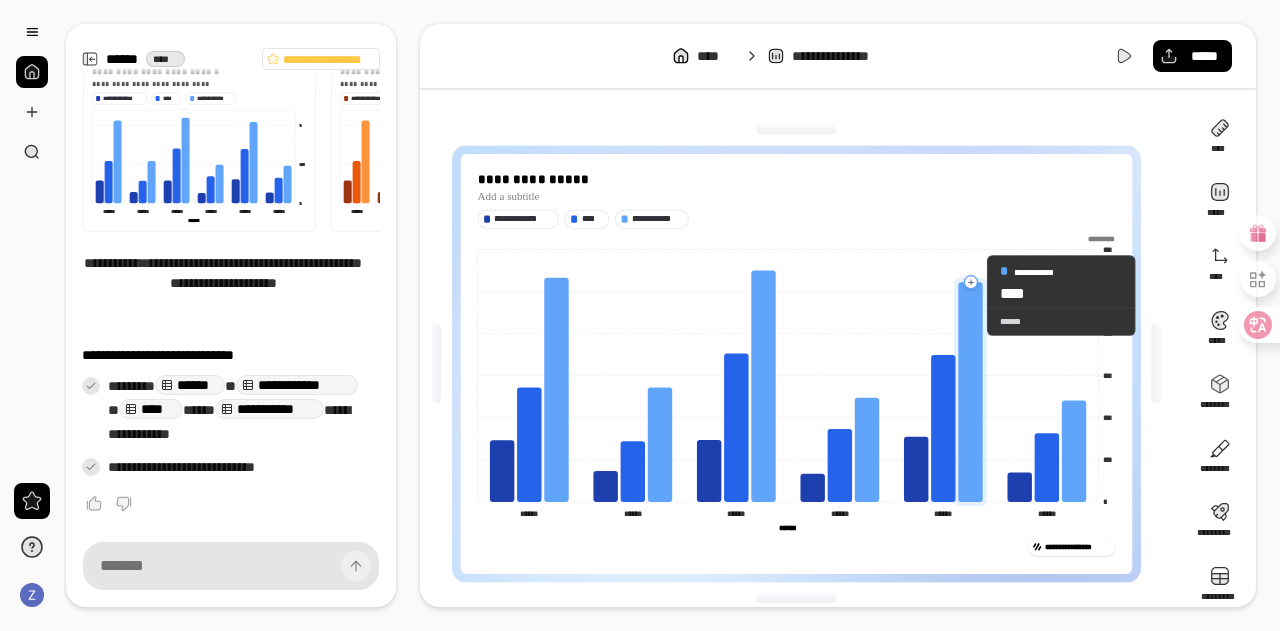 click 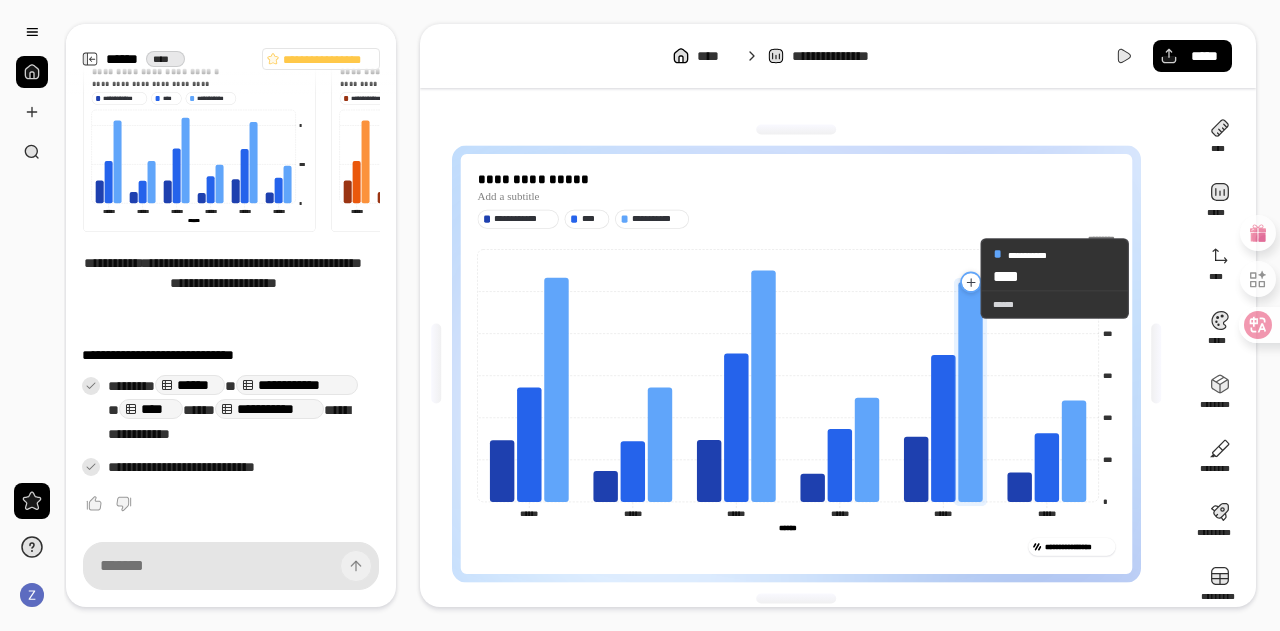 click 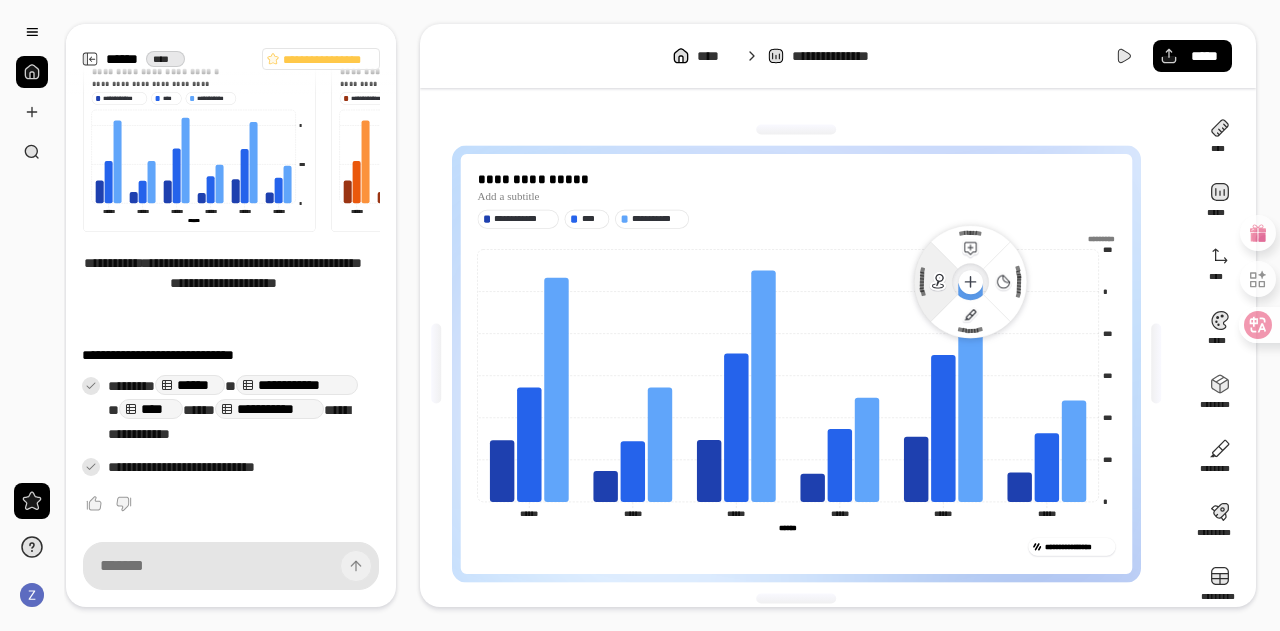 click 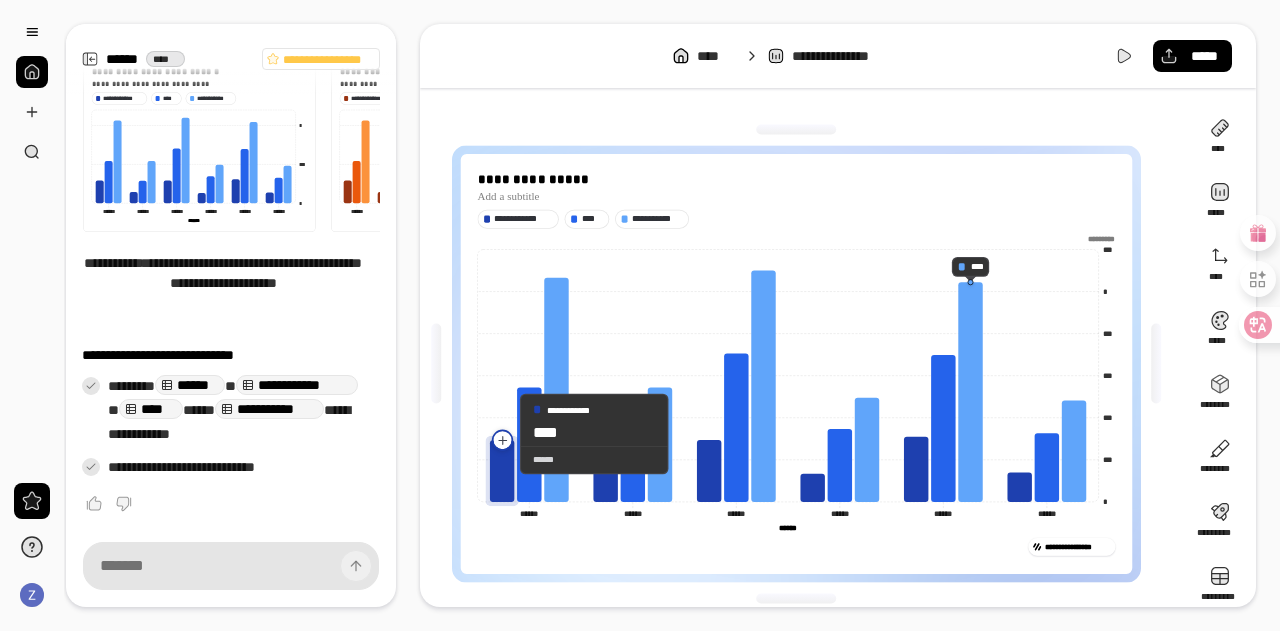 click 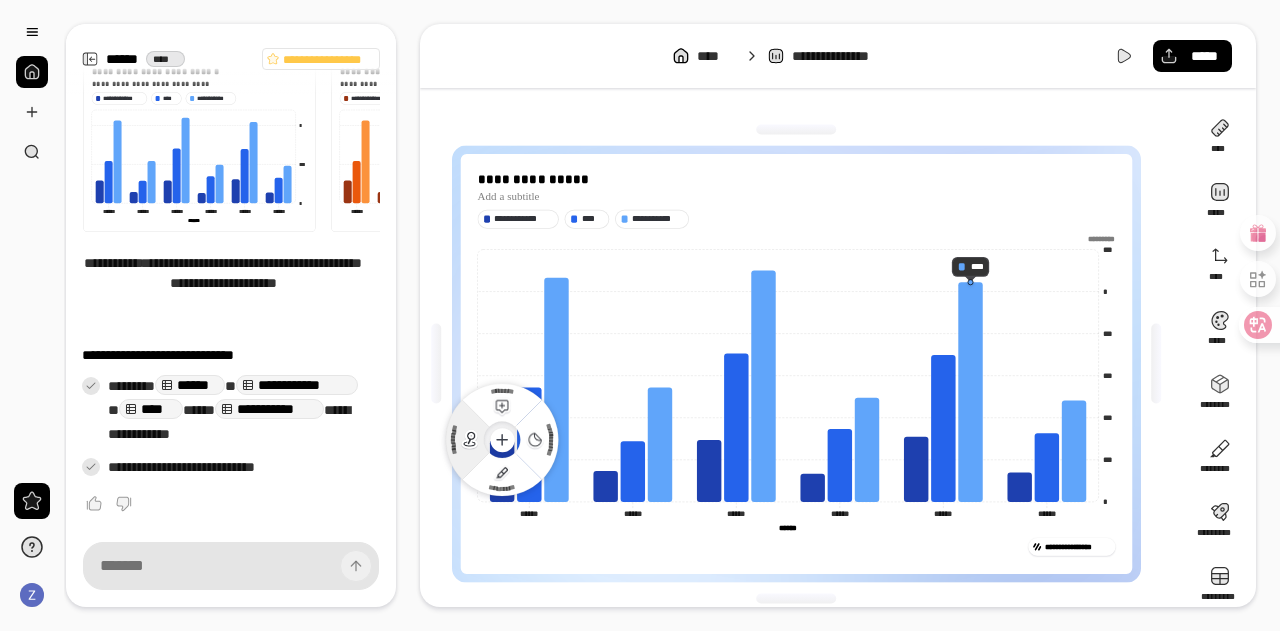 click 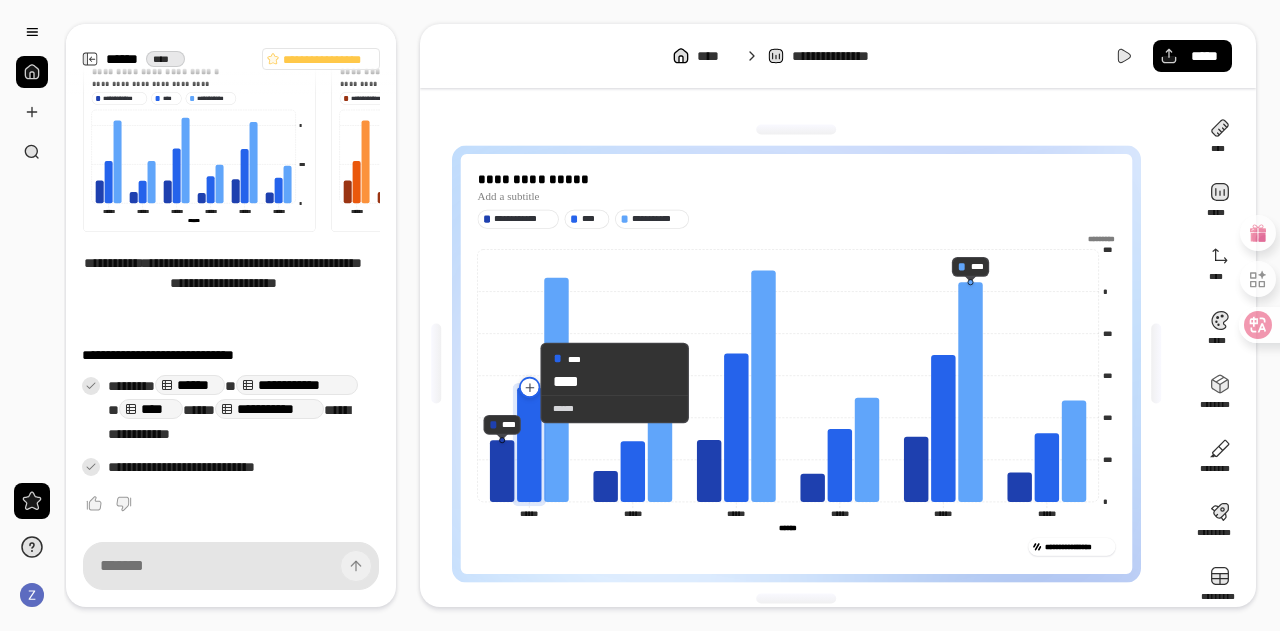 click 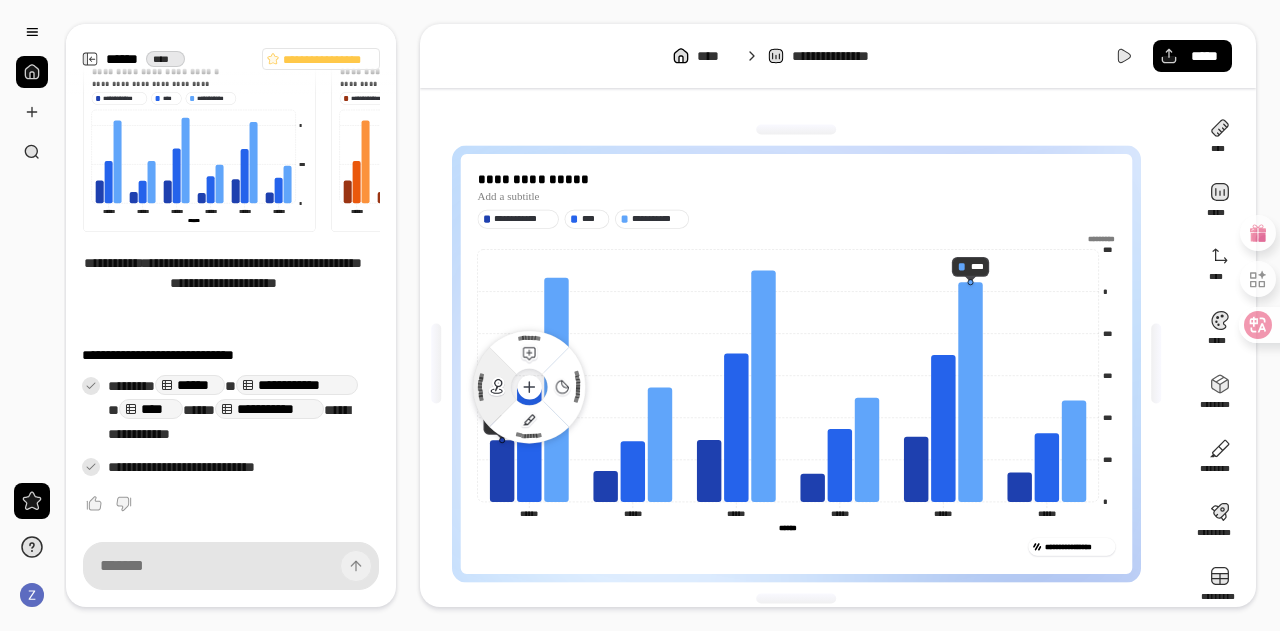 click 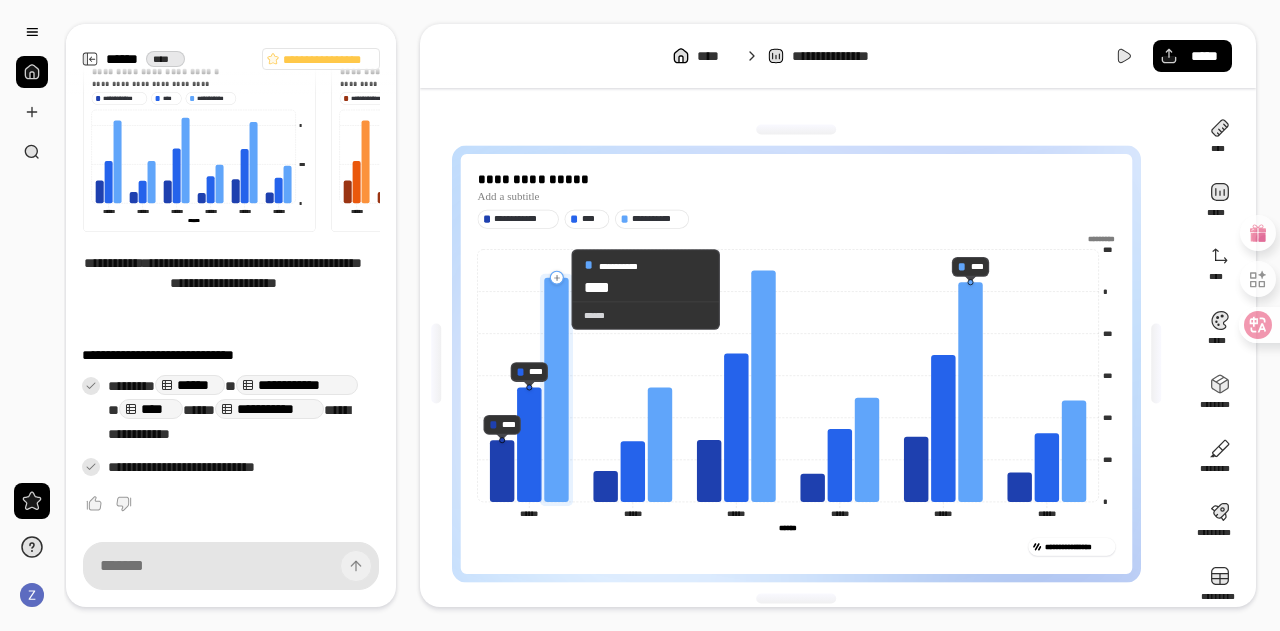 click 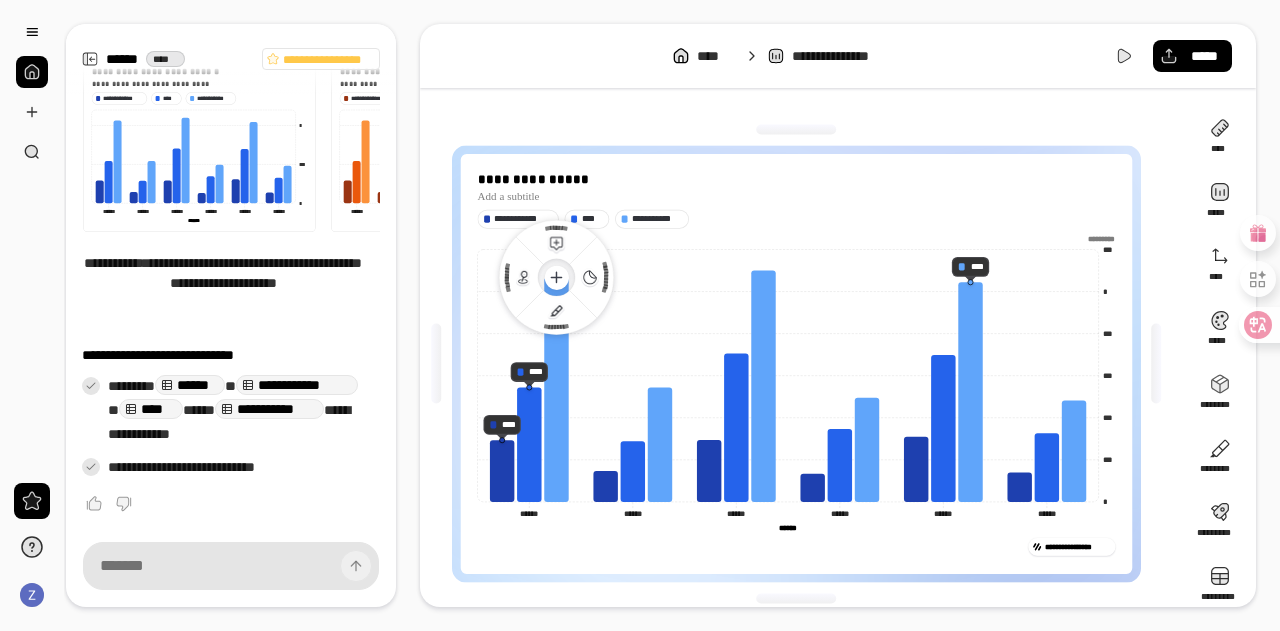 click 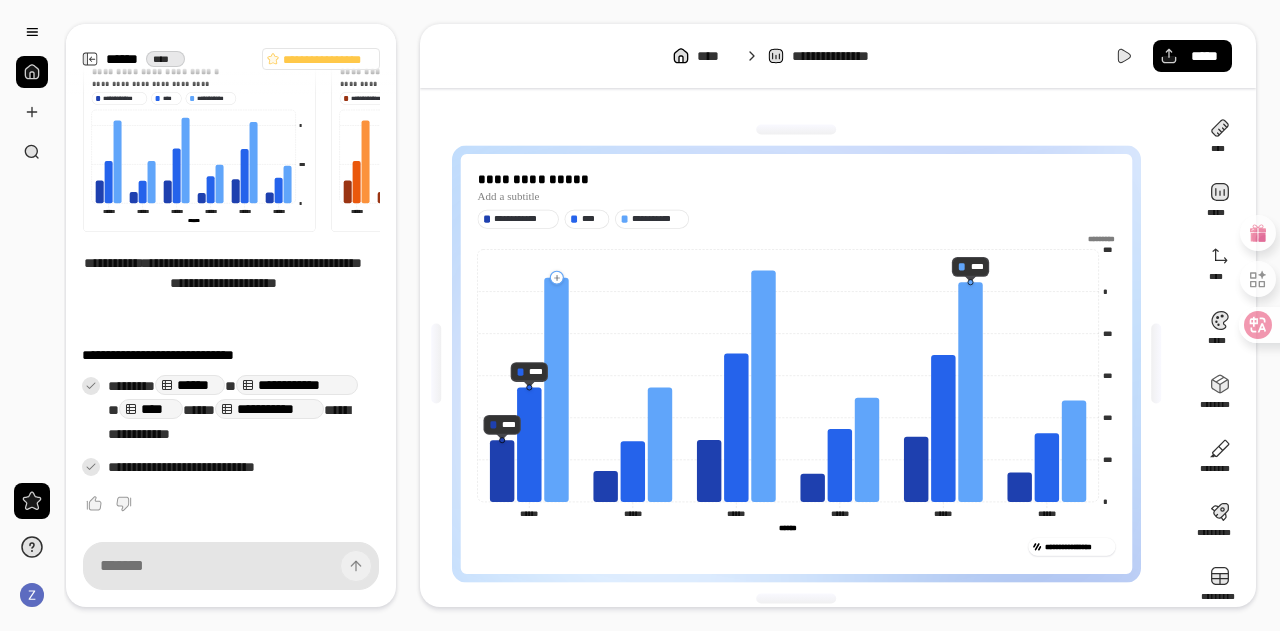 click at bounding box center (556, 277) 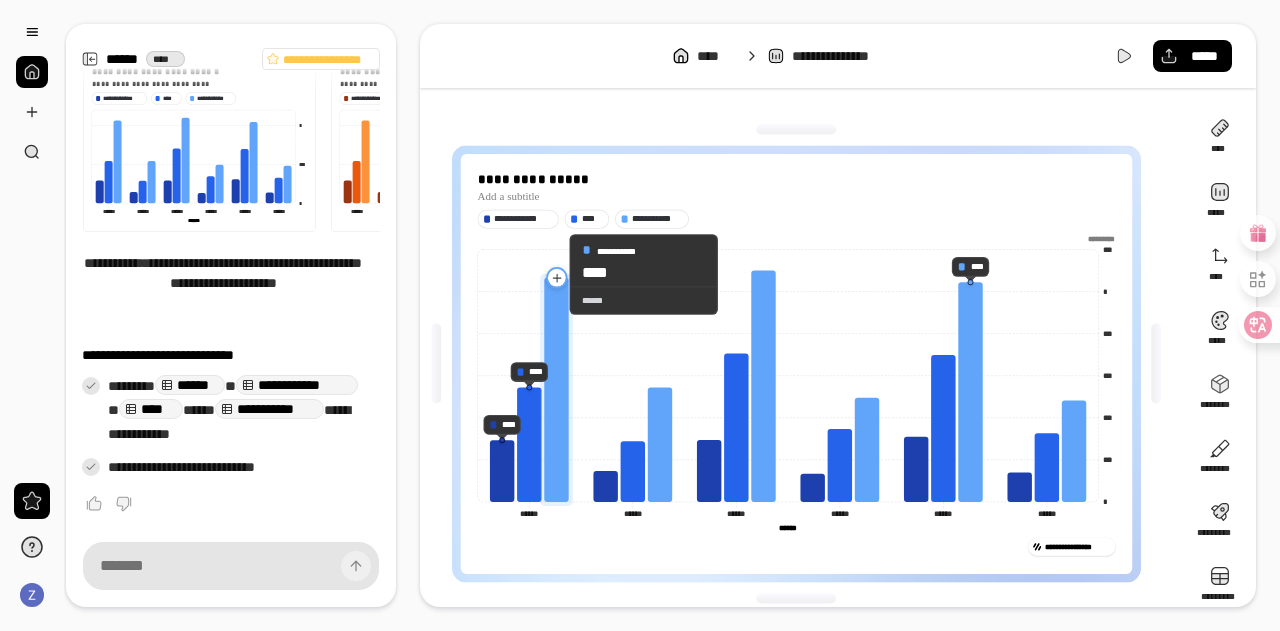 click 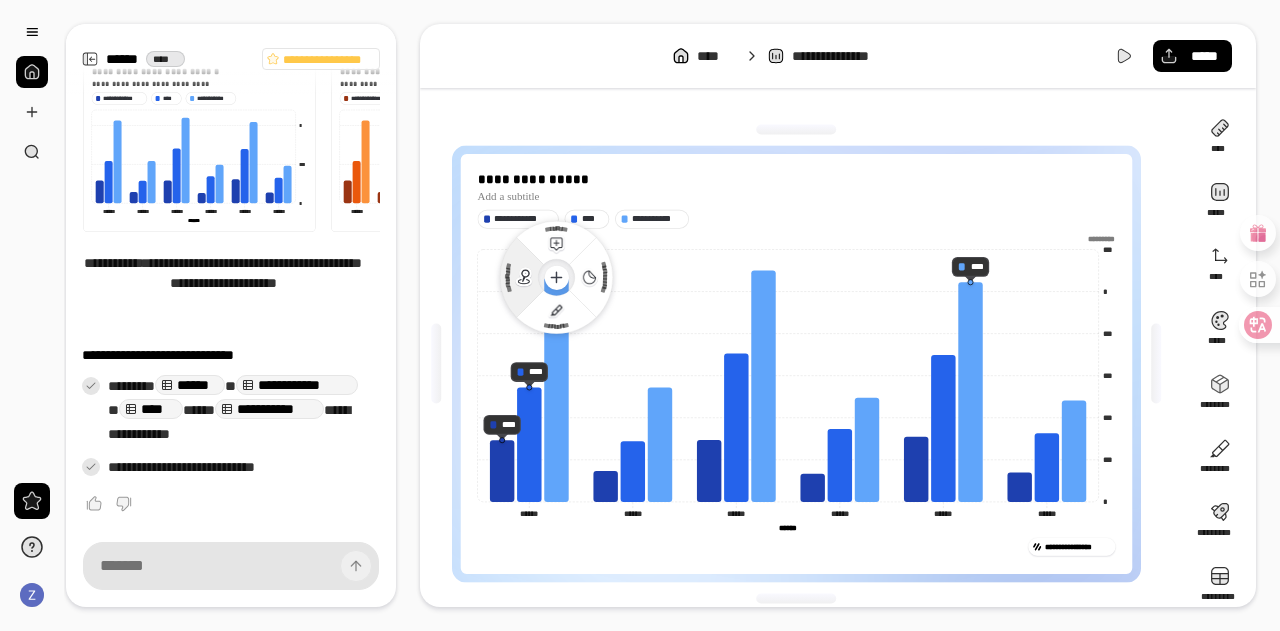 click 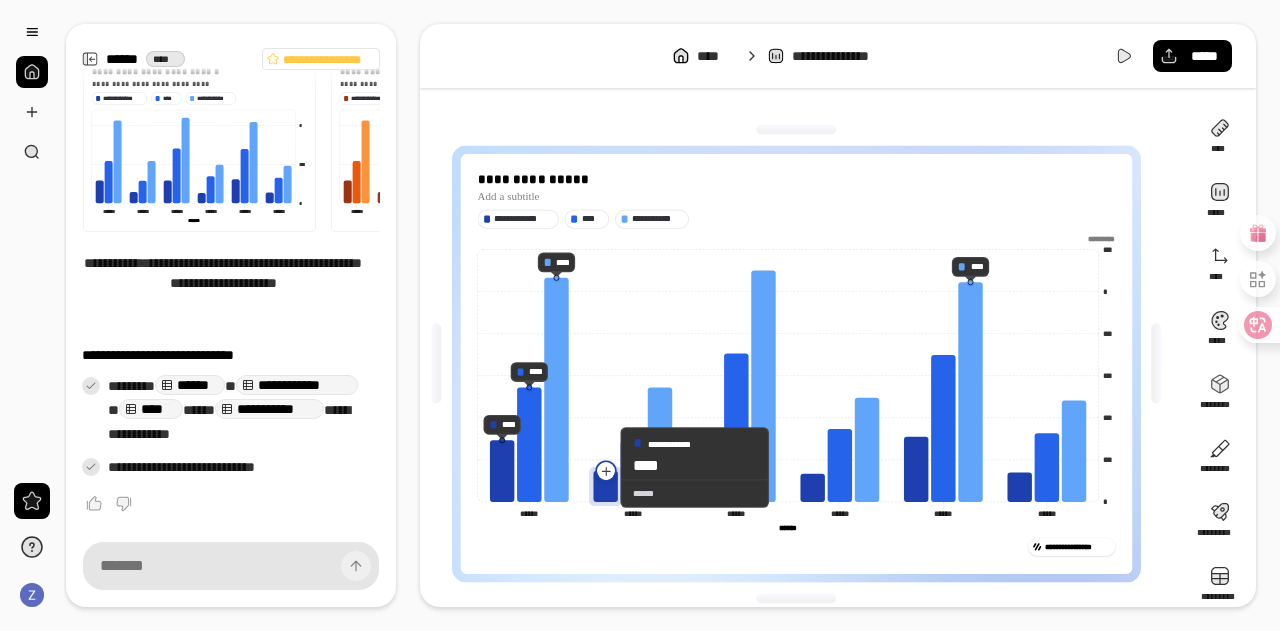 click 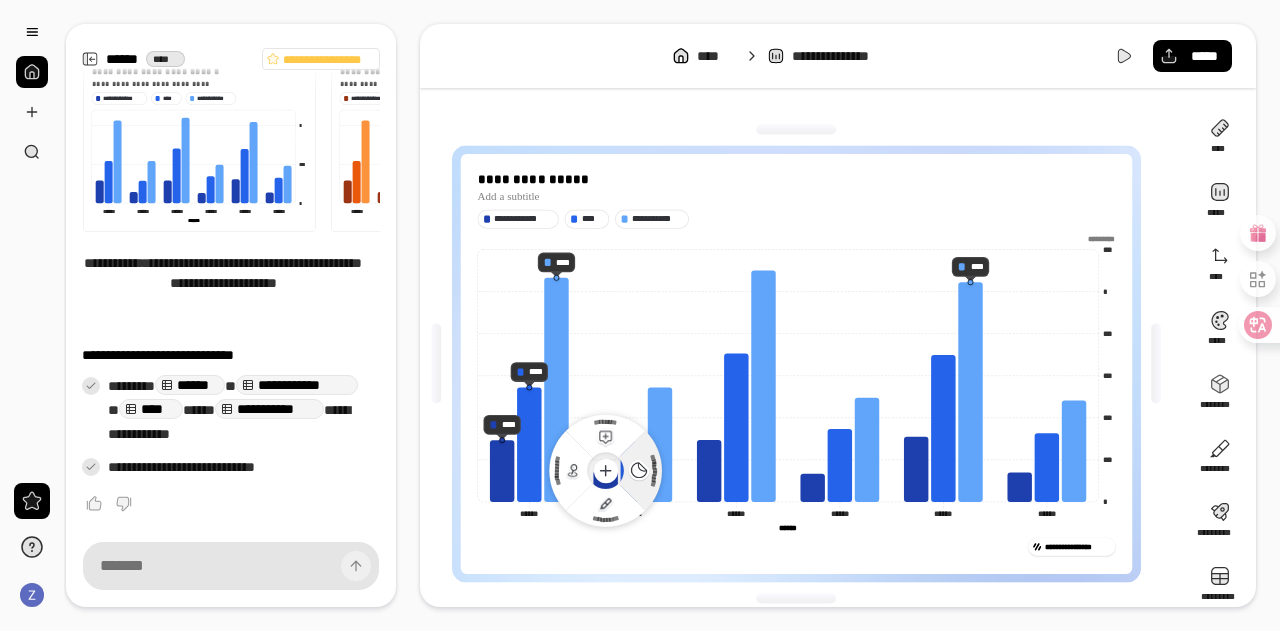 click 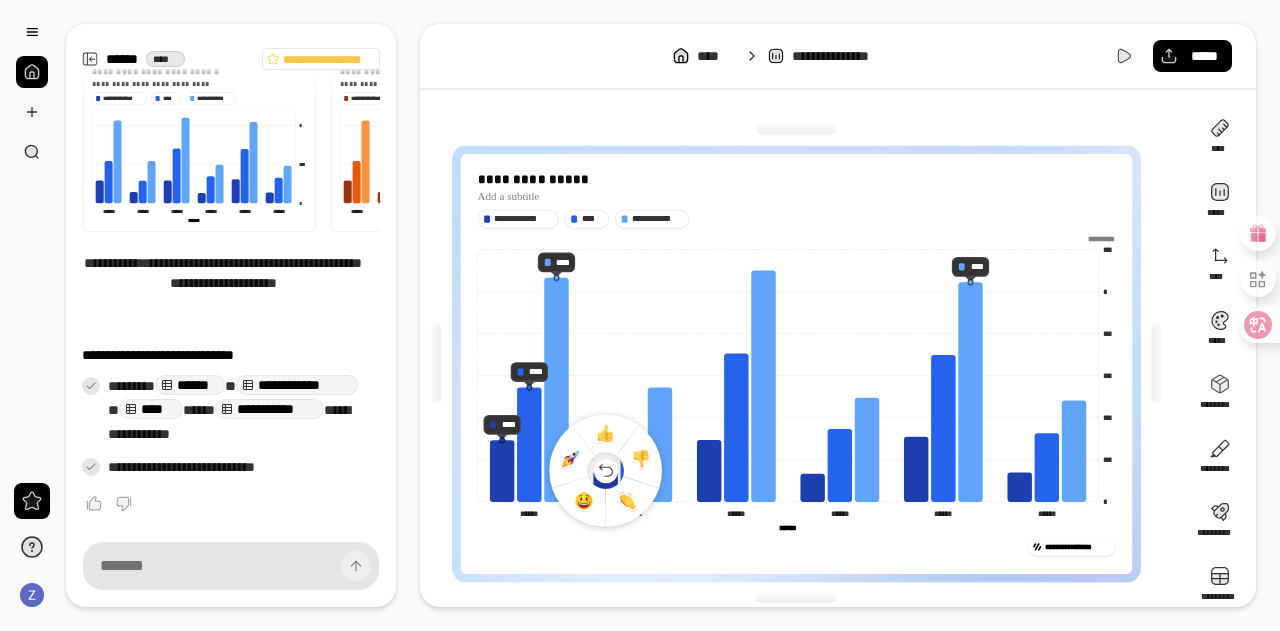 click 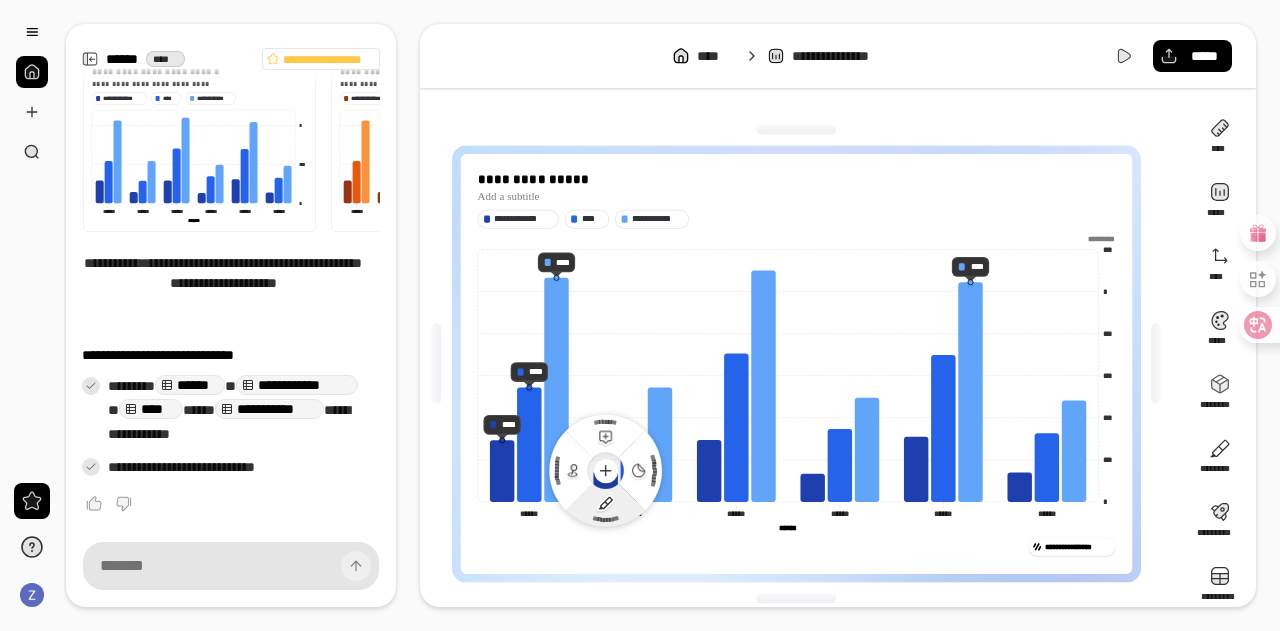 click 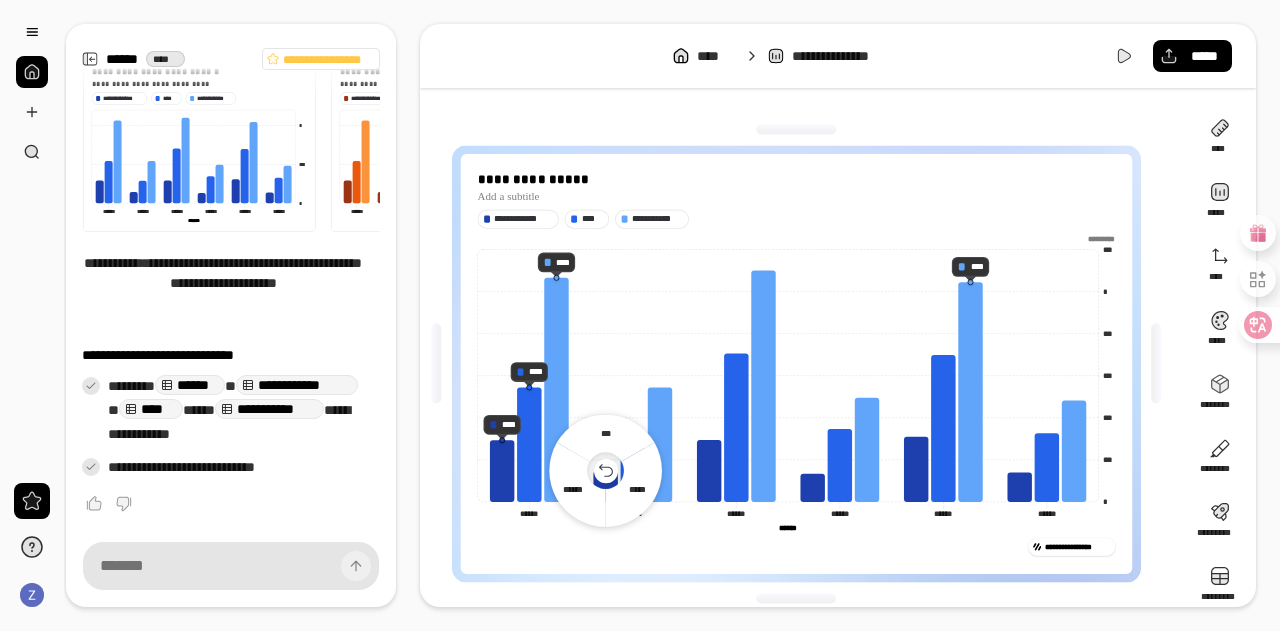 click 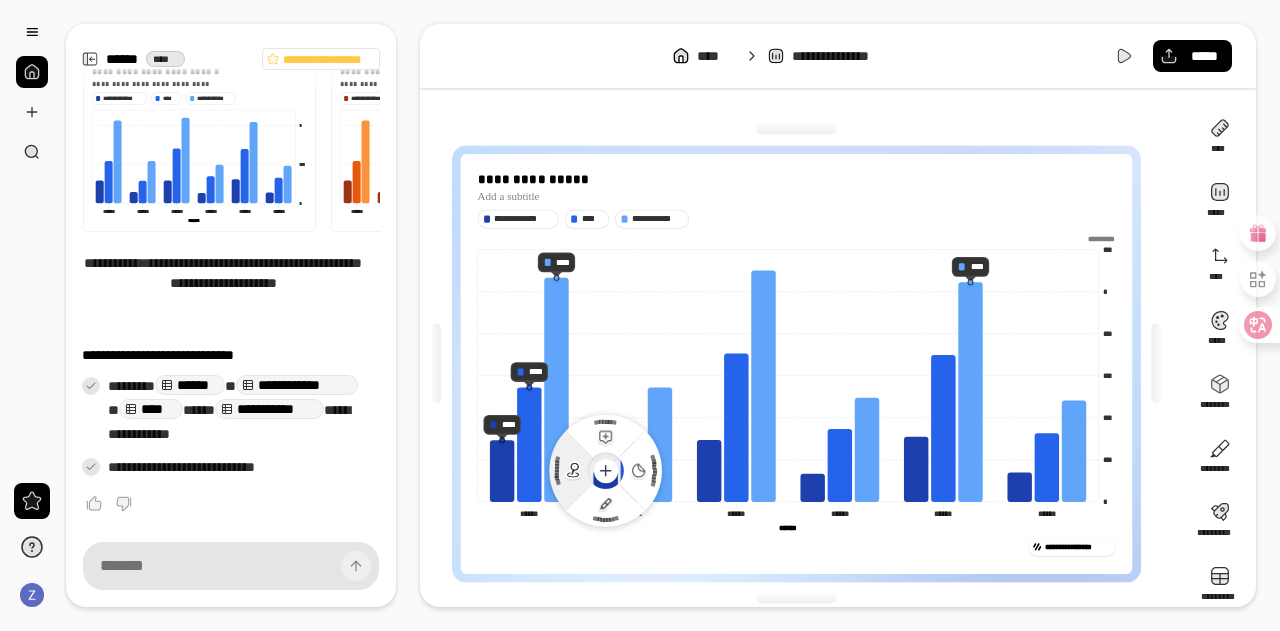 click 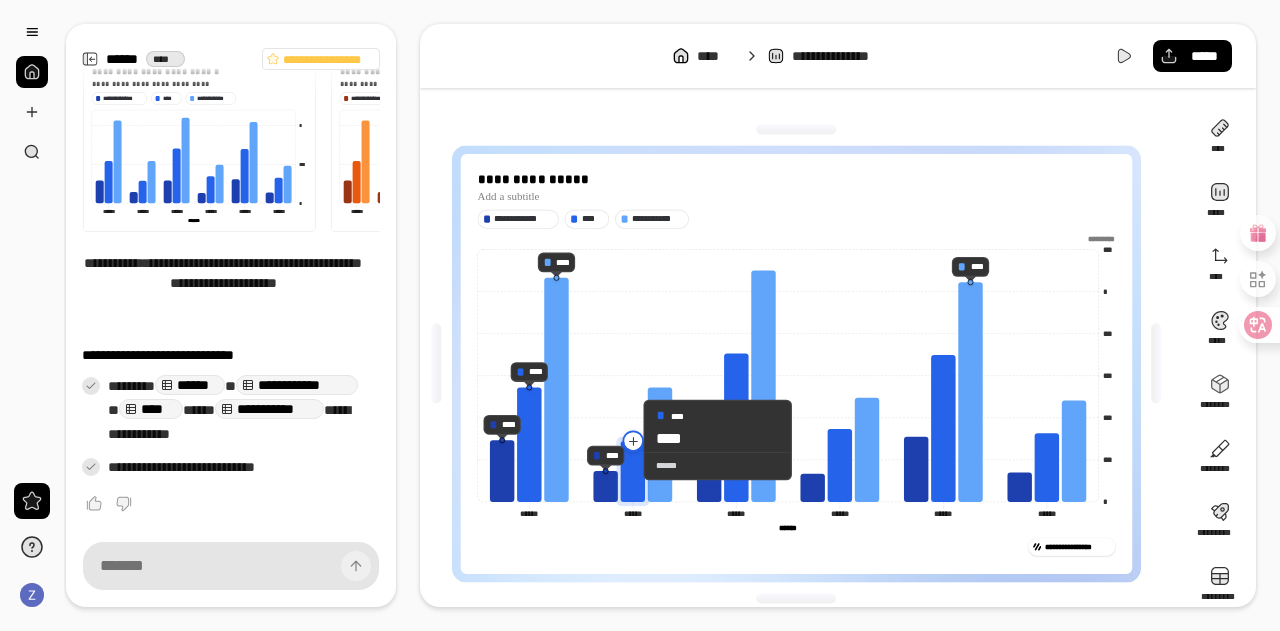 click 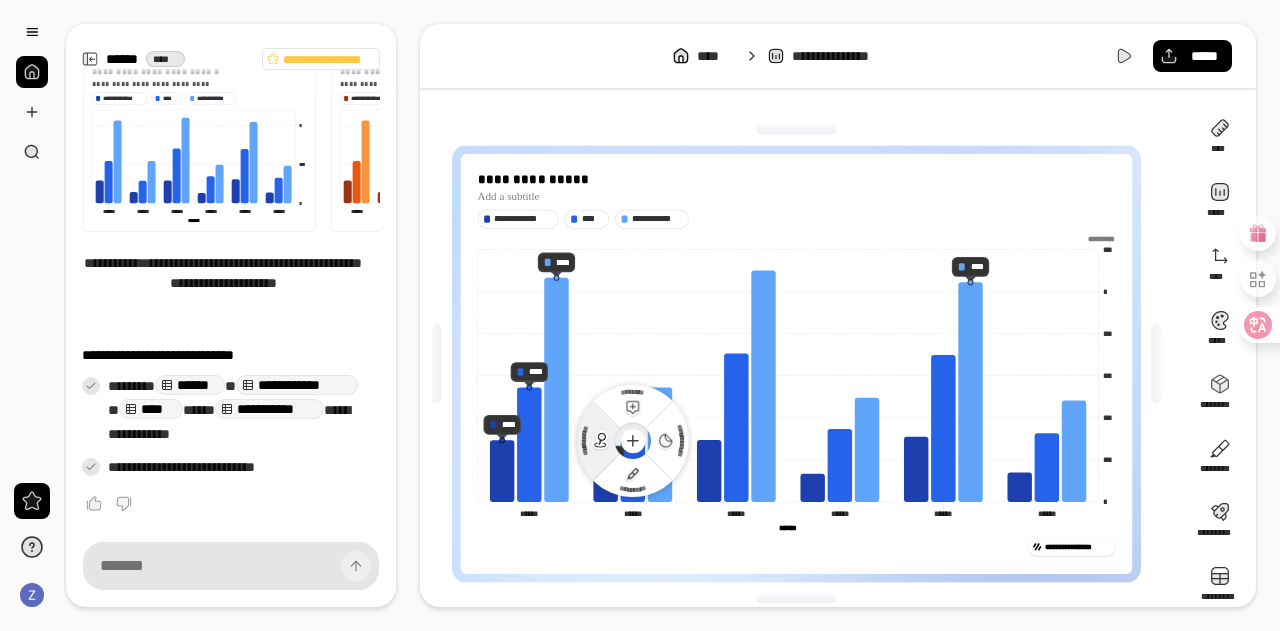 click 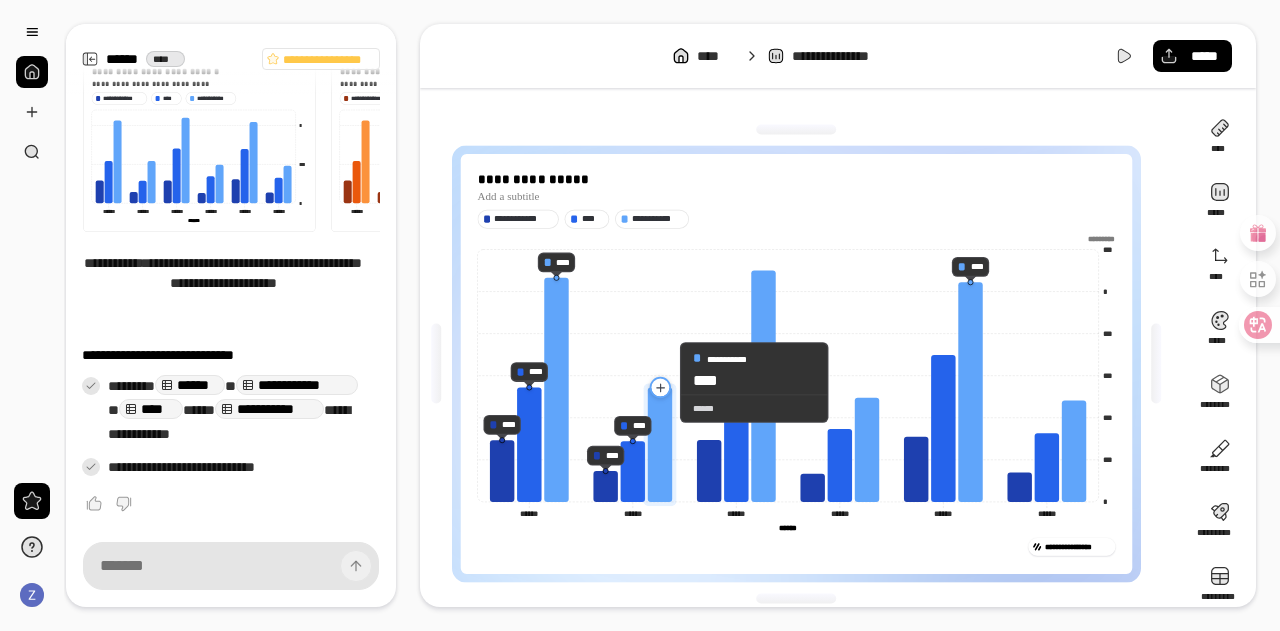 click 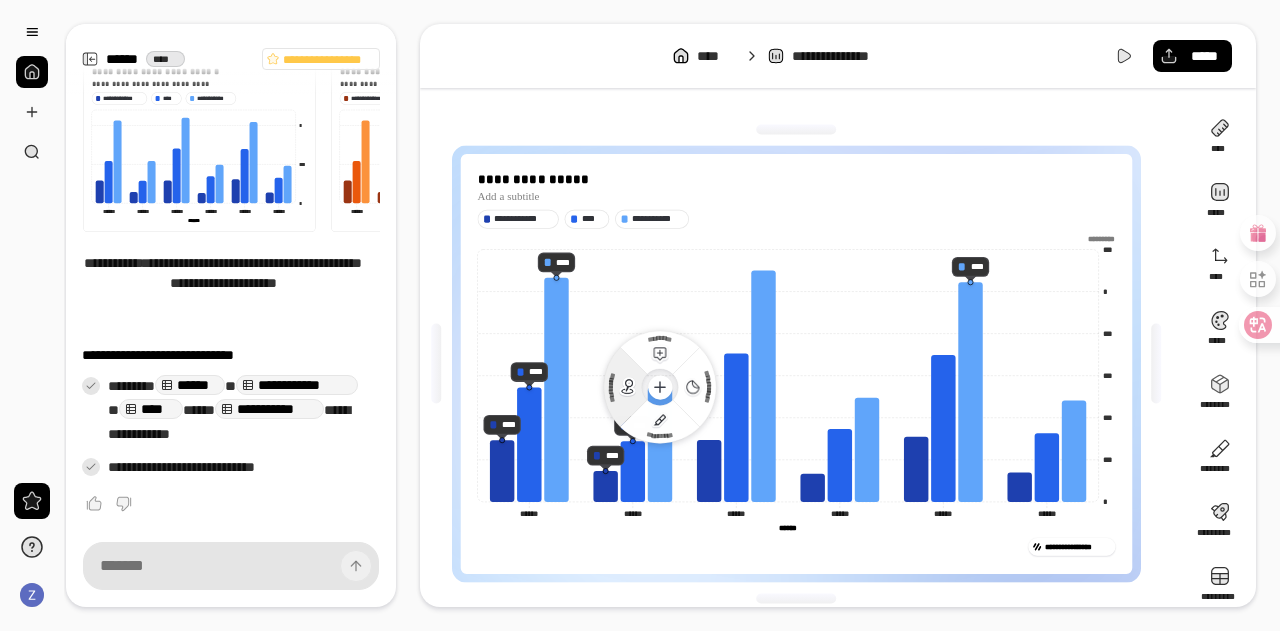 click 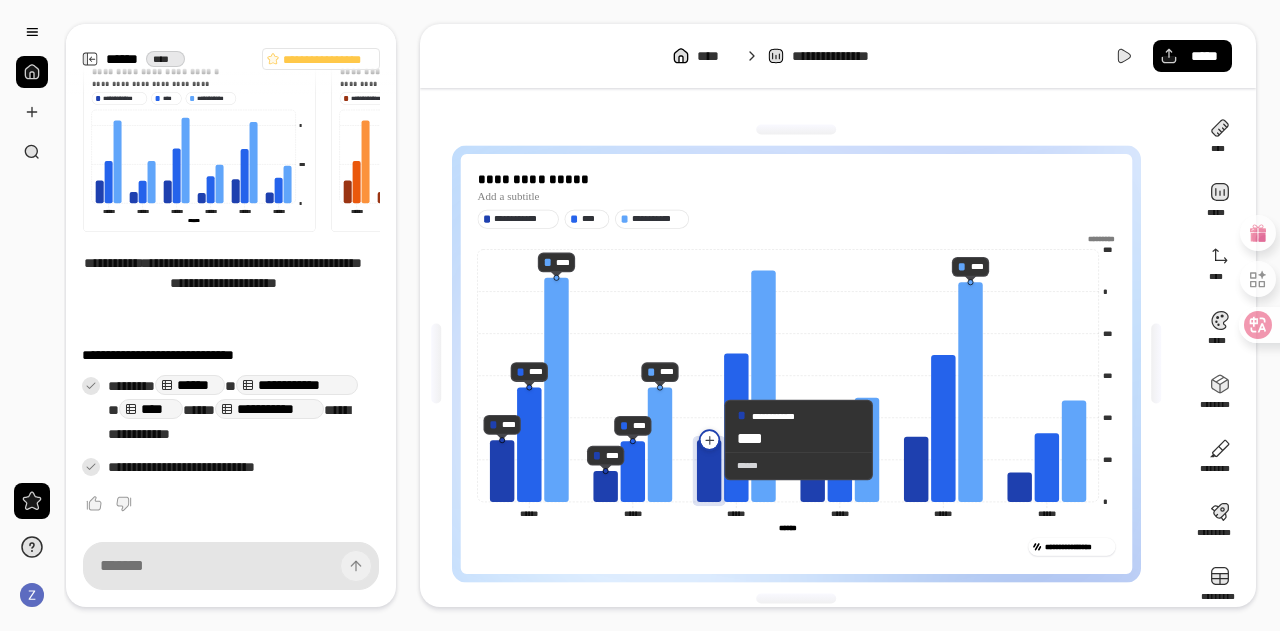 click 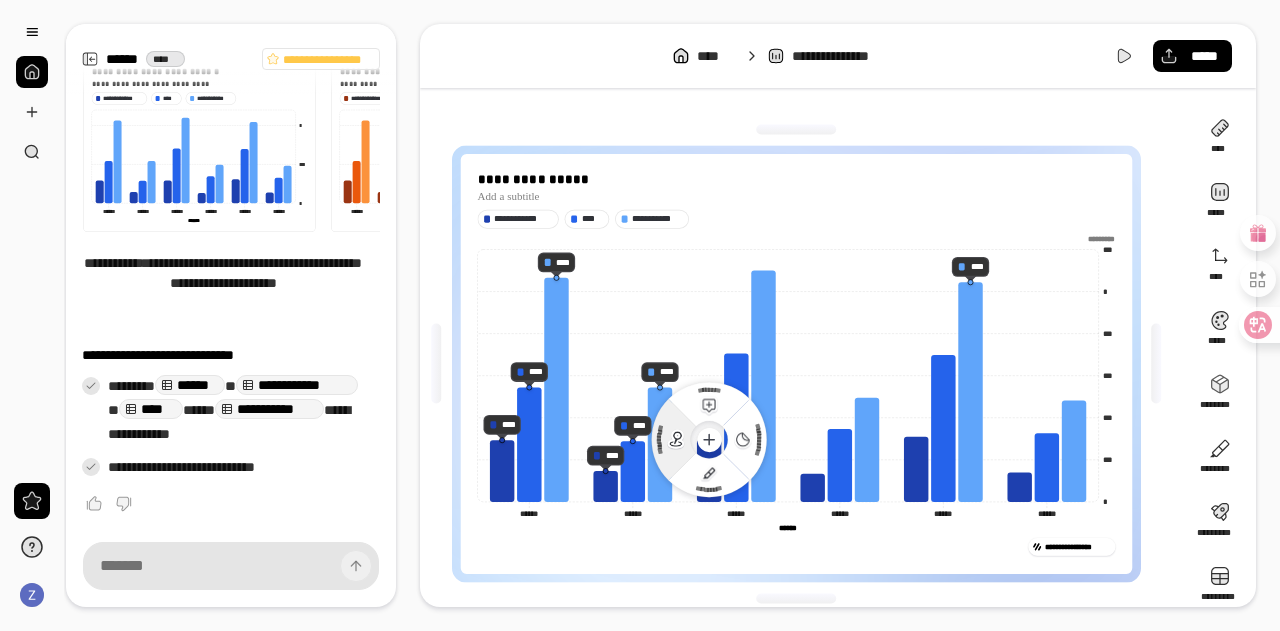 click 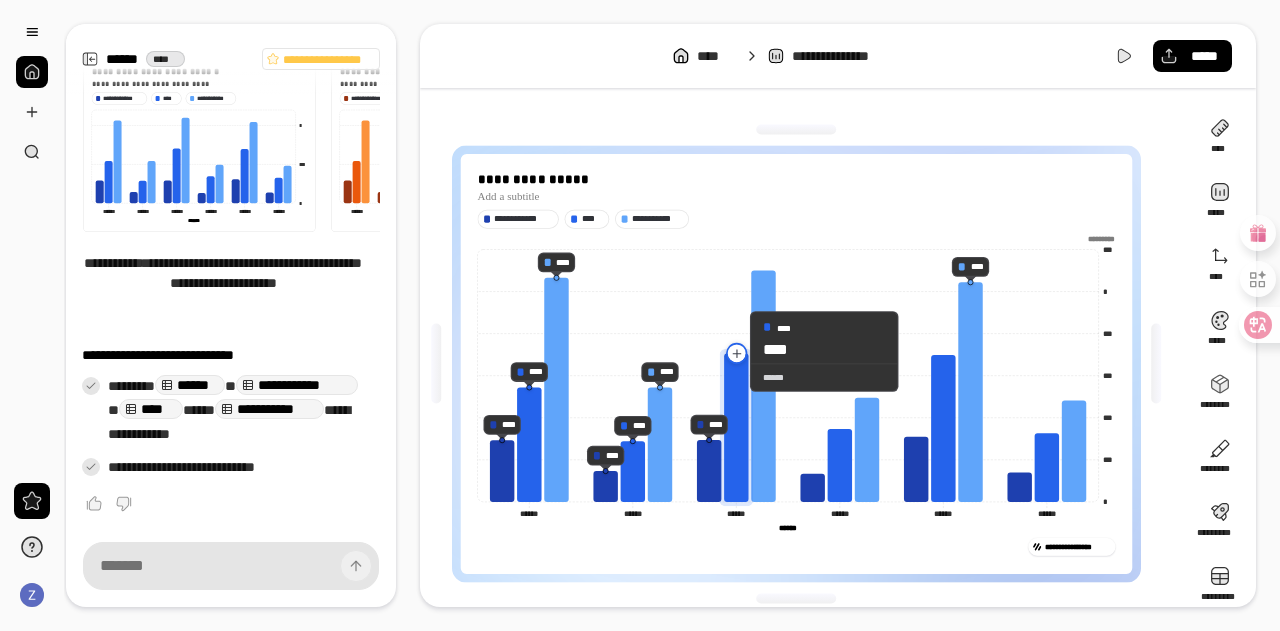 click 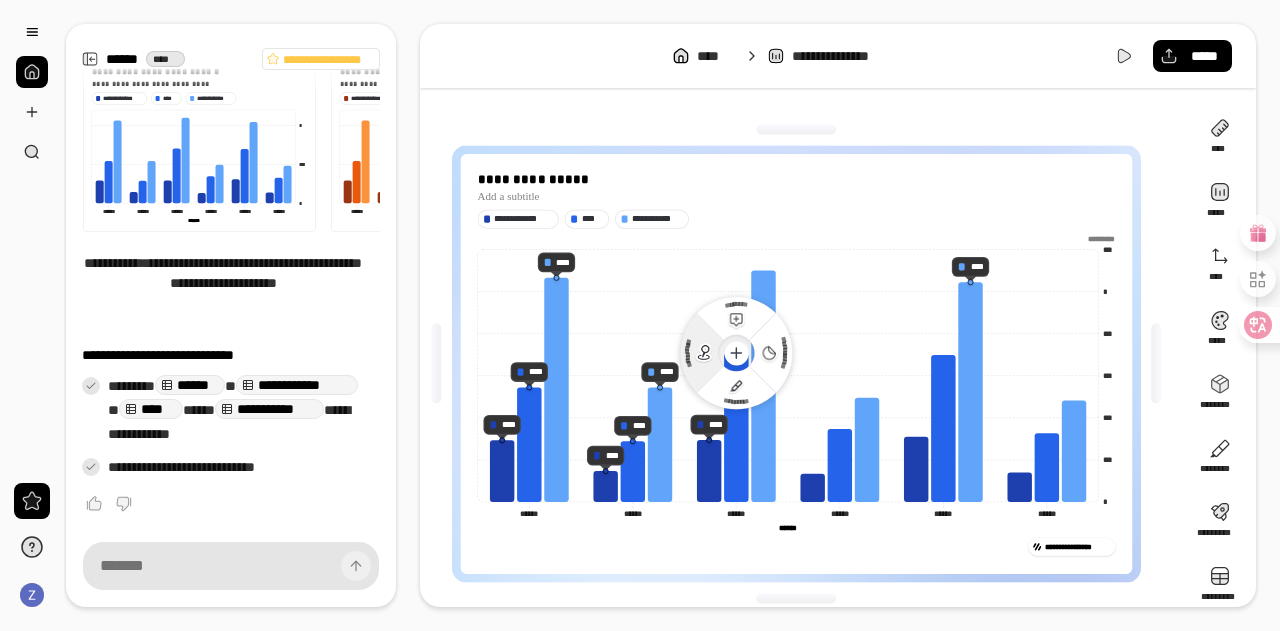 click 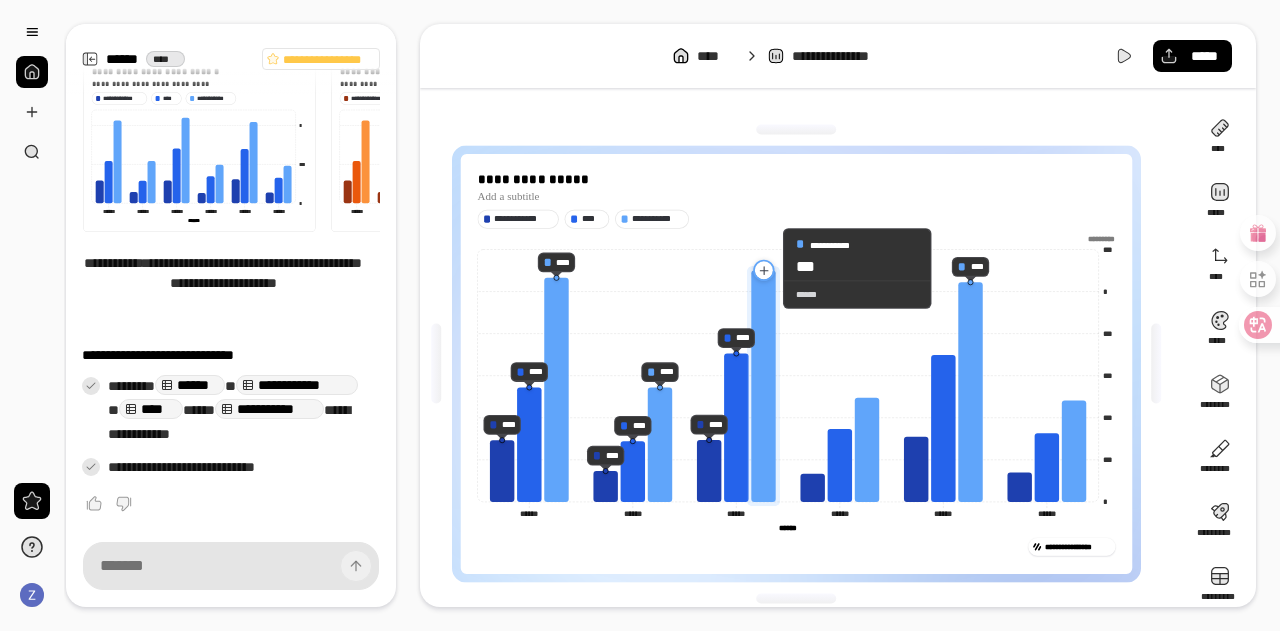 click 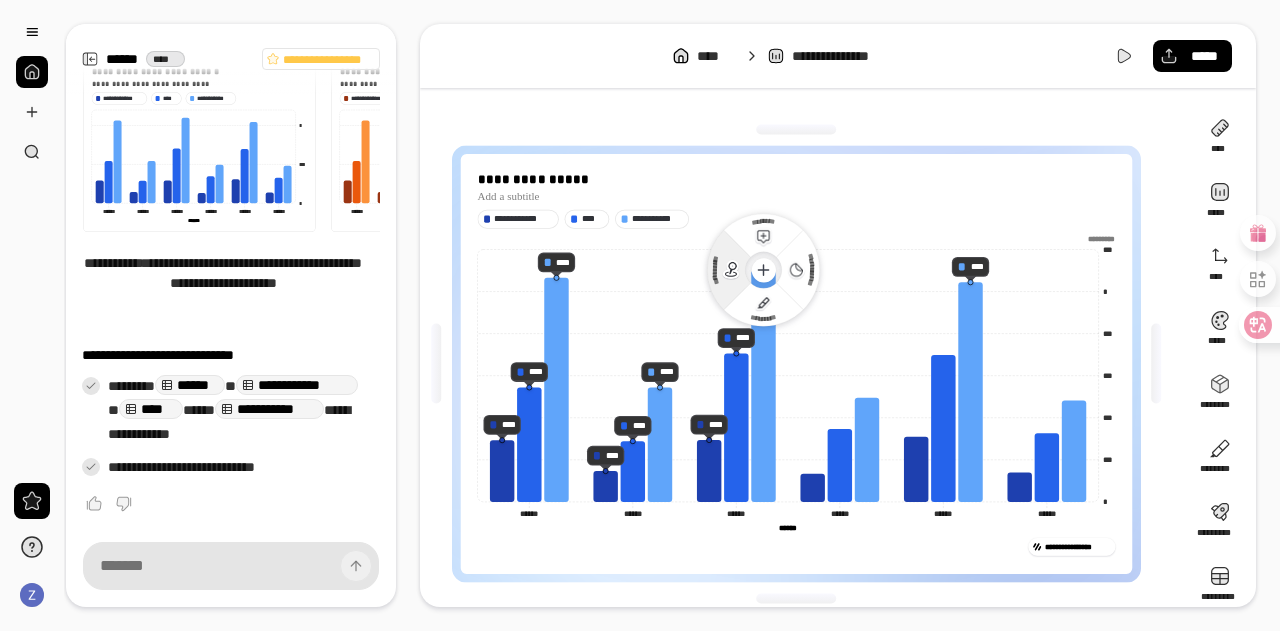 click 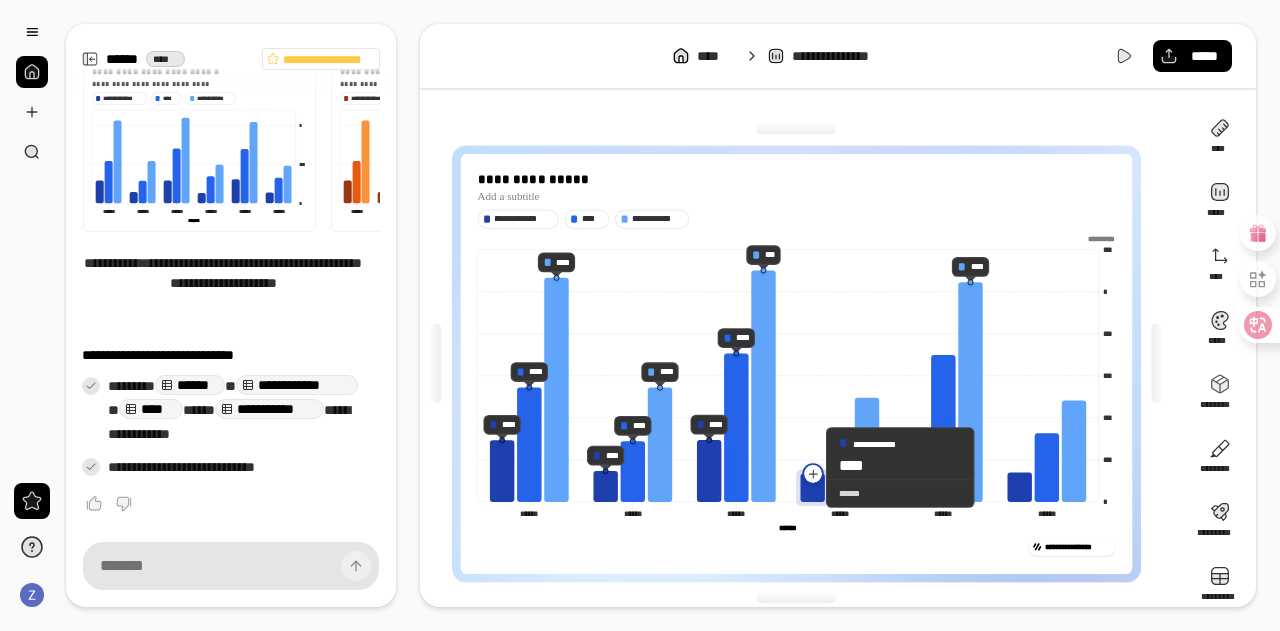 click 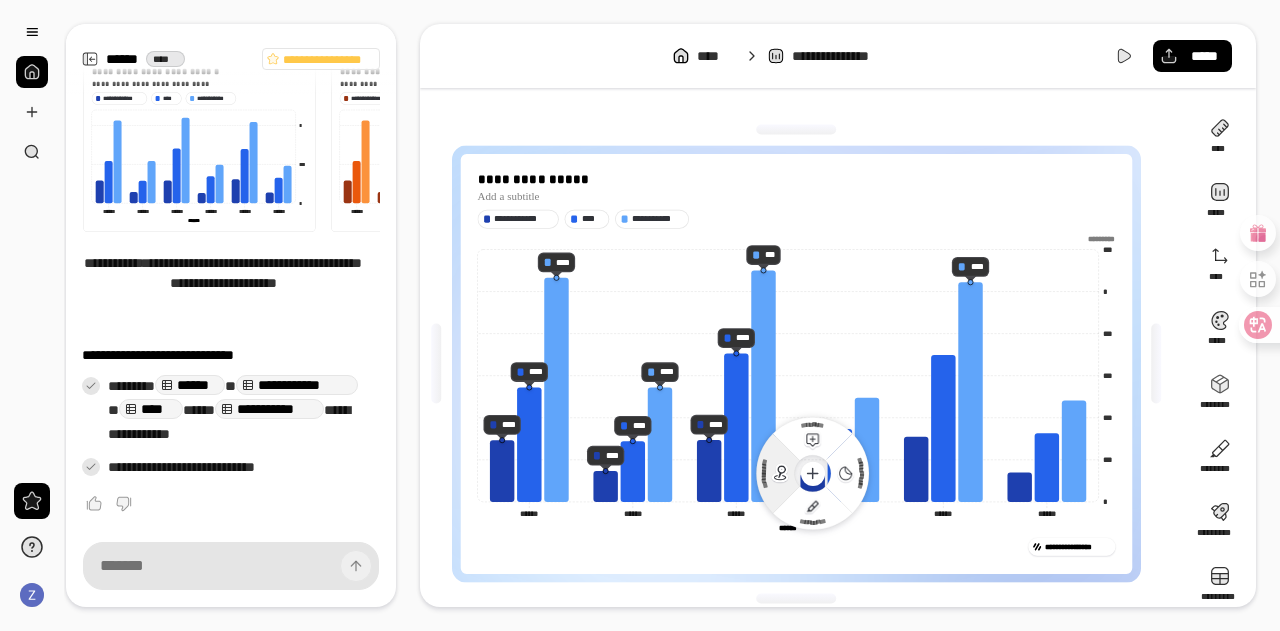 click 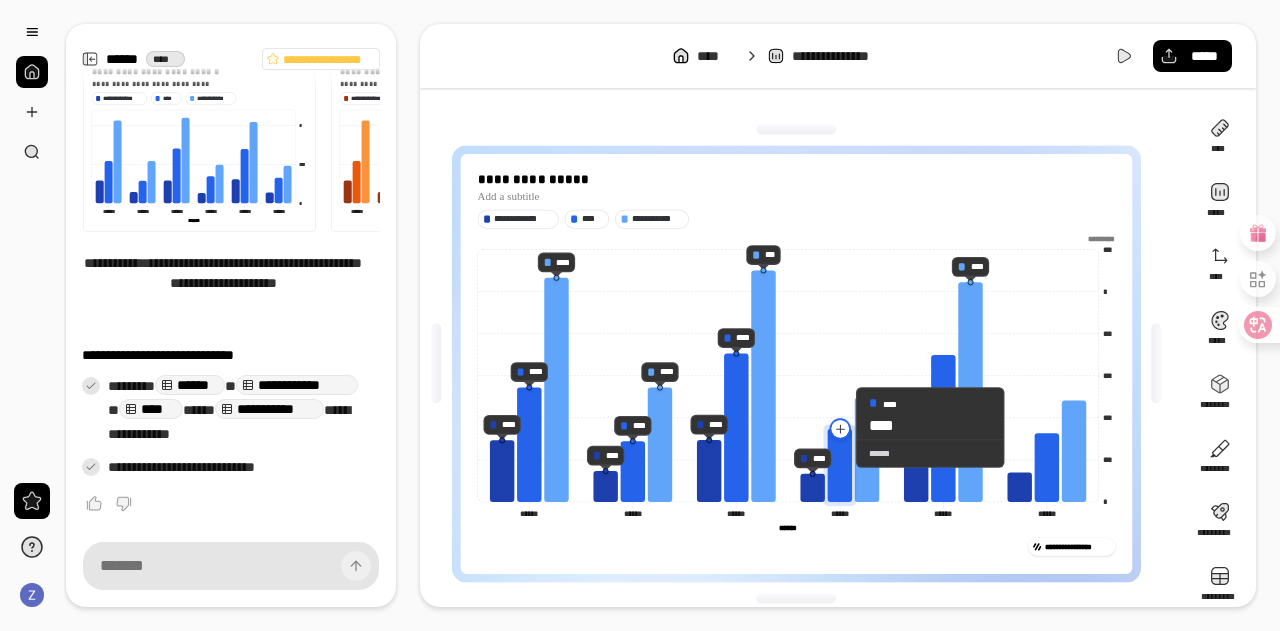 click 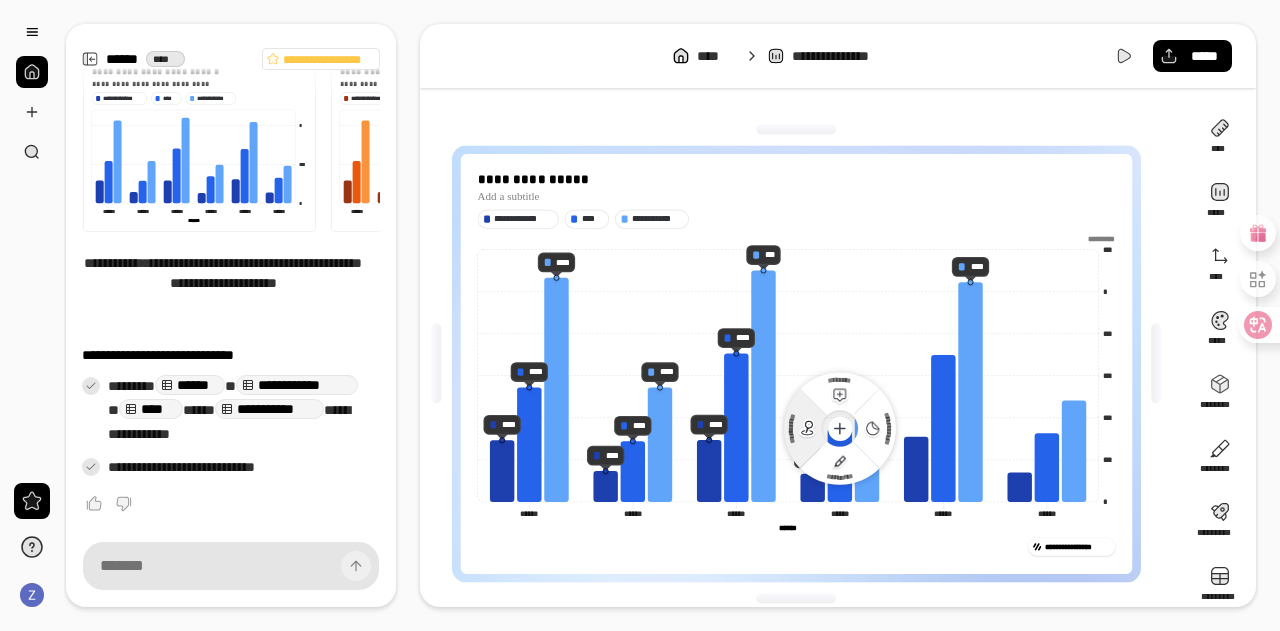 click 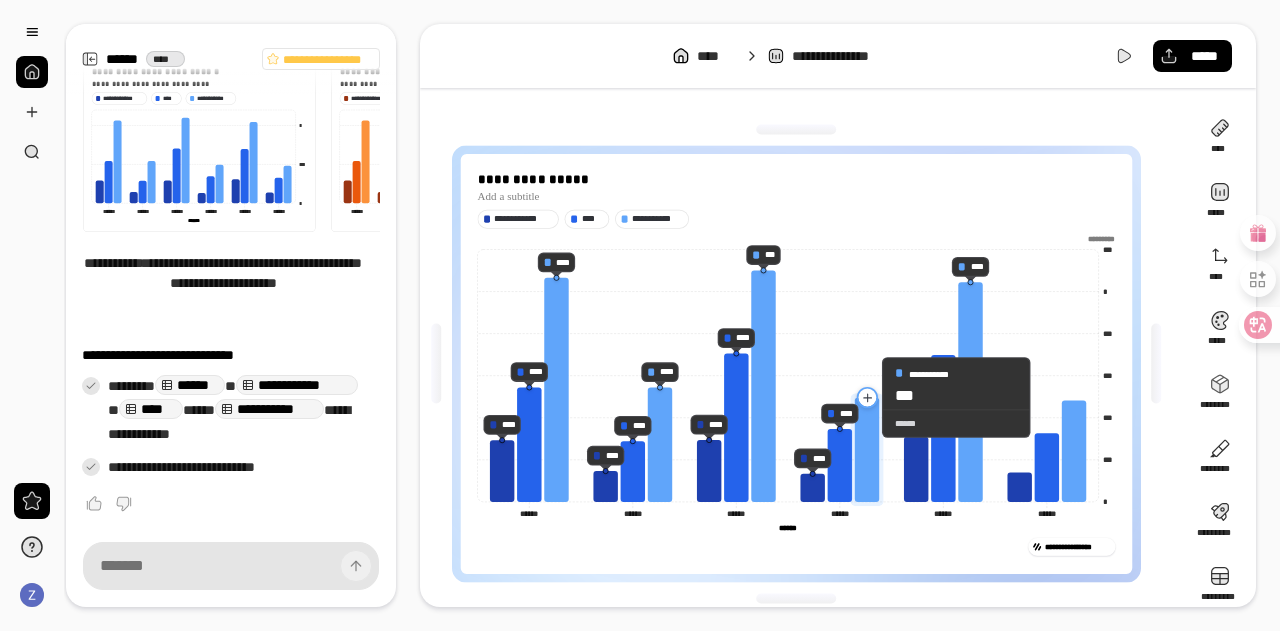 click 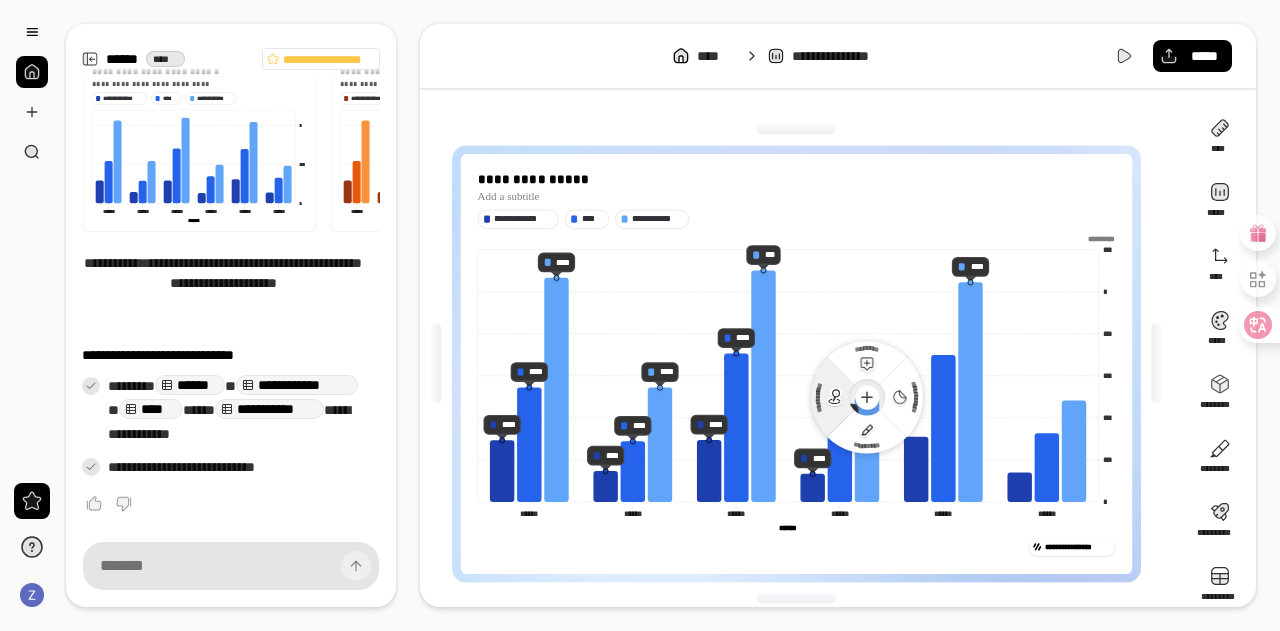 click 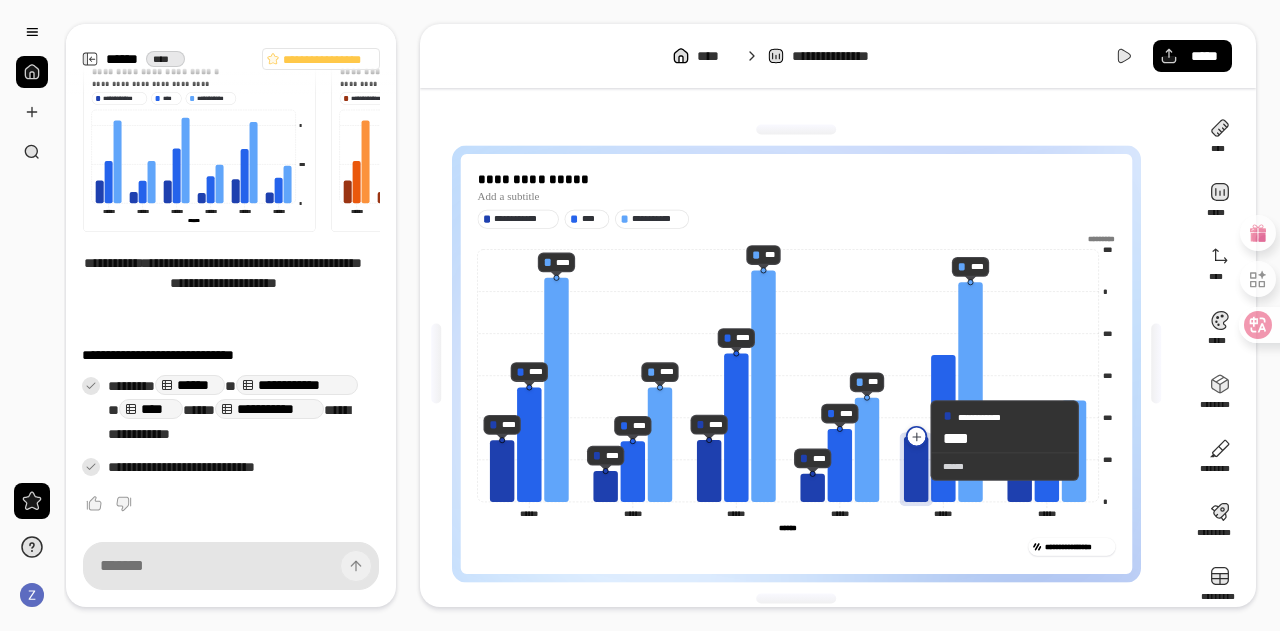 click 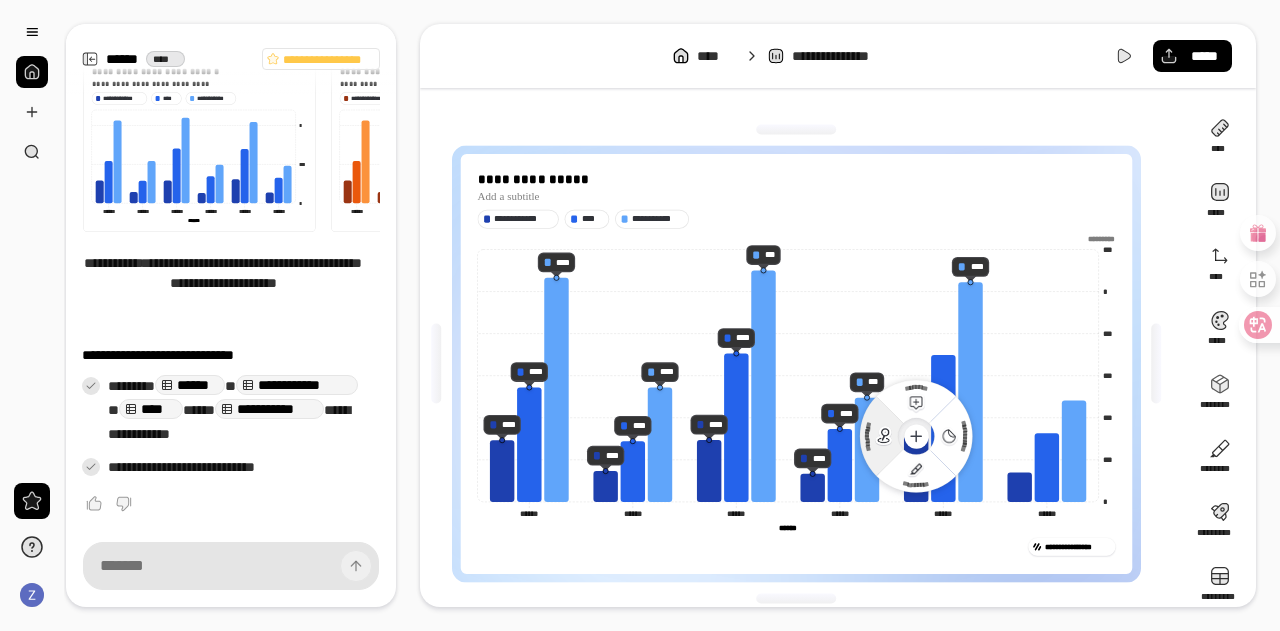 click 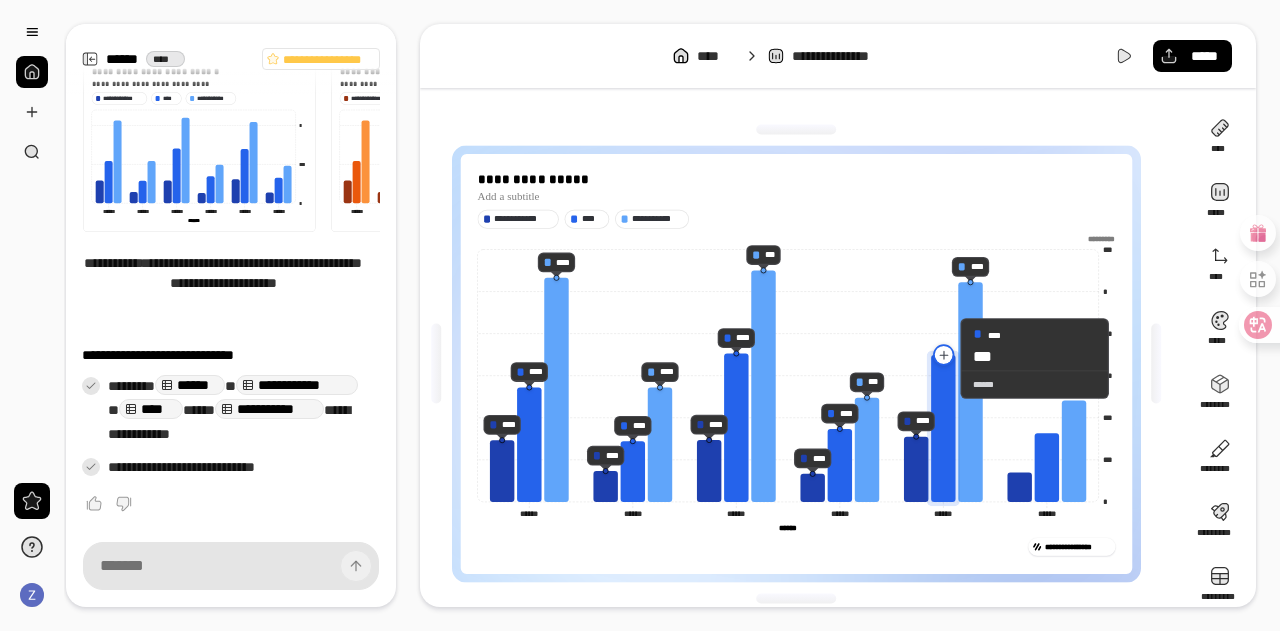 click 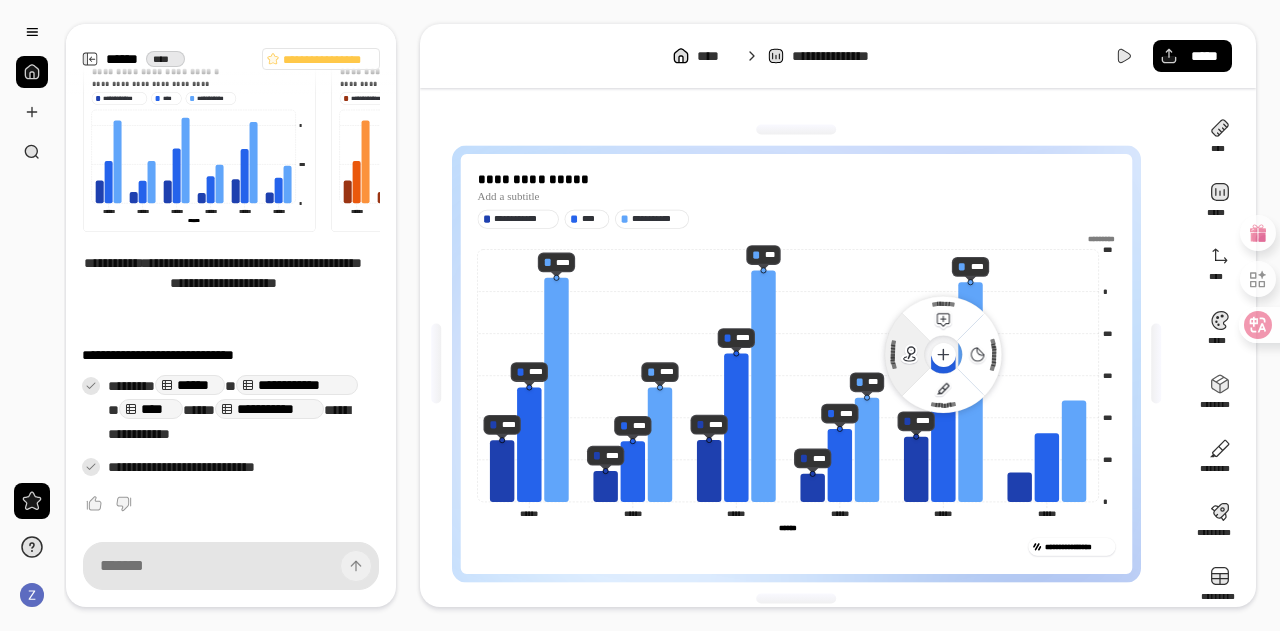 click 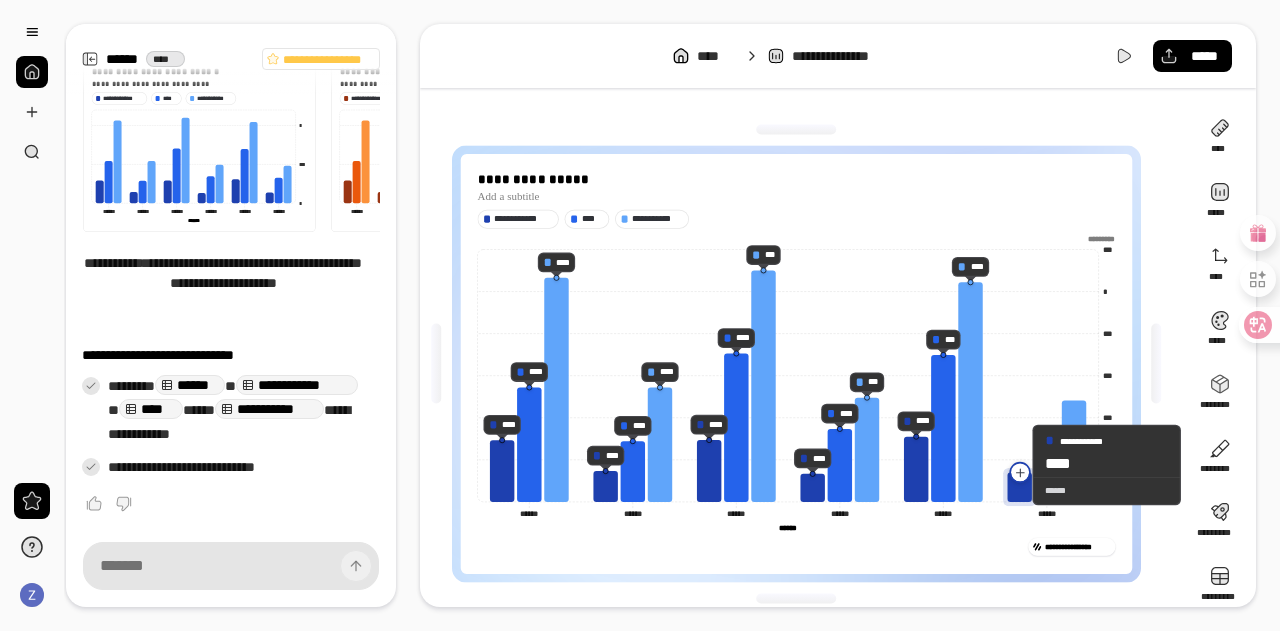 click 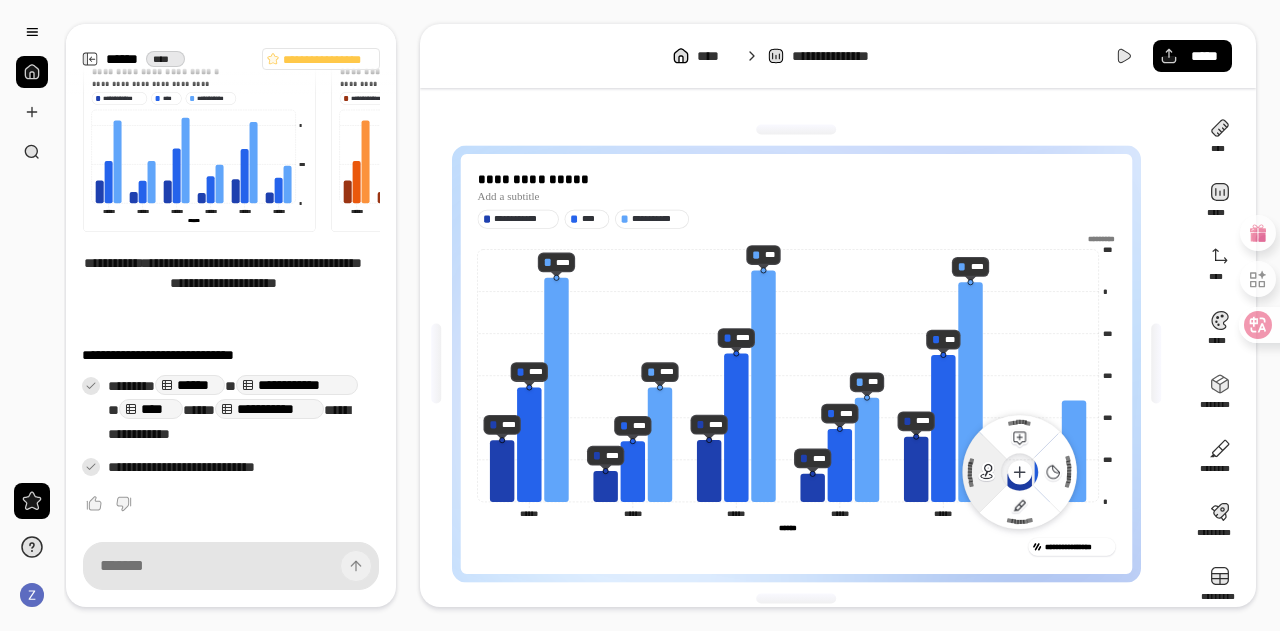 click 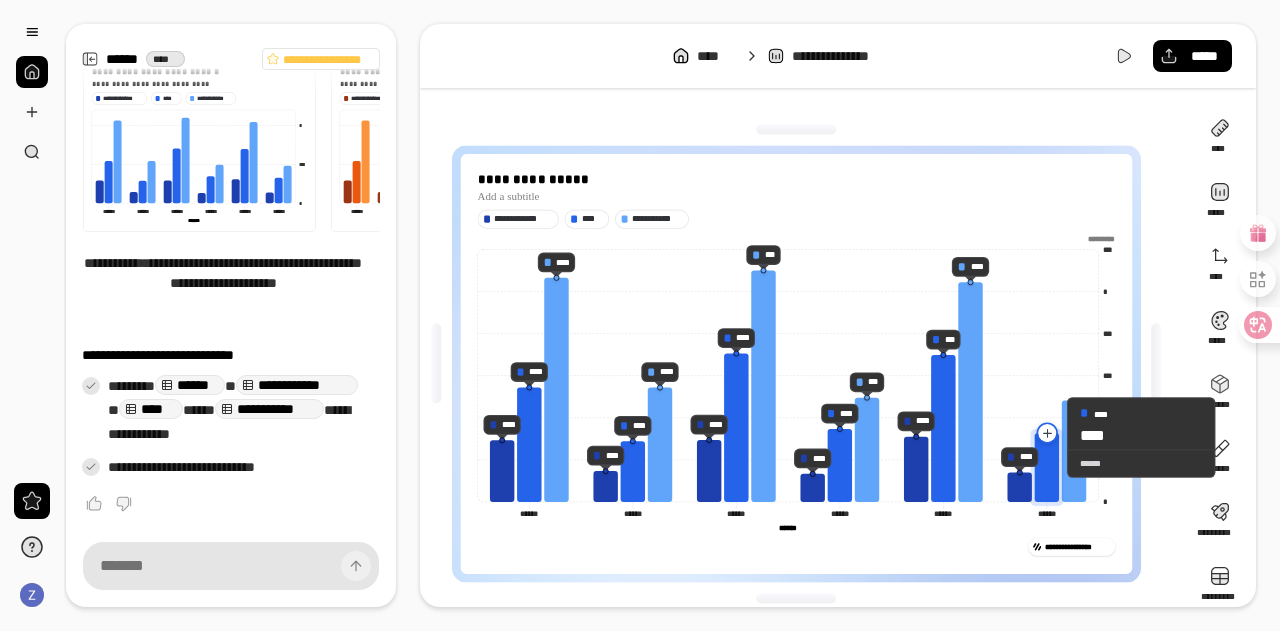 click 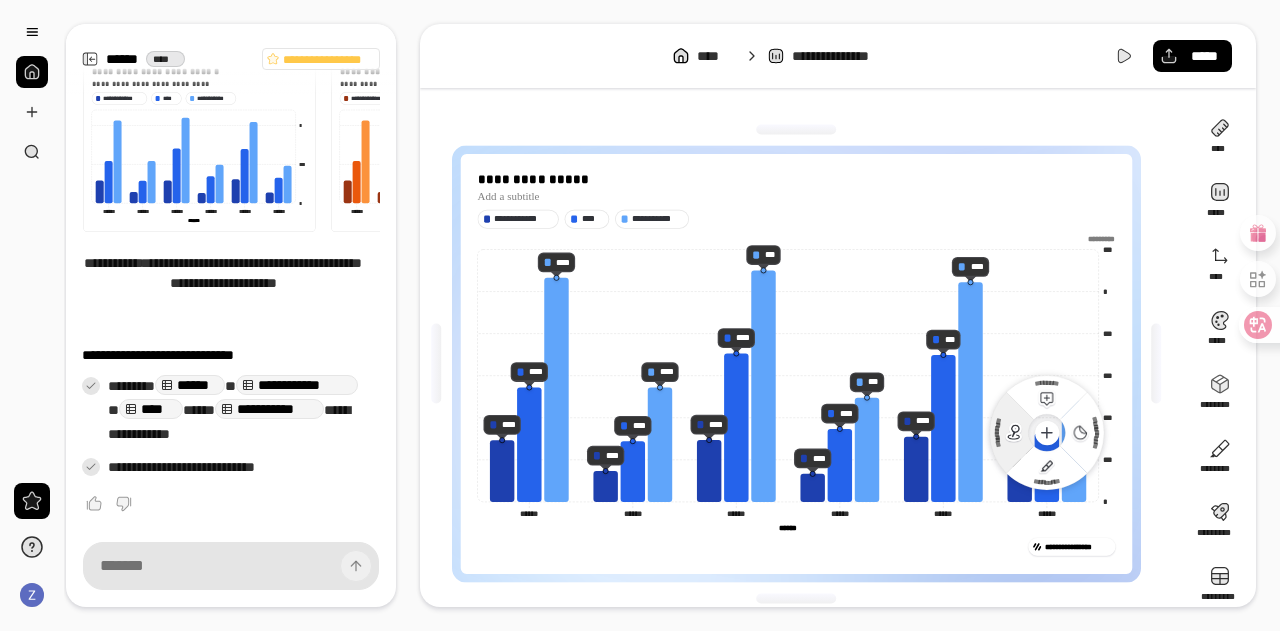 click 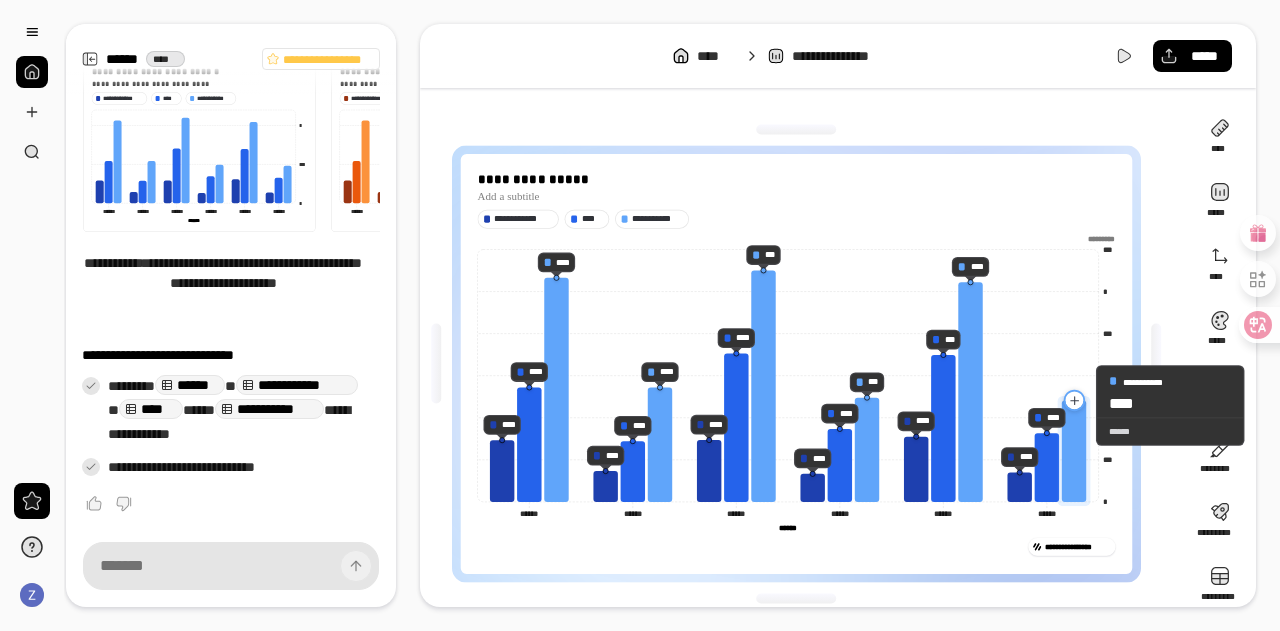 click 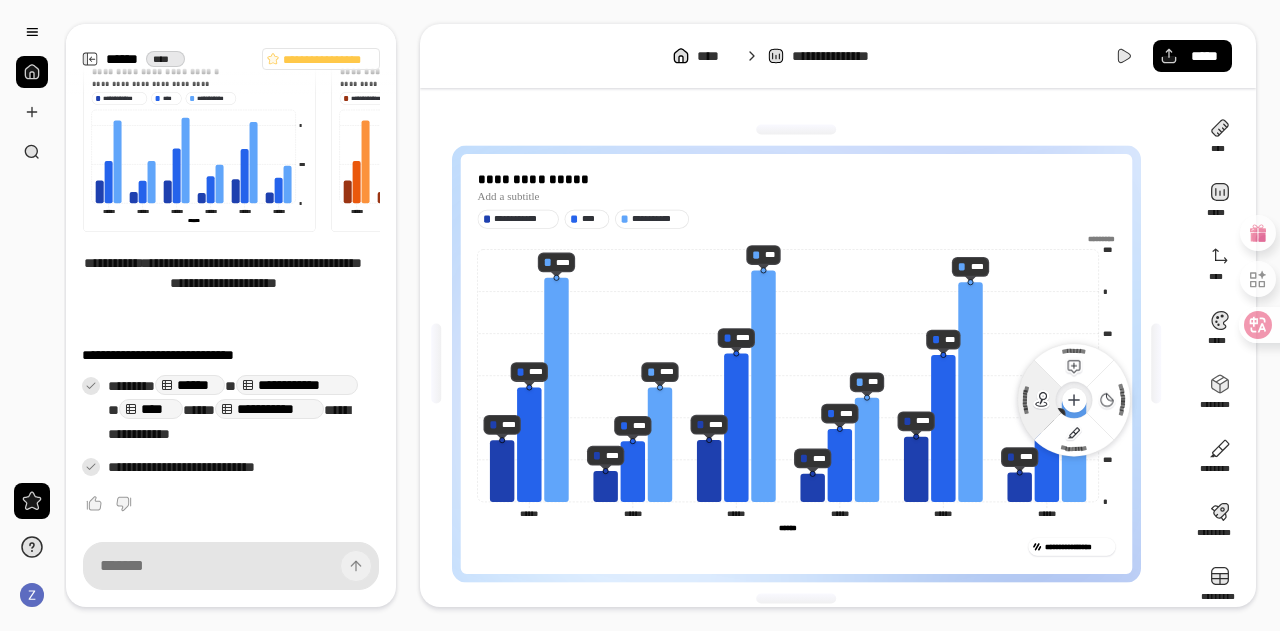 click 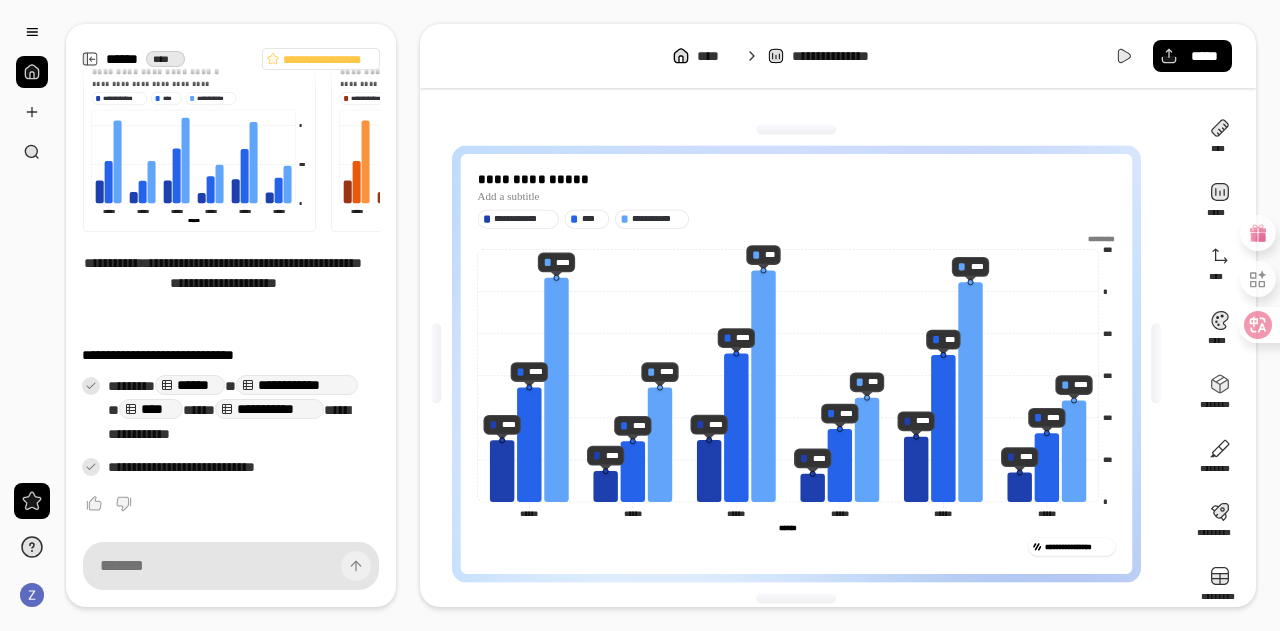 click on "**********" at bounding box center (796, 218) 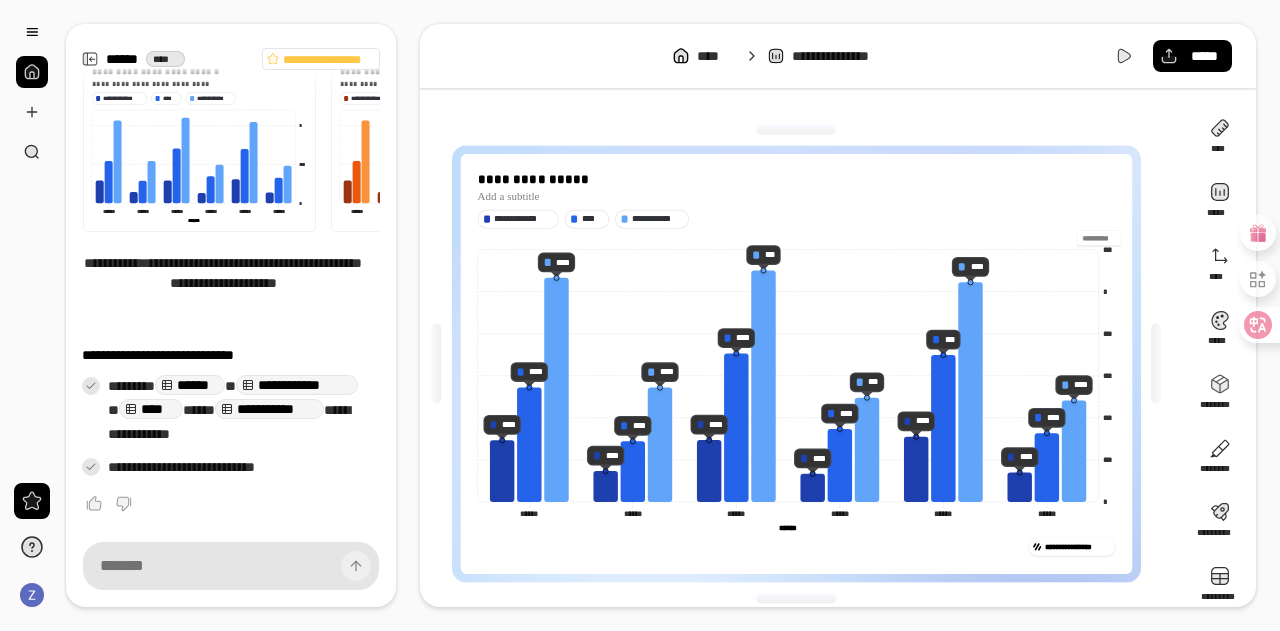 click at bounding box center (1098, 238) 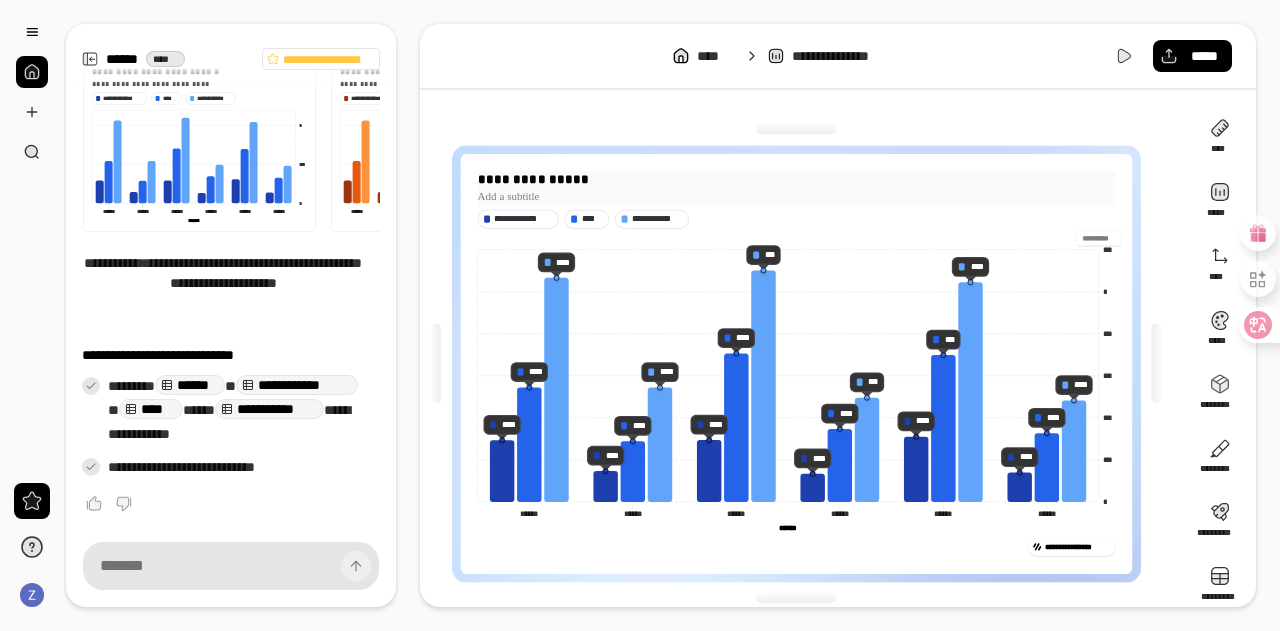 click on "**********" at bounding box center [796, 179] 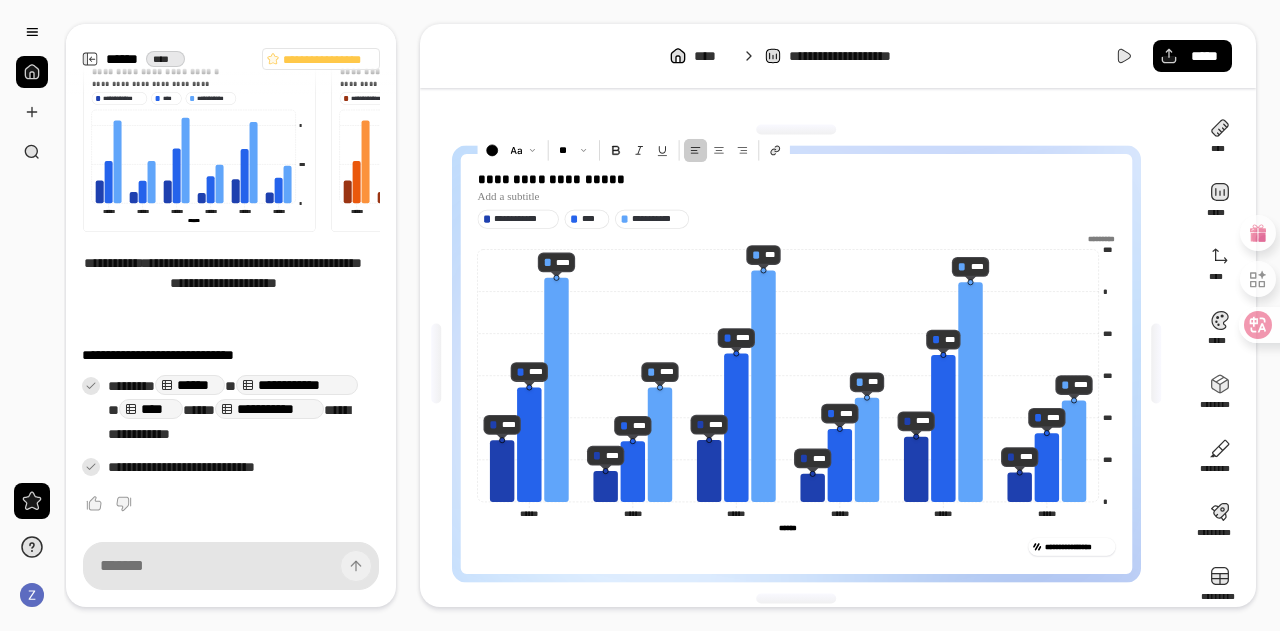 click on "**********" at bounding box center (796, 363) 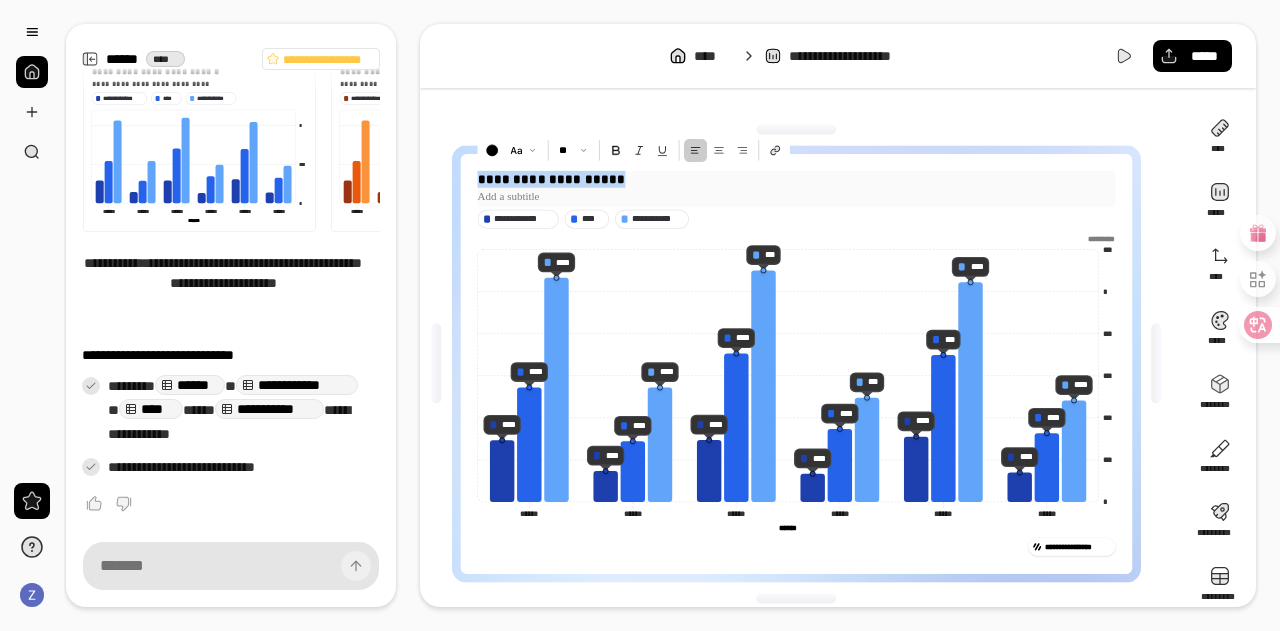 drag, startPoint x: 744, startPoint y: 180, endPoint x: 476, endPoint y: 176, distance: 268.02985 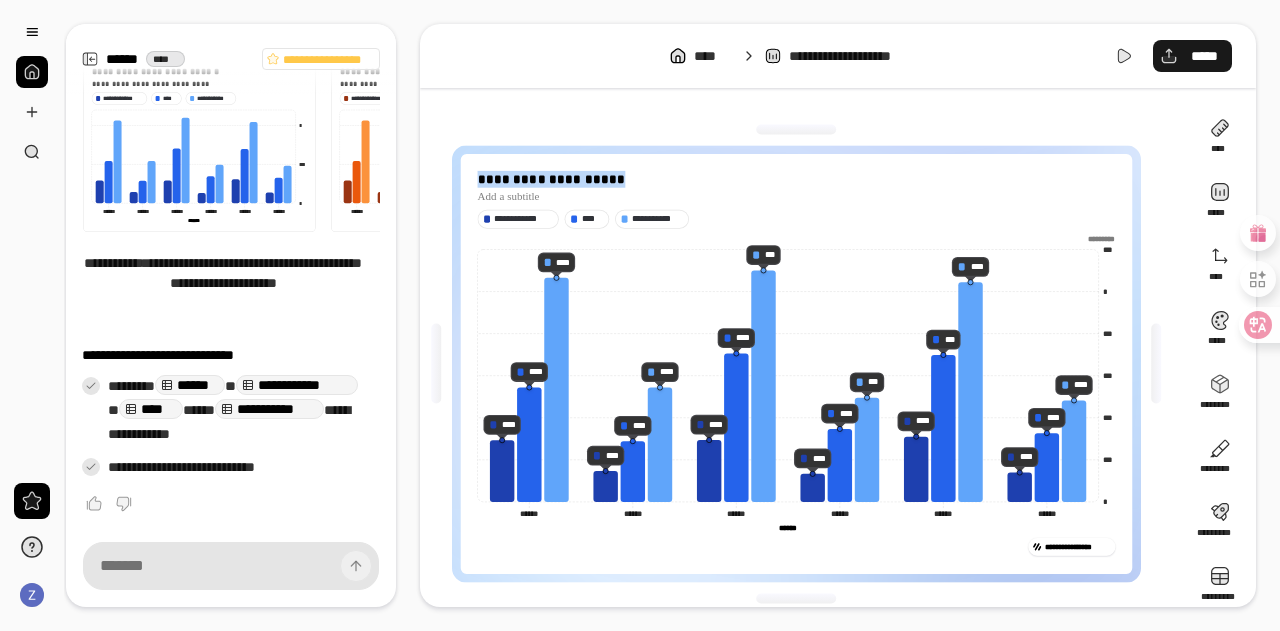 click on "*****" at bounding box center (1192, 56) 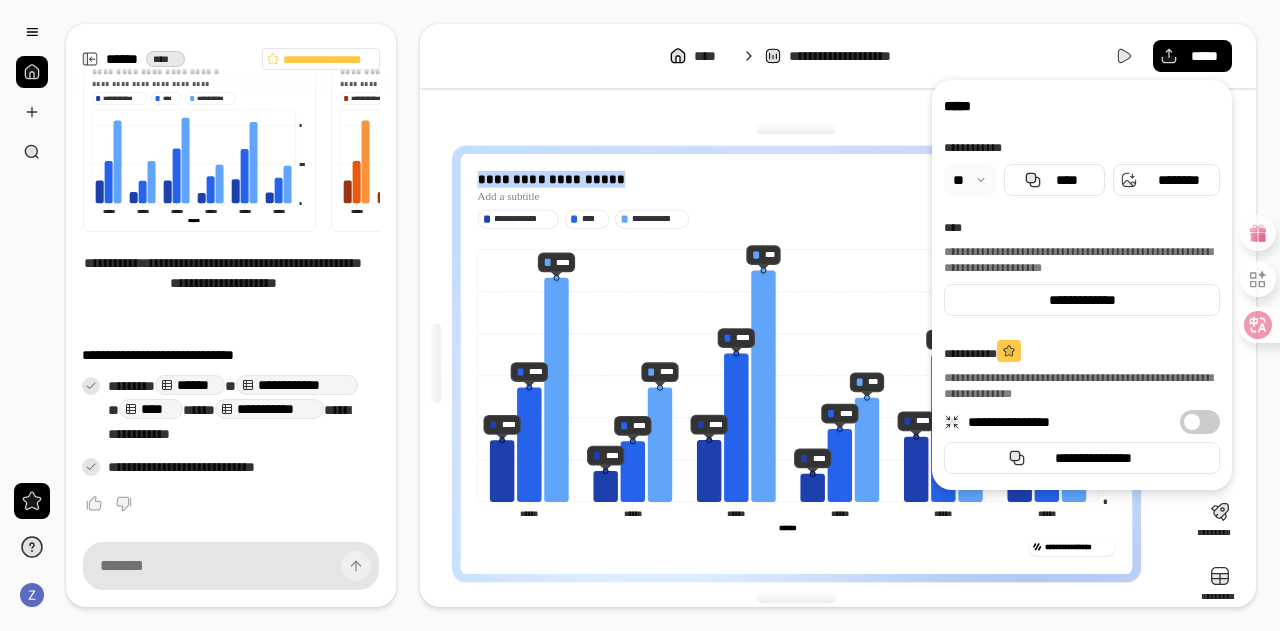 click at bounding box center [970, 180] 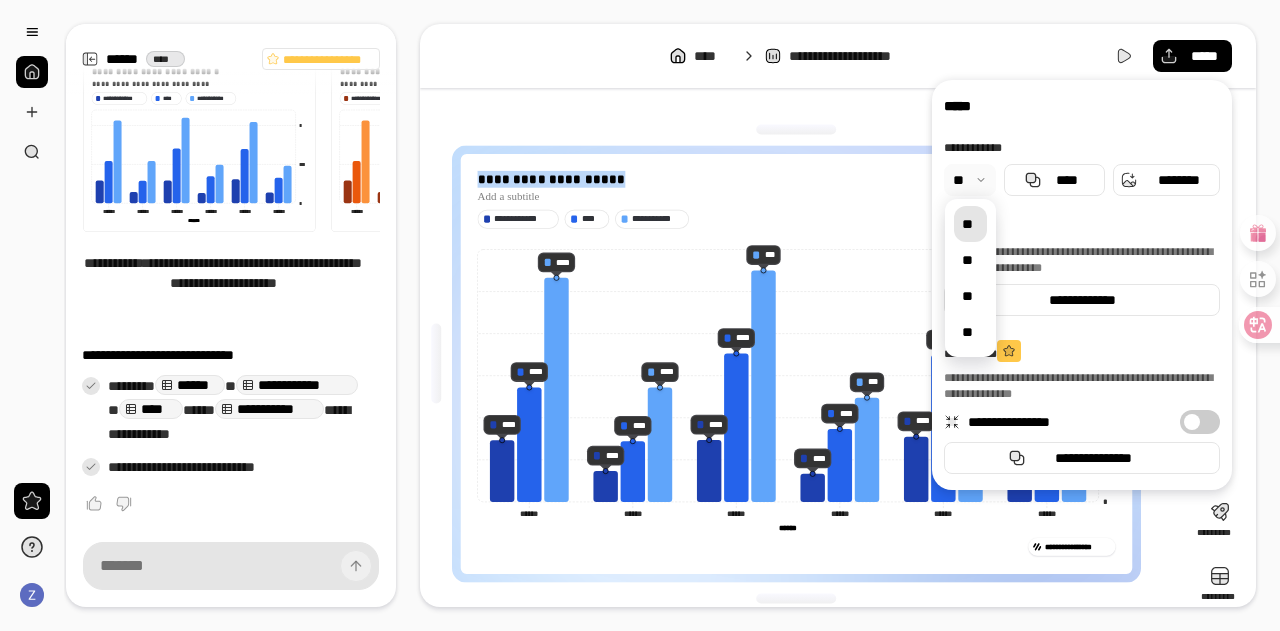 click at bounding box center (970, 180) 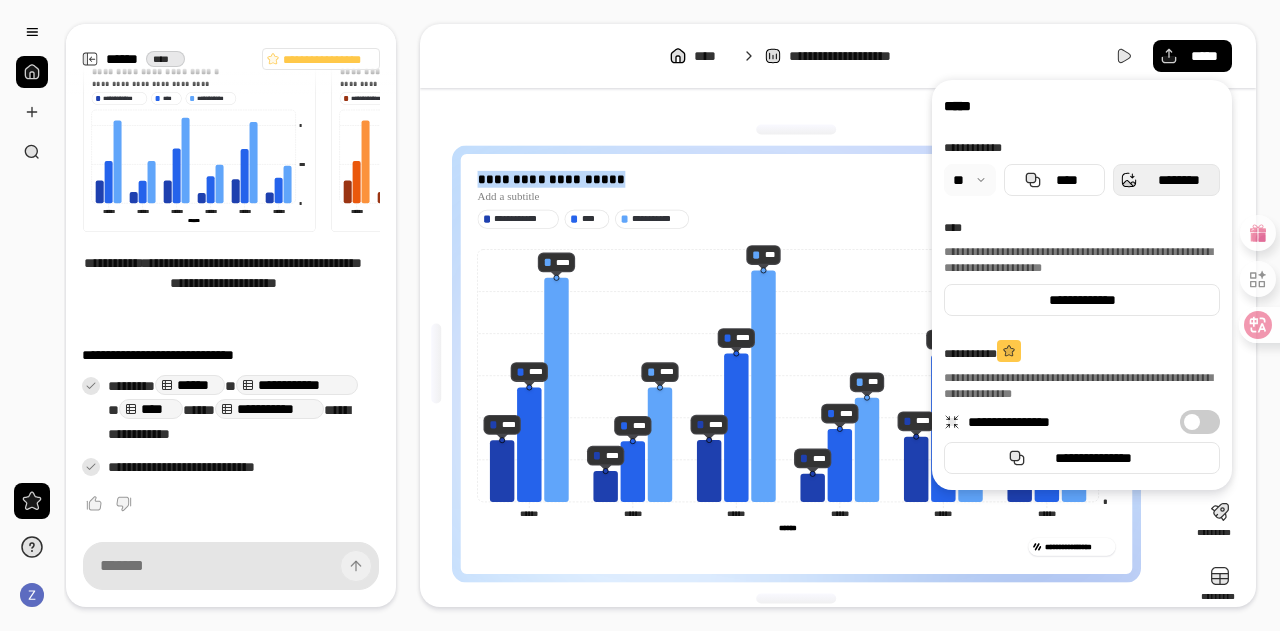 click on "********" at bounding box center (1166, 180) 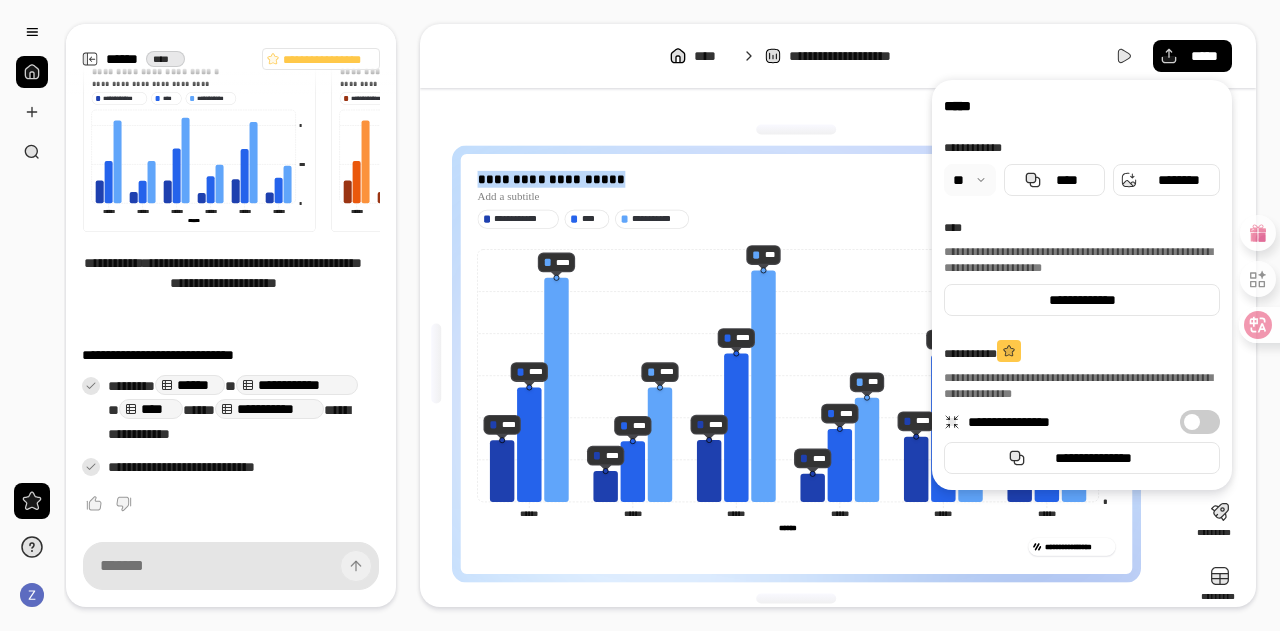 click at bounding box center [32, 72] 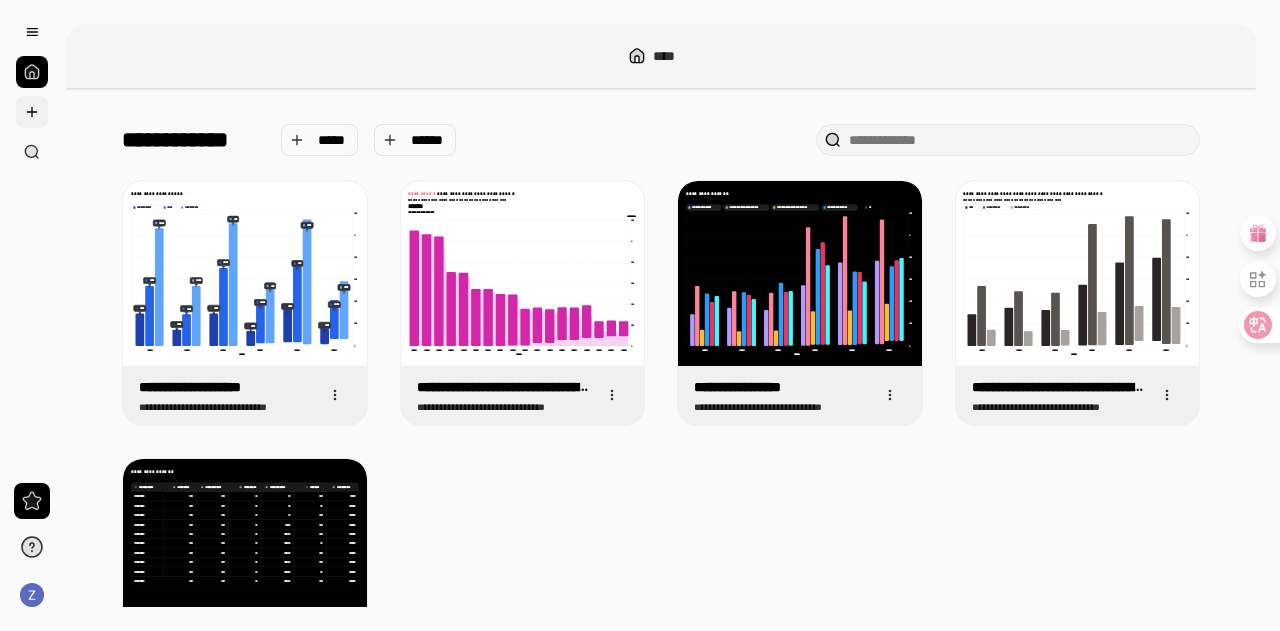 click at bounding box center (32, 112) 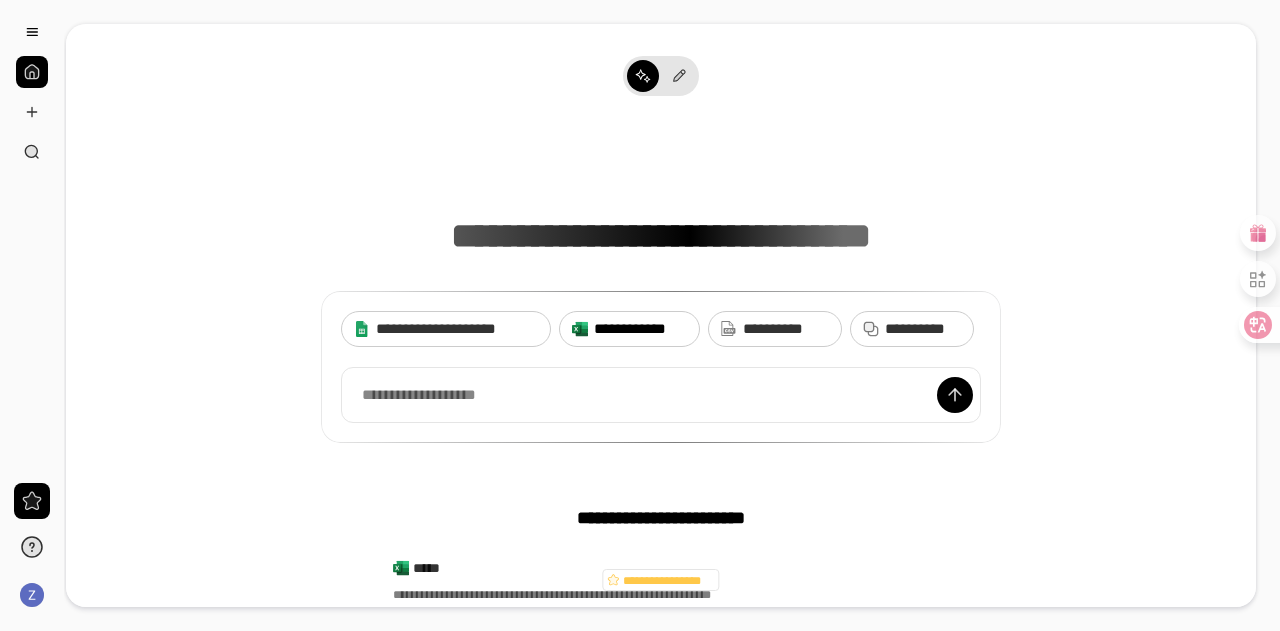 click on "**********" at bounding box center [640, 329] 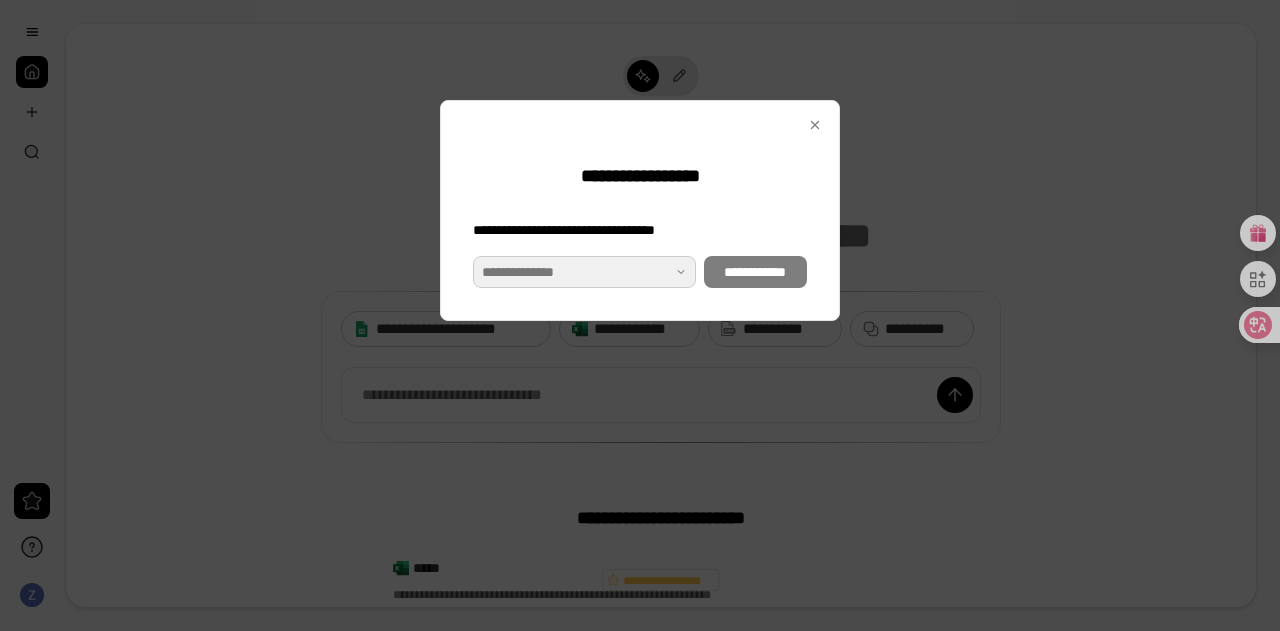 click at bounding box center [584, 272] 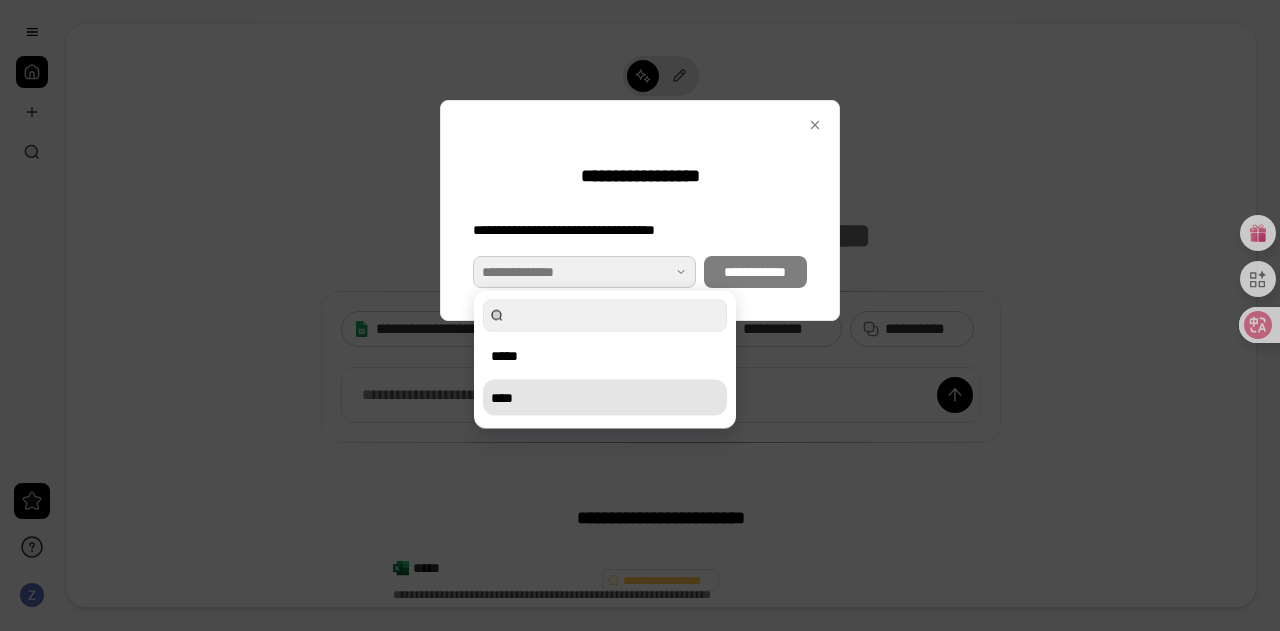 click on "****" at bounding box center (605, 398) 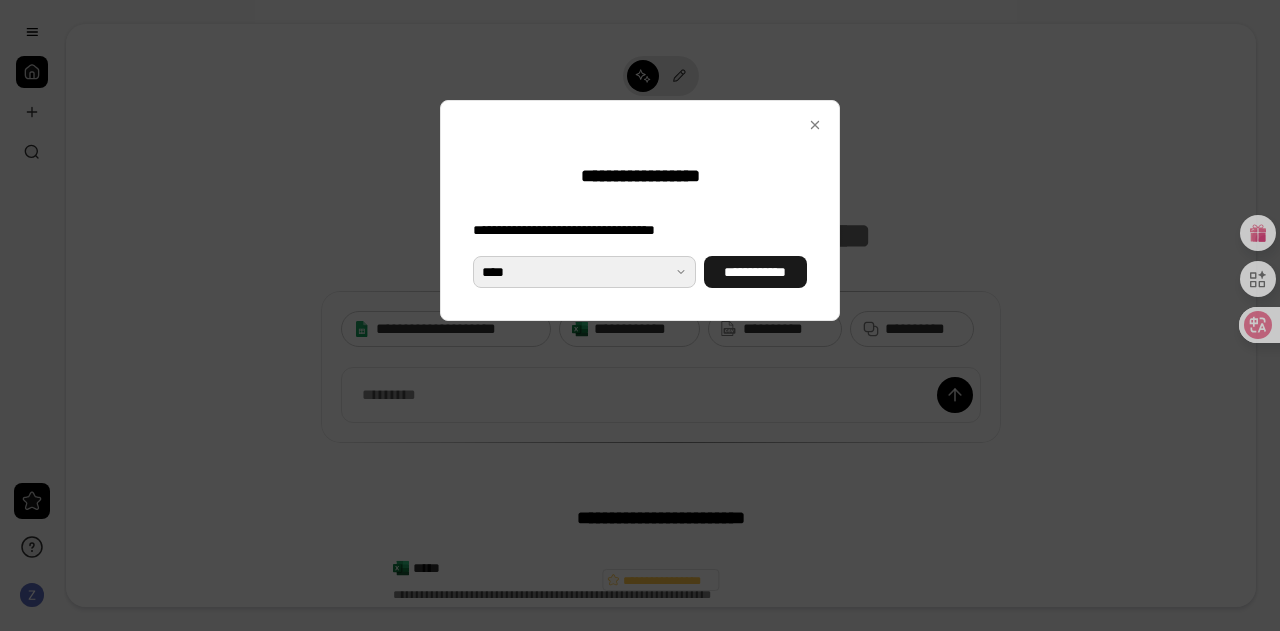 click on "**********" at bounding box center (755, 272) 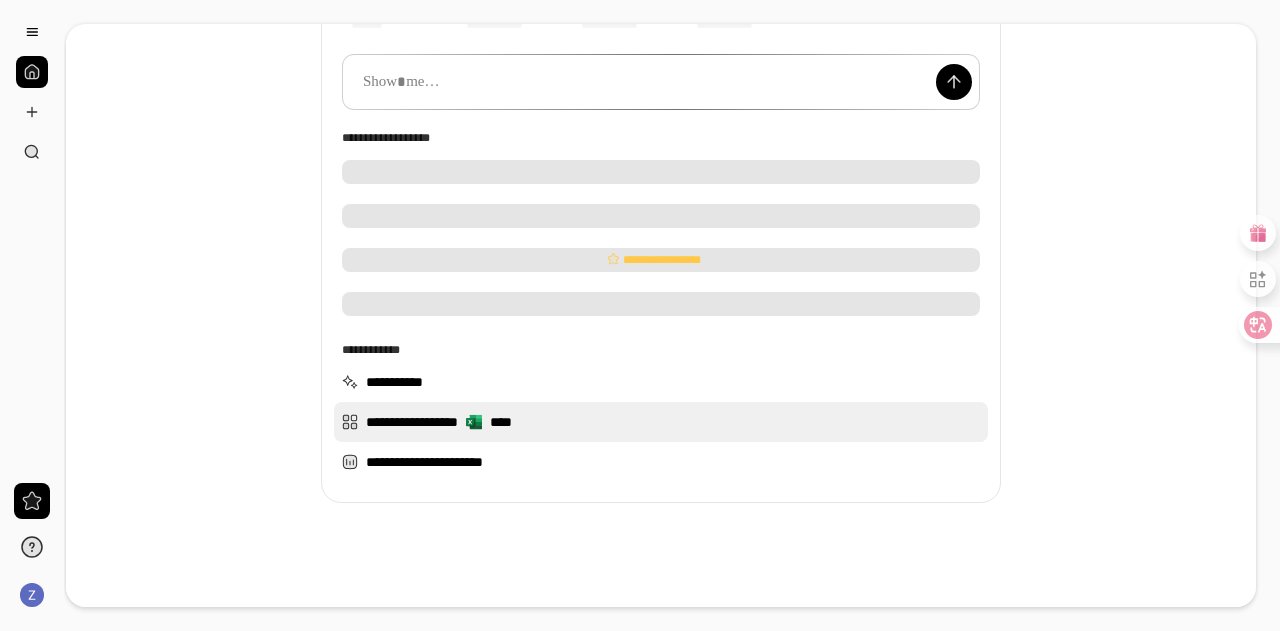 scroll, scrollTop: 337, scrollLeft: 0, axis: vertical 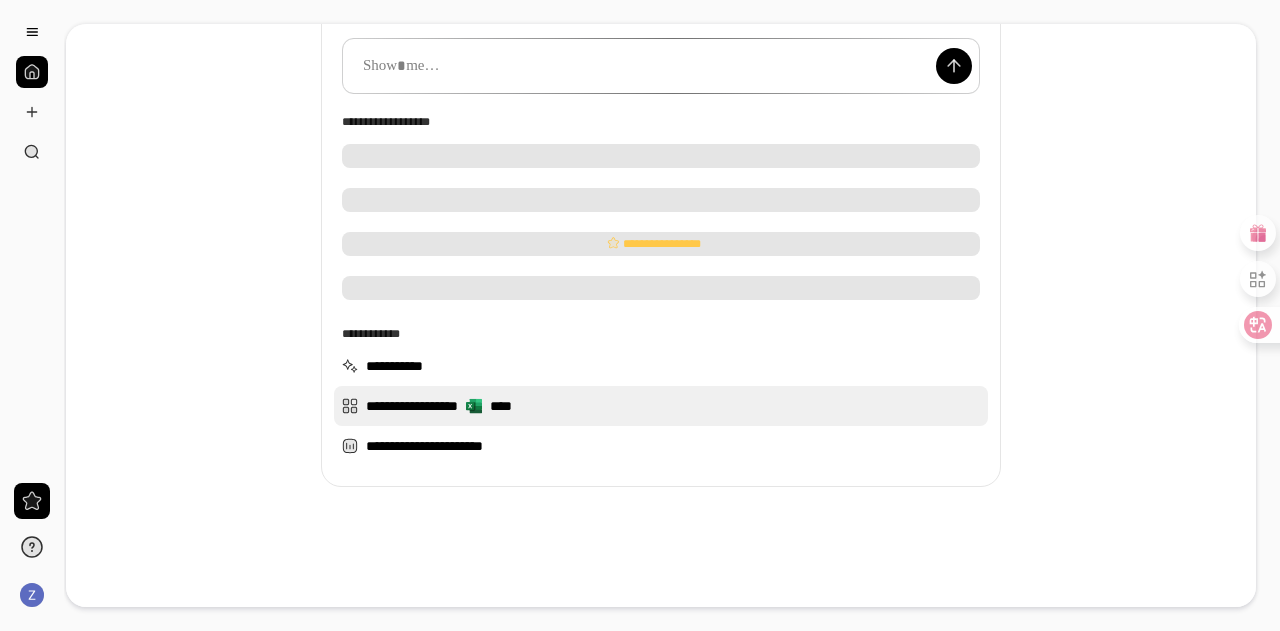 click on "**********" at bounding box center (661, 406) 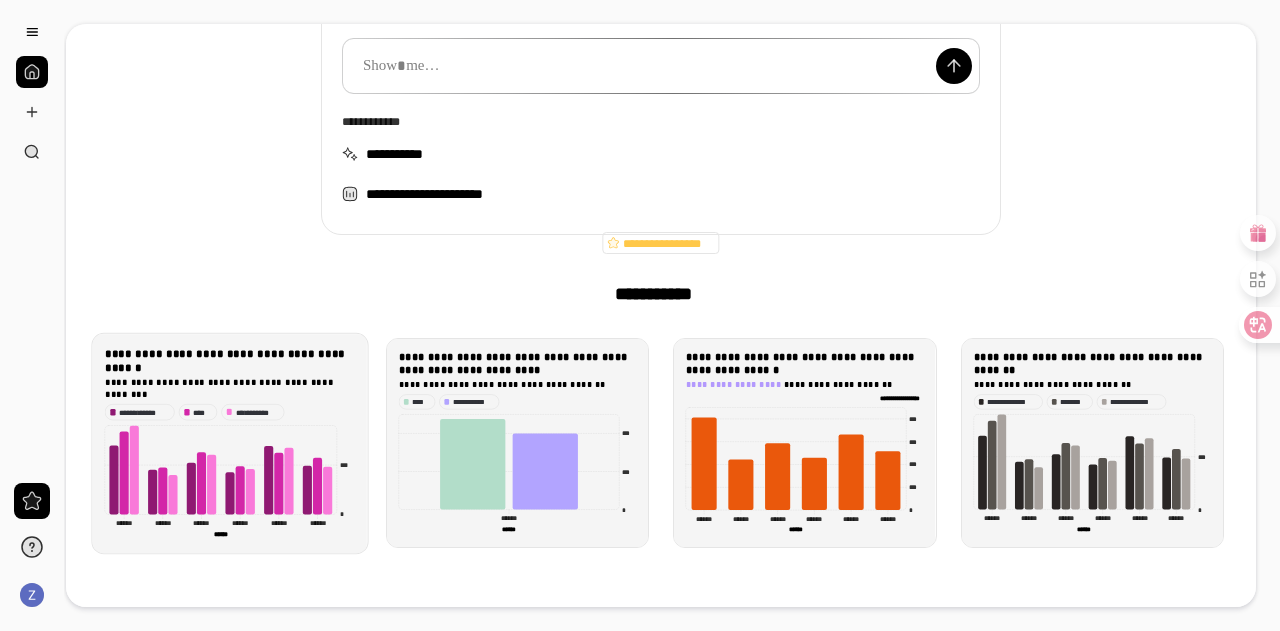 click on "**********" at bounding box center [227, 388] 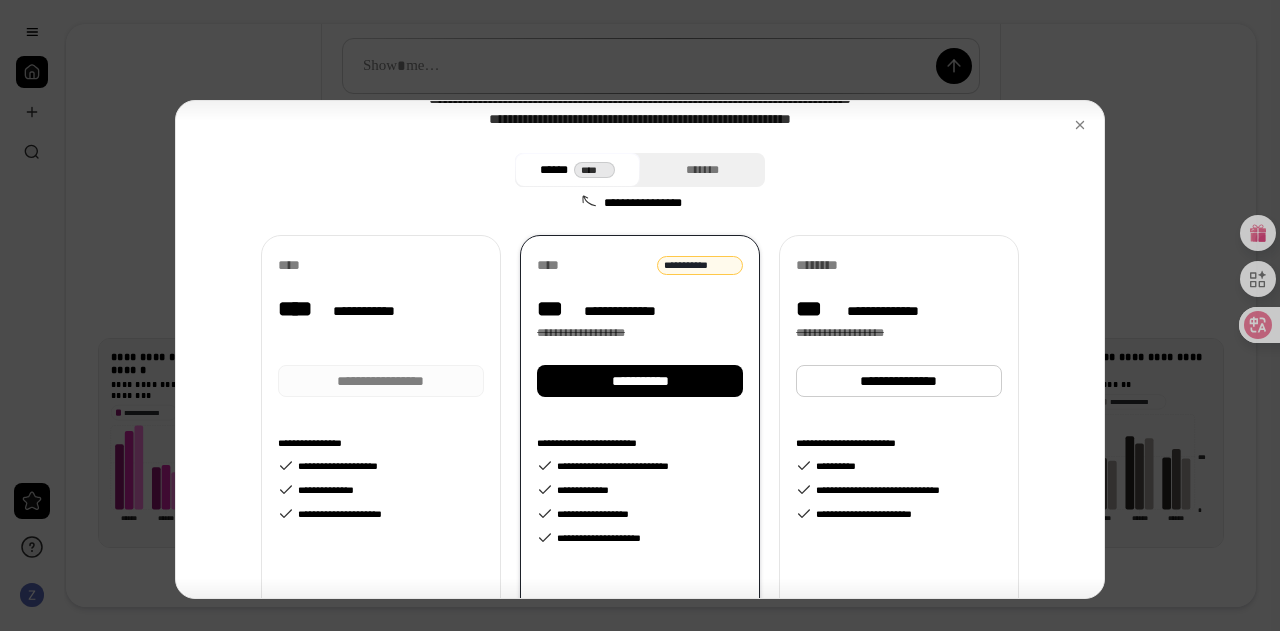 scroll, scrollTop: 100, scrollLeft: 0, axis: vertical 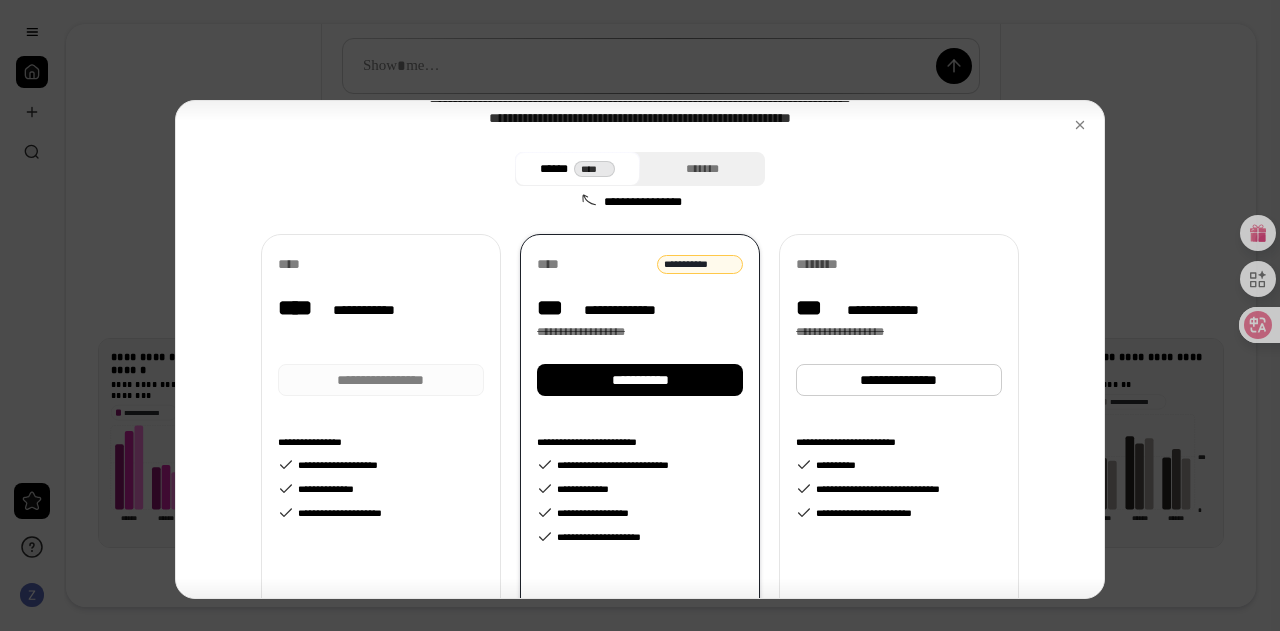 drag, startPoint x: 297, startPoint y: 462, endPoint x: 355, endPoint y: 463, distance: 58.00862 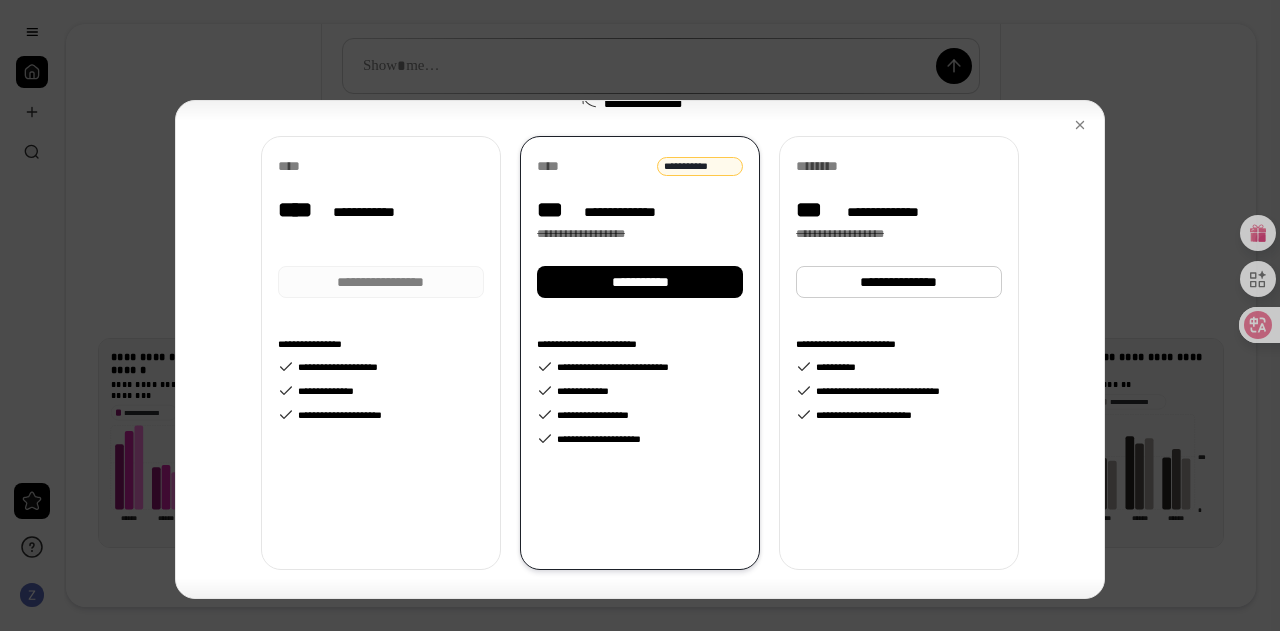 scroll, scrollTop: 200, scrollLeft: 0, axis: vertical 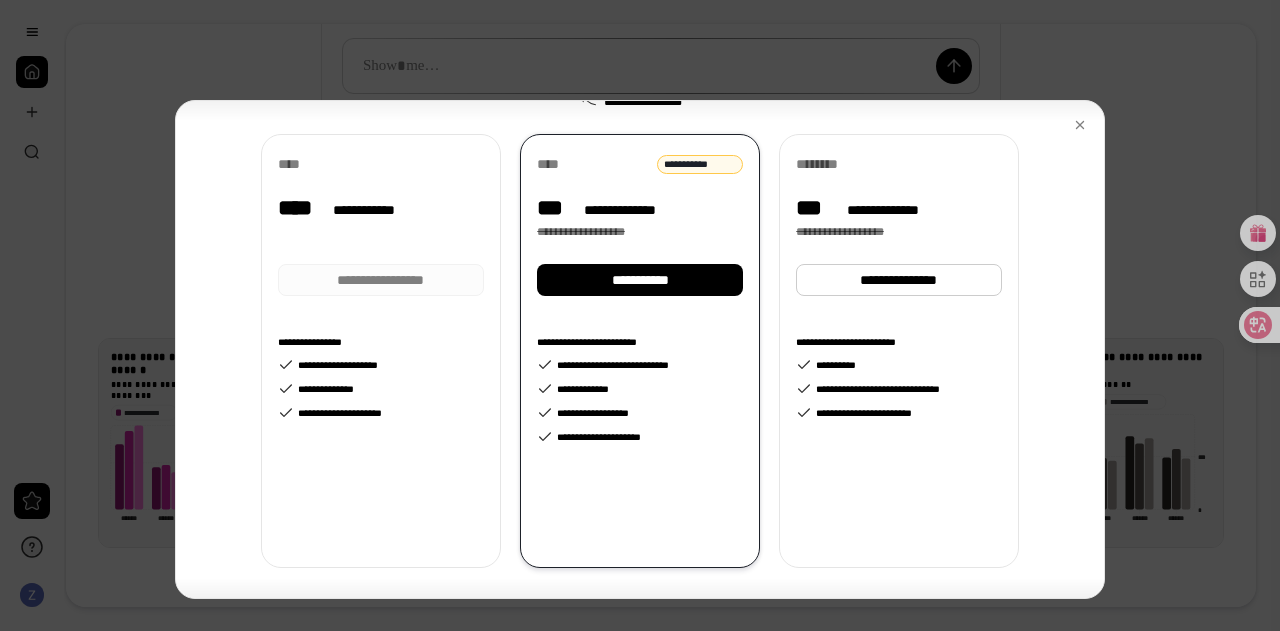 drag, startPoint x: 330, startPoint y: 365, endPoint x: 340, endPoint y: 362, distance: 10.440307 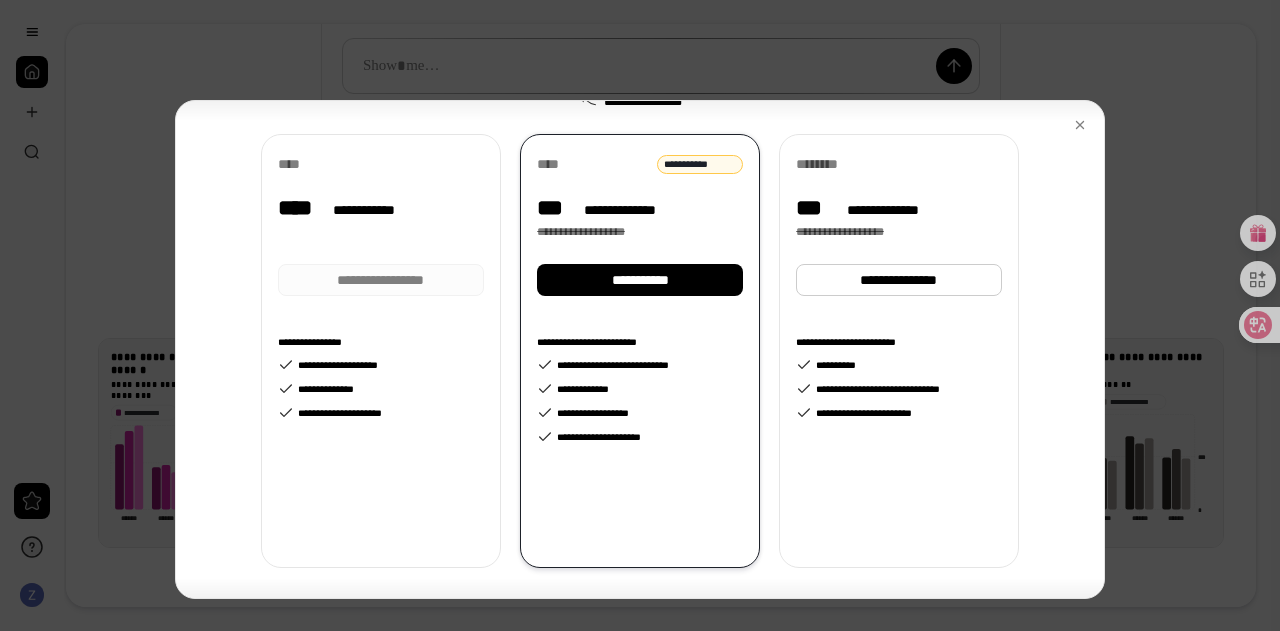 scroll, scrollTop: 0, scrollLeft: 0, axis: both 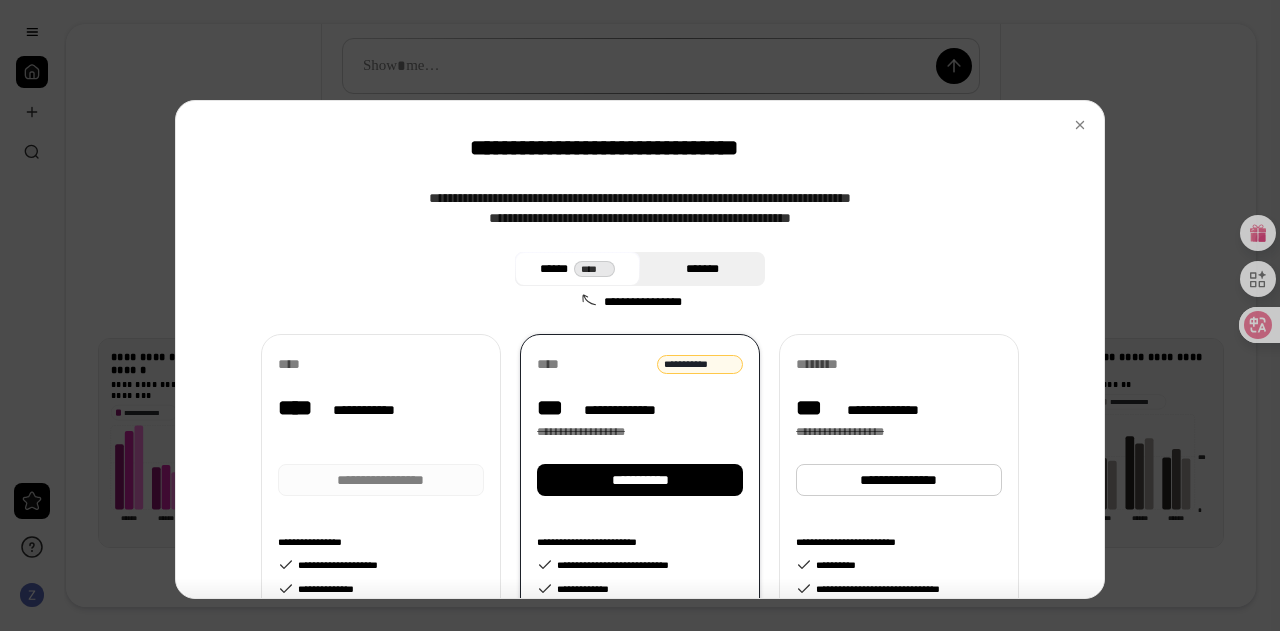 click on "*******" at bounding box center (702, 269) 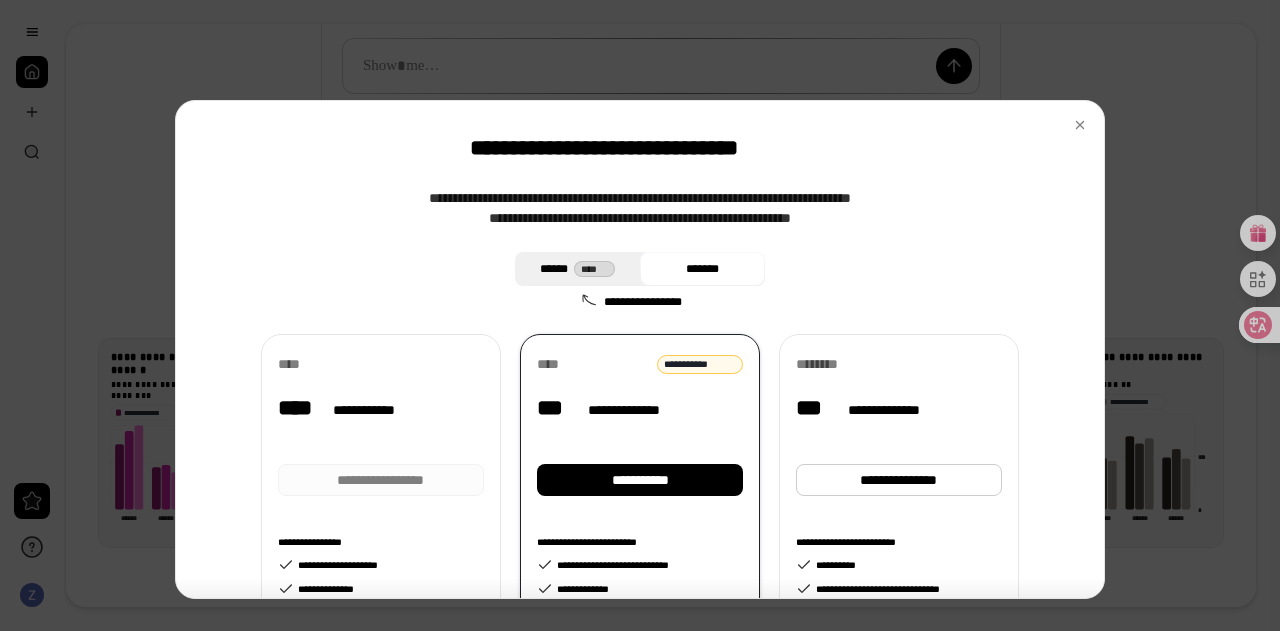 click on "****** ****" at bounding box center [577, 269] 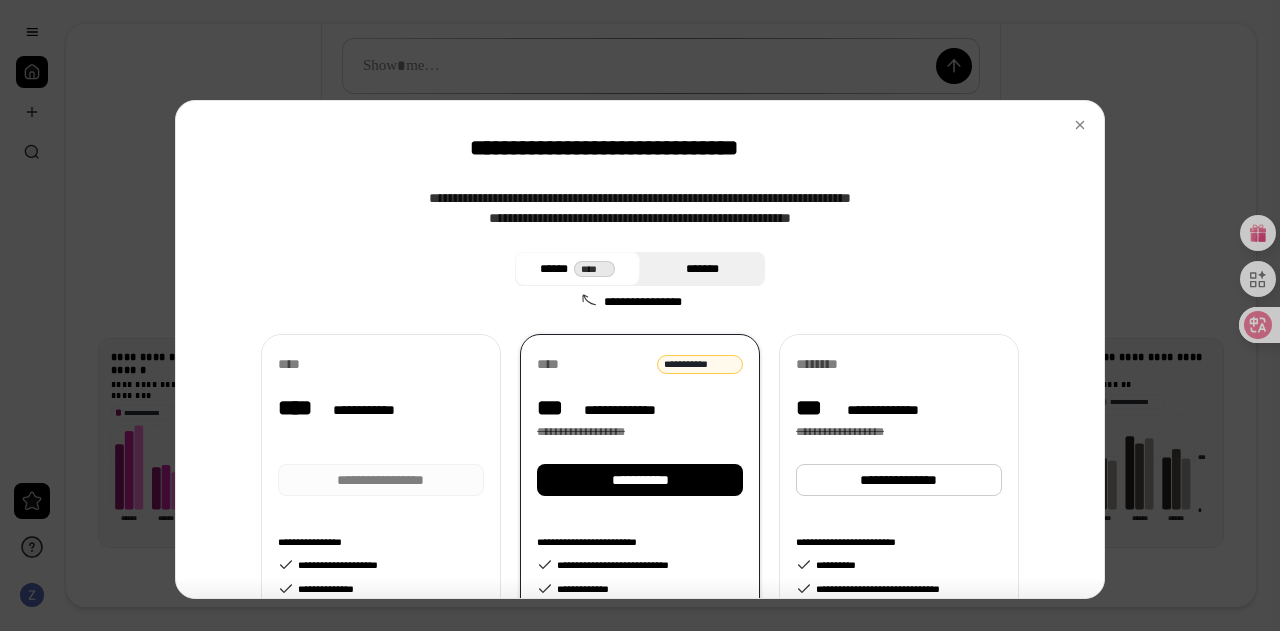 click on "*******" at bounding box center (702, 269) 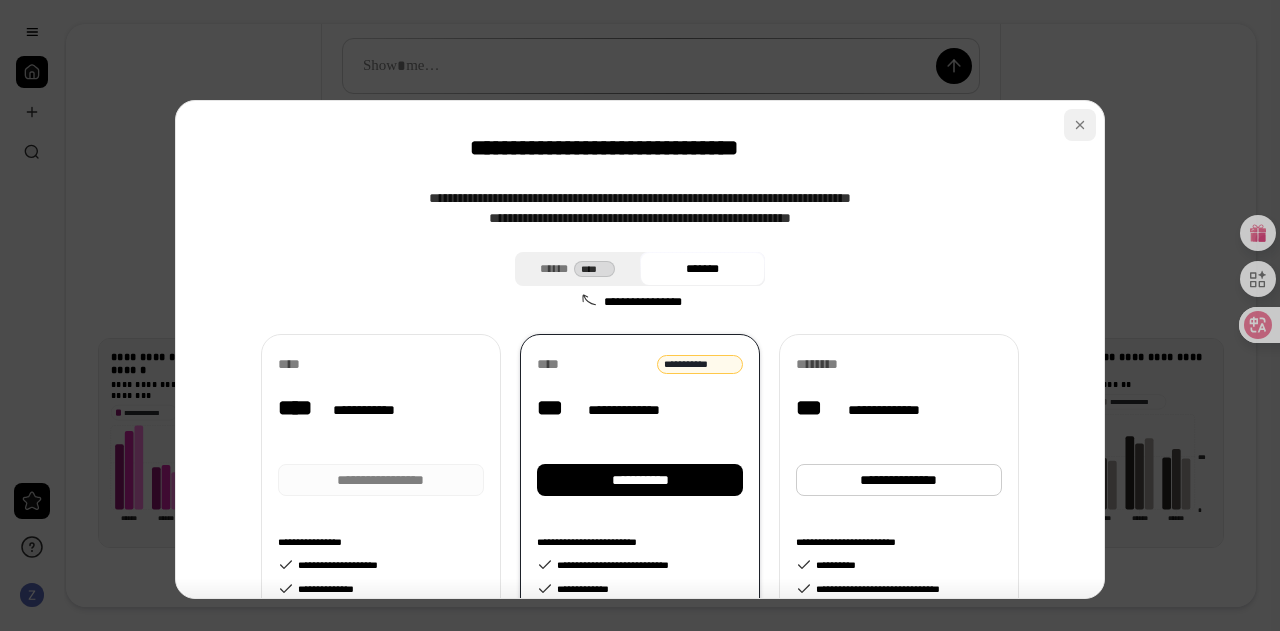 click at bounding box center [1080, 125] 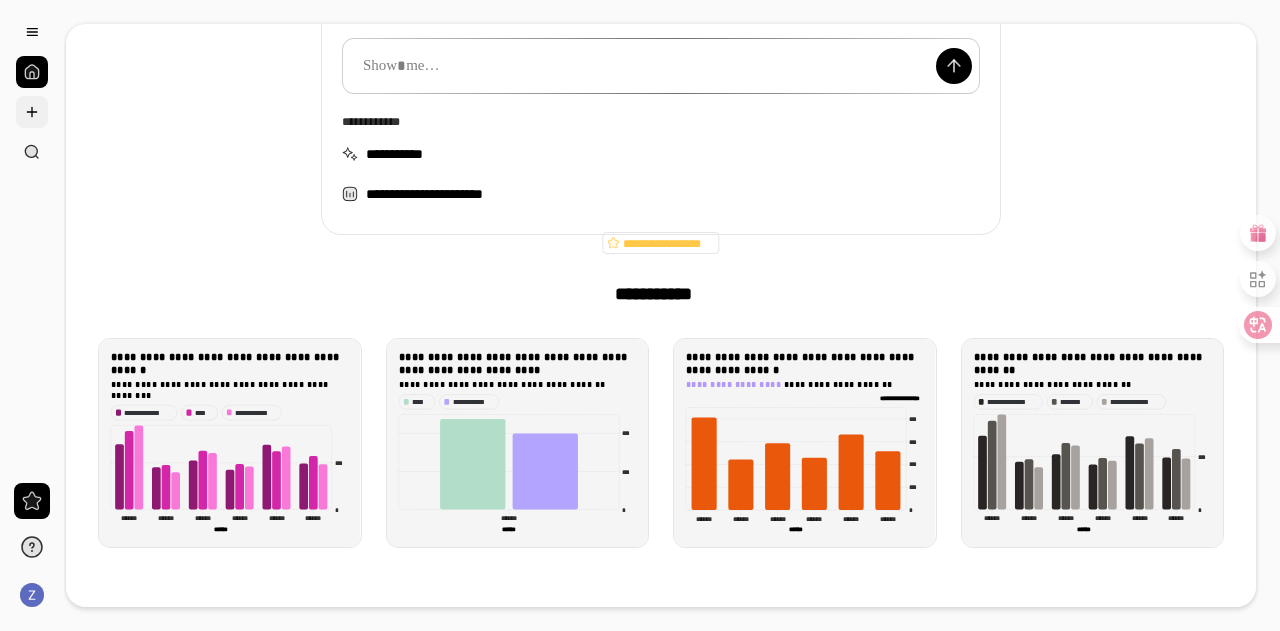 click at bounding box center (32, 112) 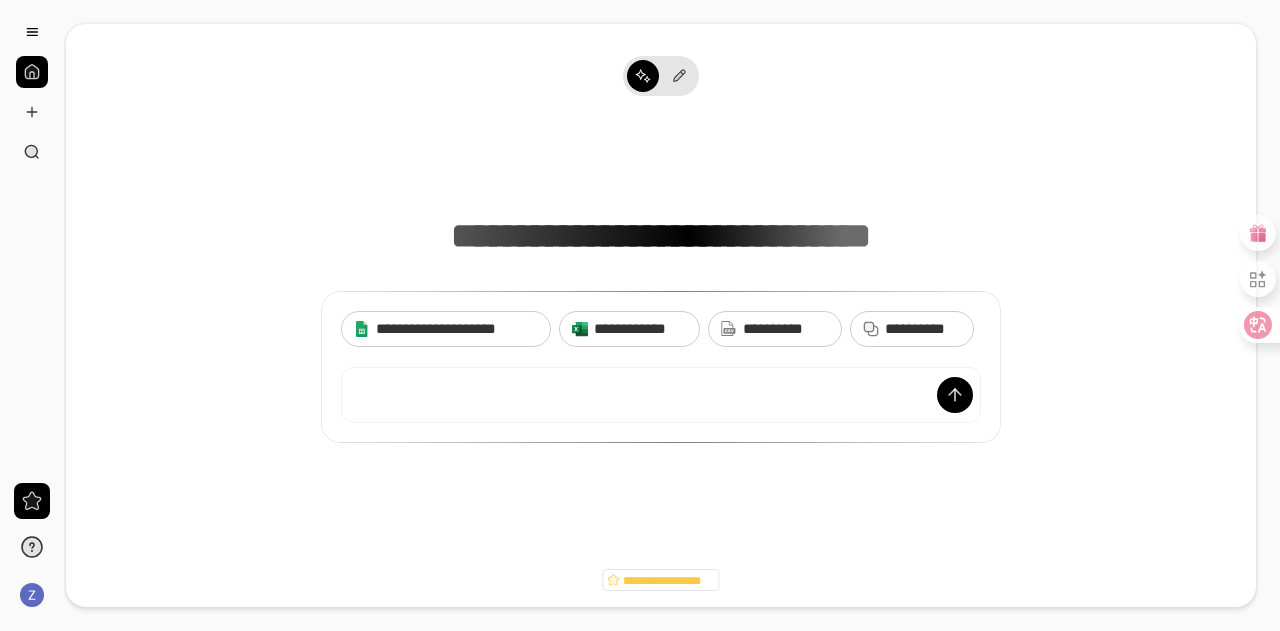 click at bounding box center [32, 72] 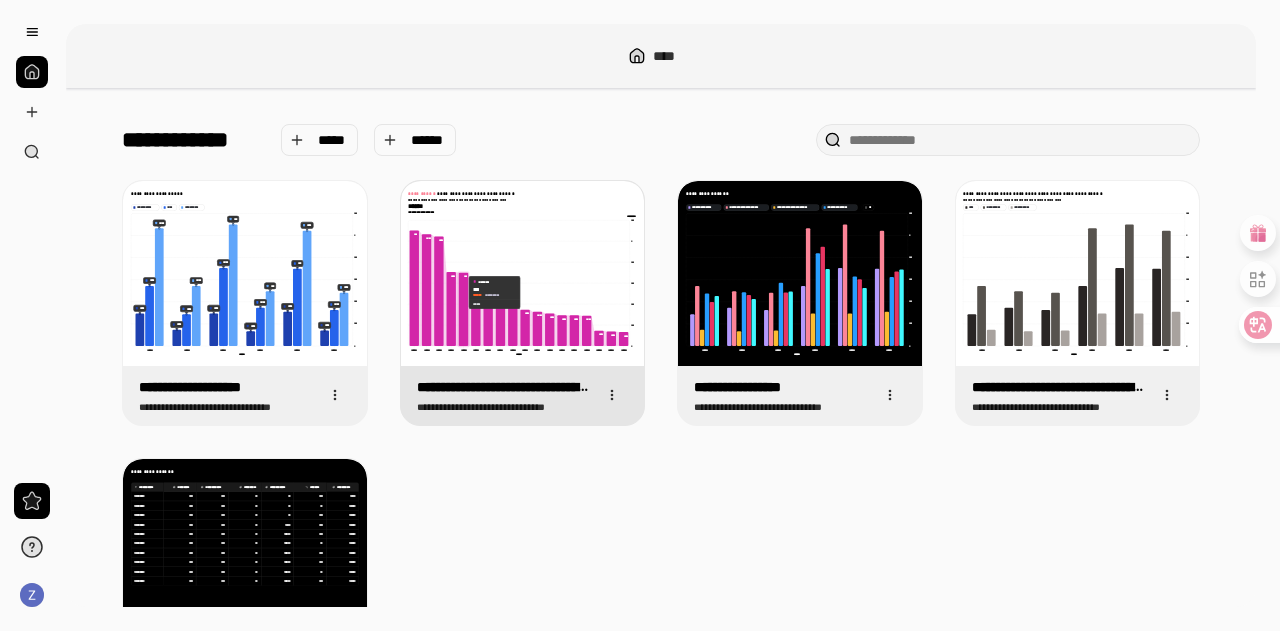 click 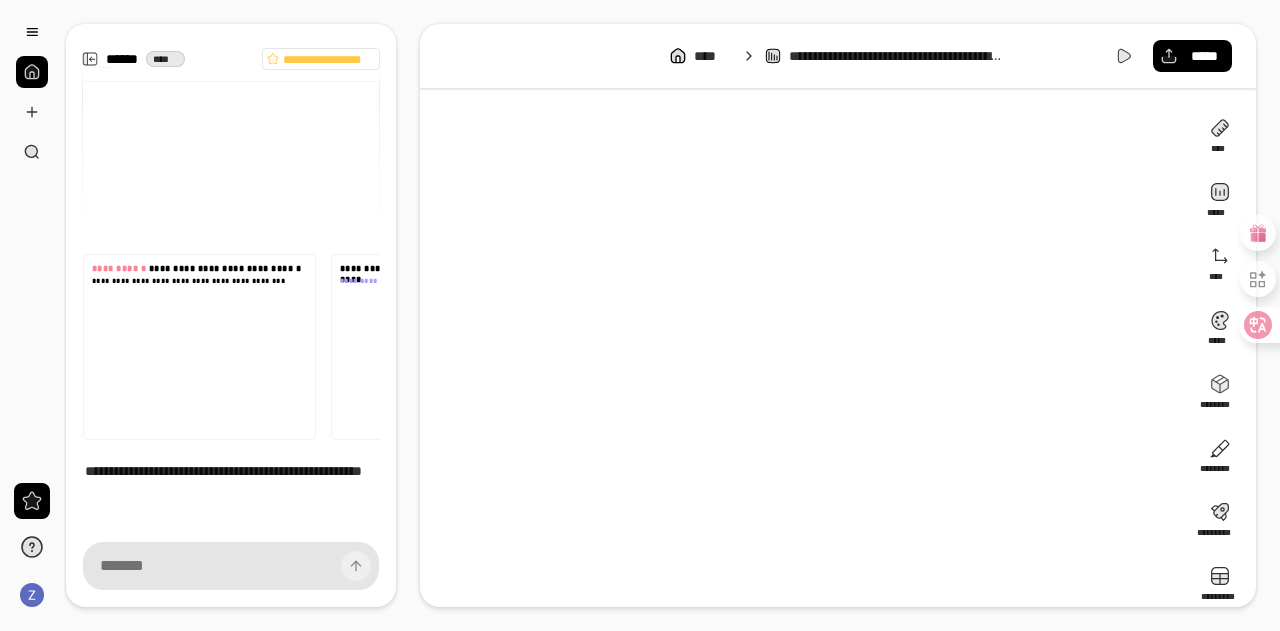 scroll, scrollTop: 269, scrollLeft: 0, axis: vertical 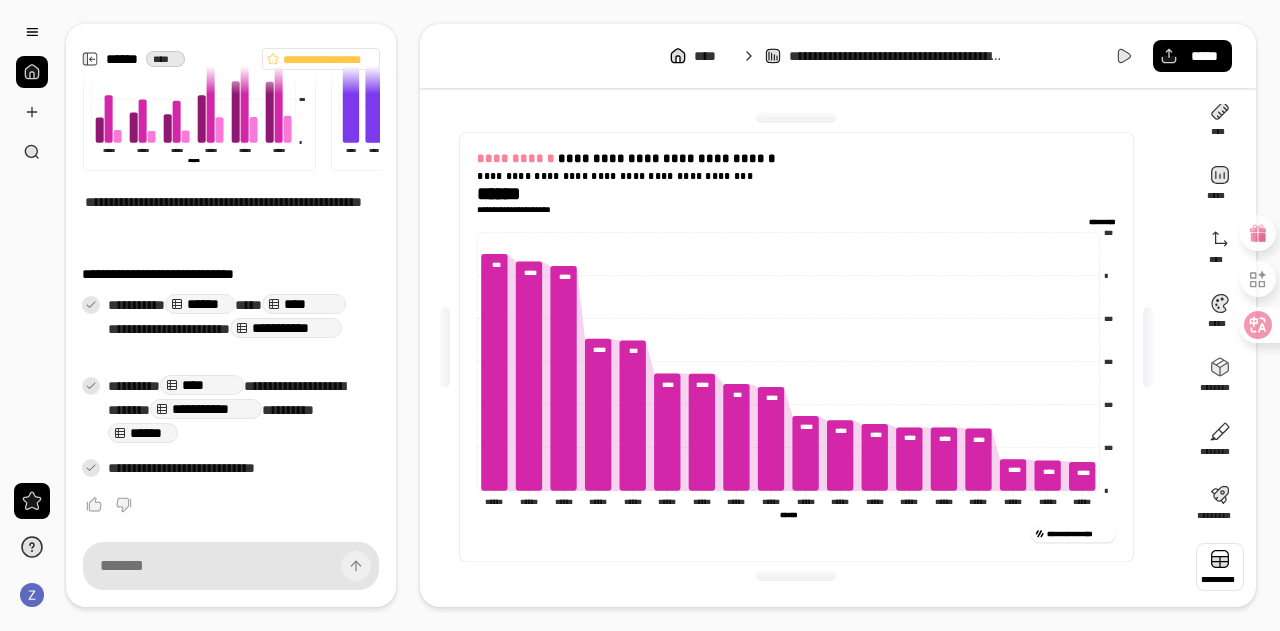 click at bounding box center (1220, 567) 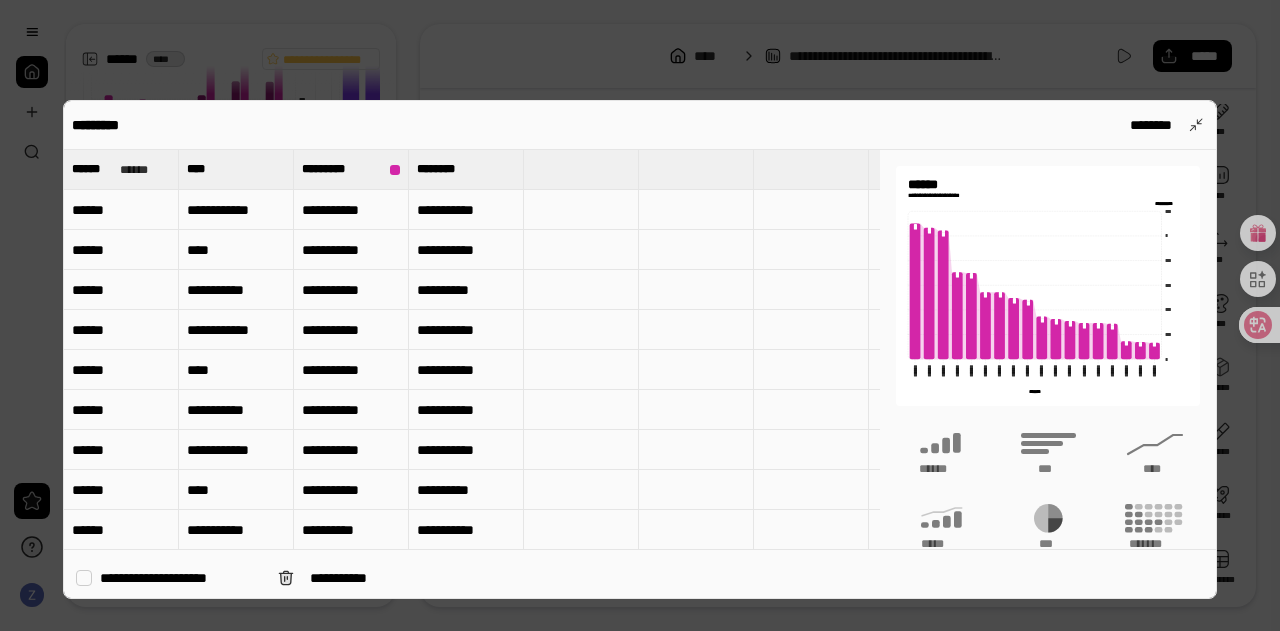 click at bounding box center (640, 315) 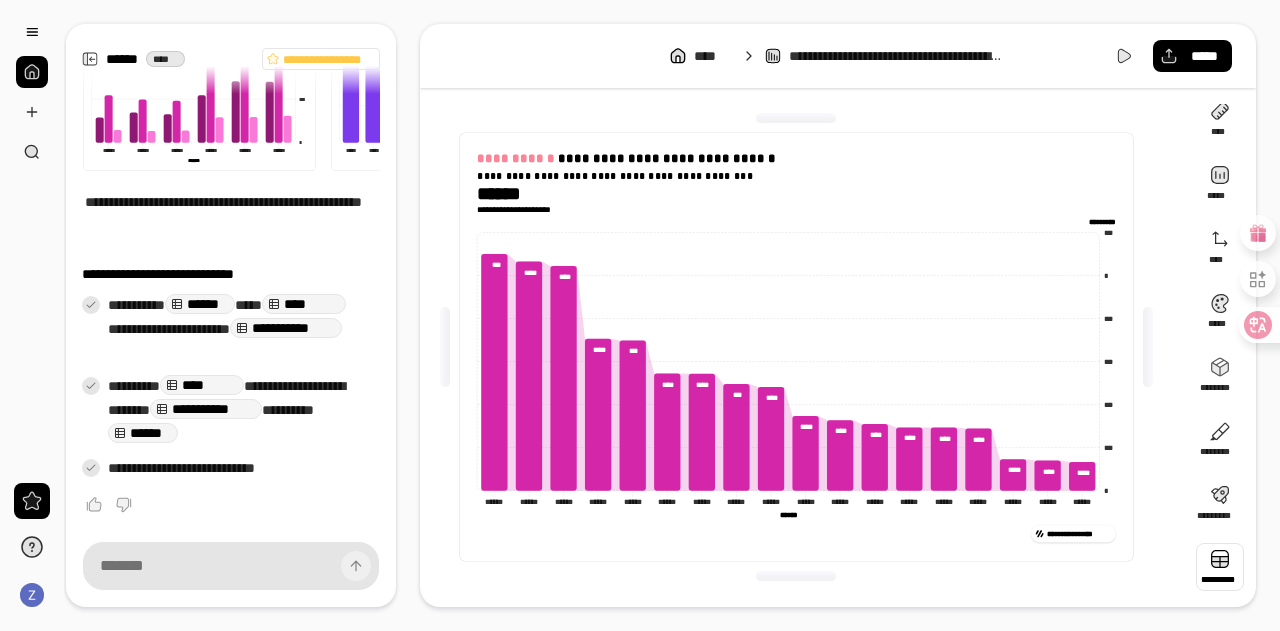 click at bounding box center [1220, 567] 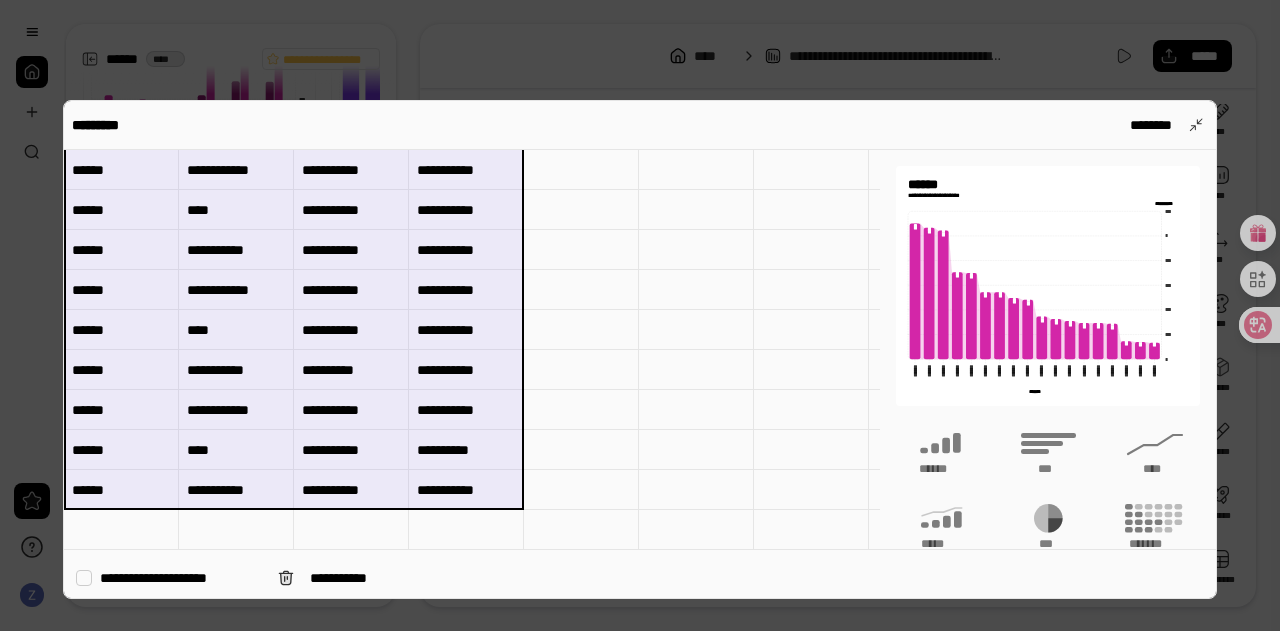 scroll, scrollTop: 600, scrollLeft: 0, axis: vertical 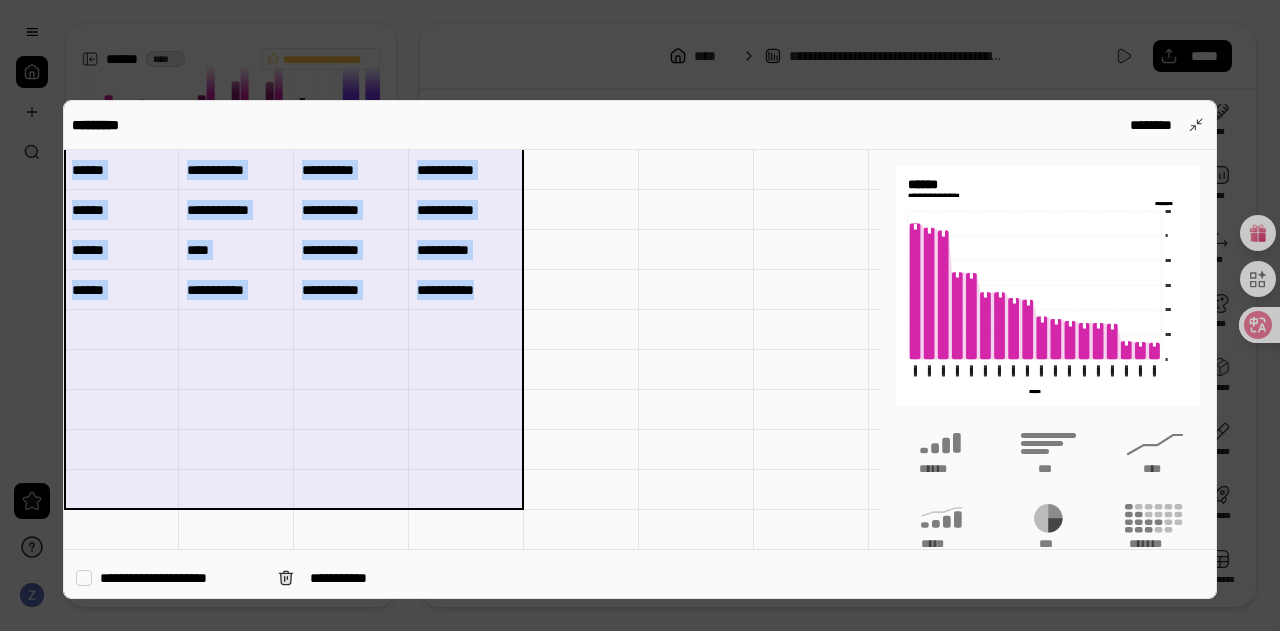 drag, startPoint x: 129, startPoint y: 201, endPoint x: 462, endPoint y: 488, distance: 439.6112 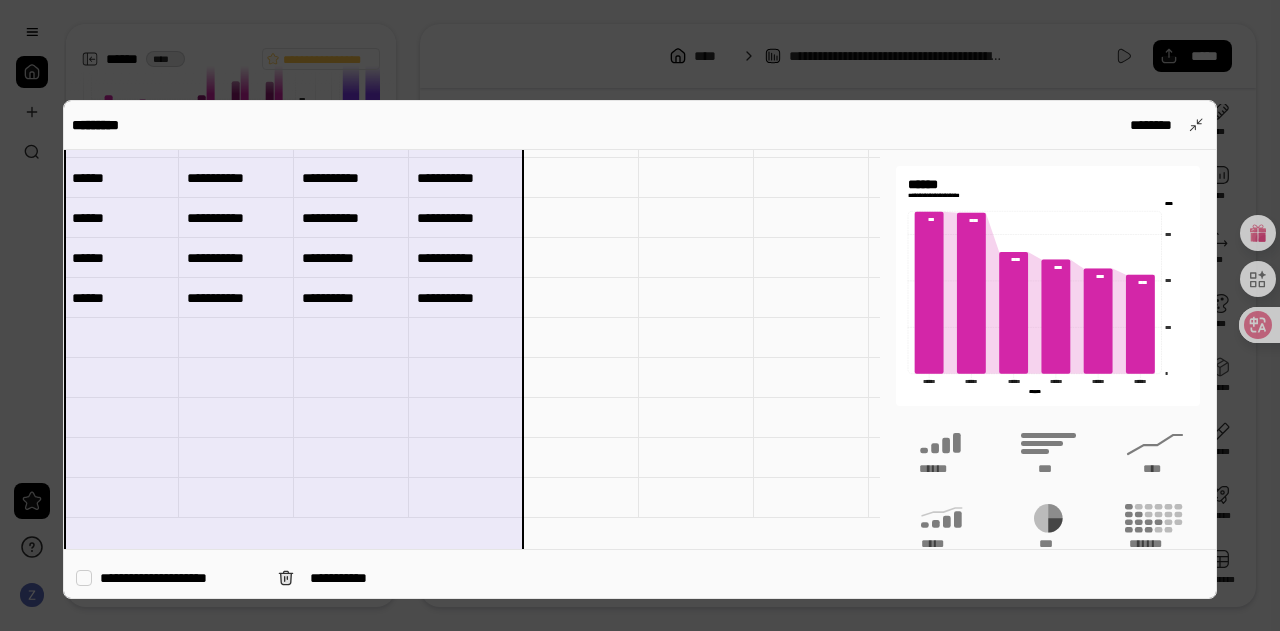 scroll, scrollTop: 0, scrollLeft: 0, axis: both 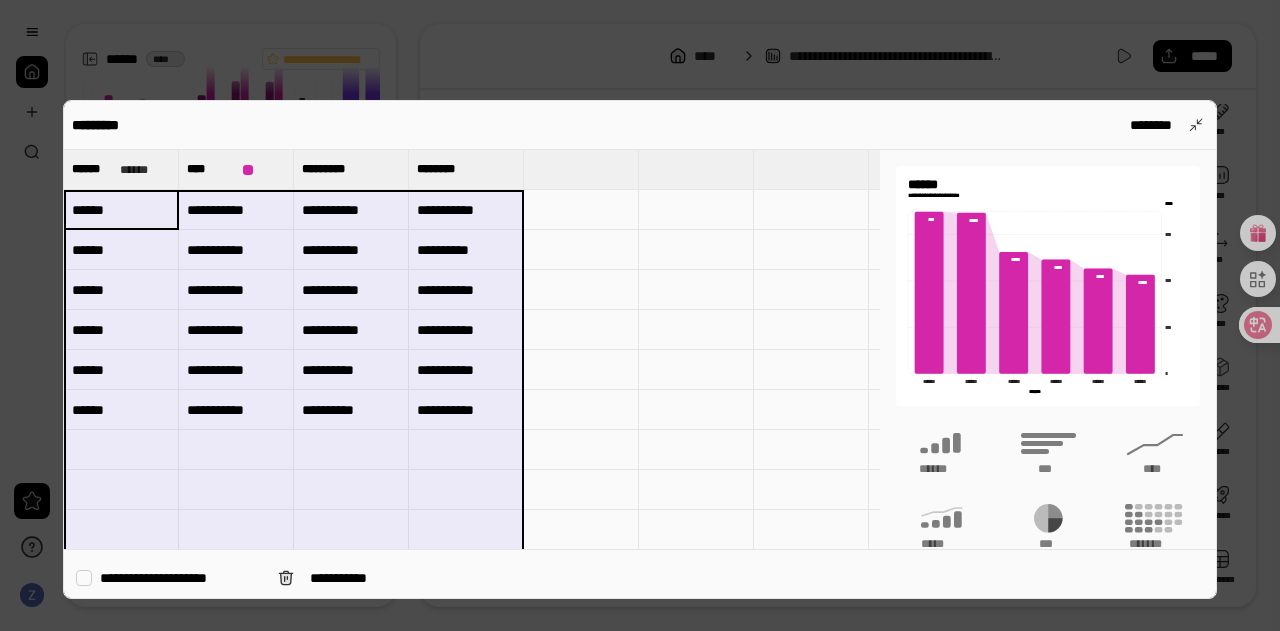 click at bounding box center [581, 410] 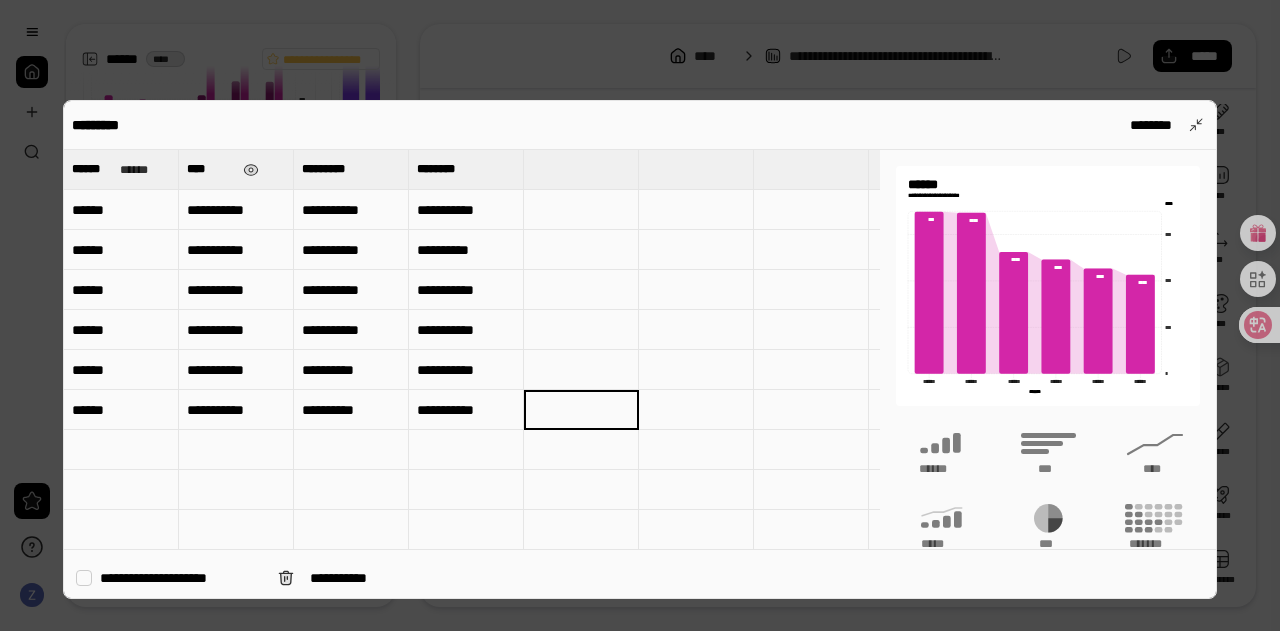 click on "****" at bounding box center [211, 169] 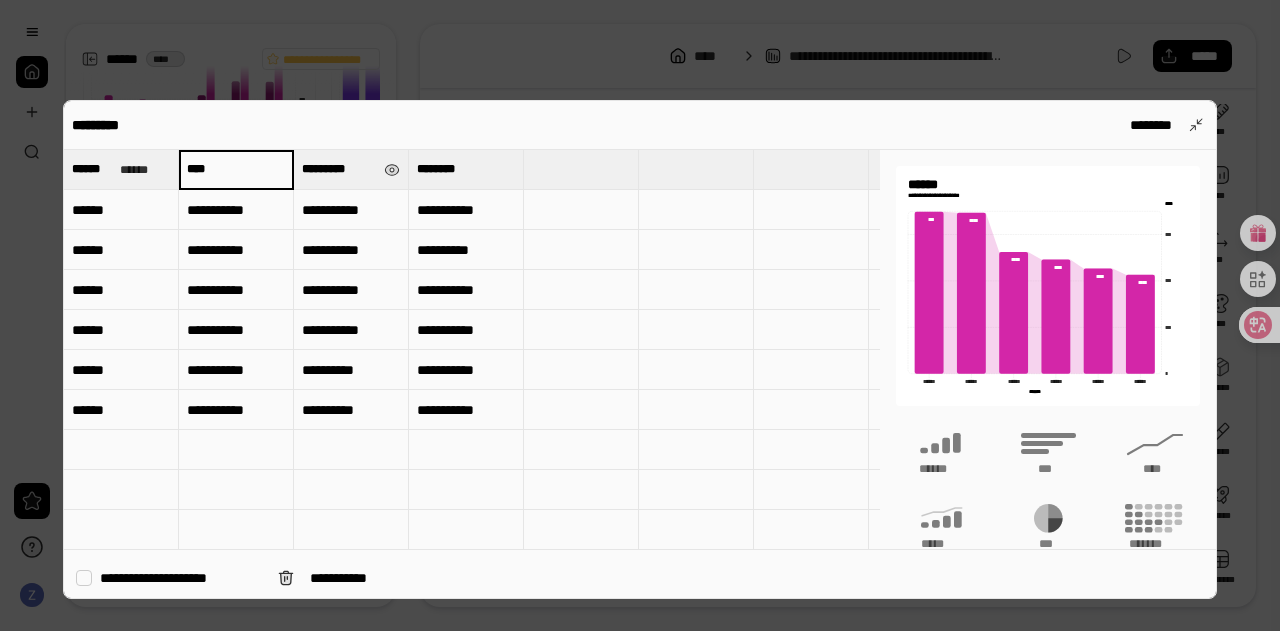 drag, startPoint x: 317, startPoint y: 167, endPoint x: 286, endPoint y: 172, distance: 31.400637 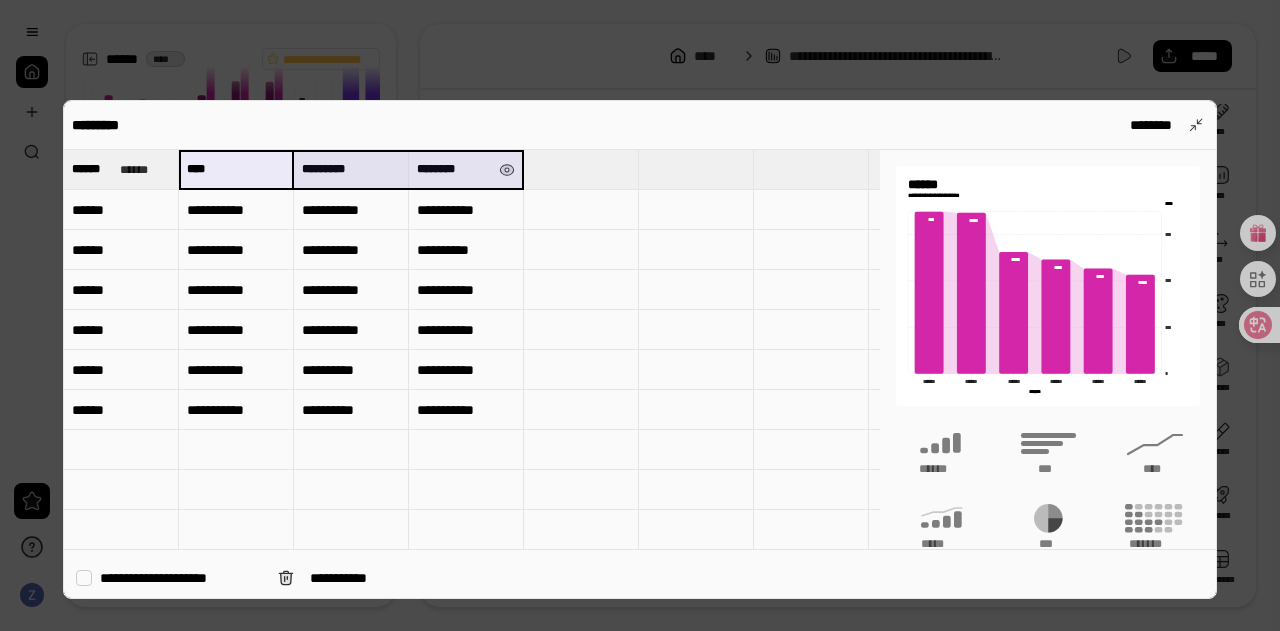 drag, startPoint x: 238, startPoint y: 167, endPoint x: 434, endPoint y: 171, distance: 196.04082 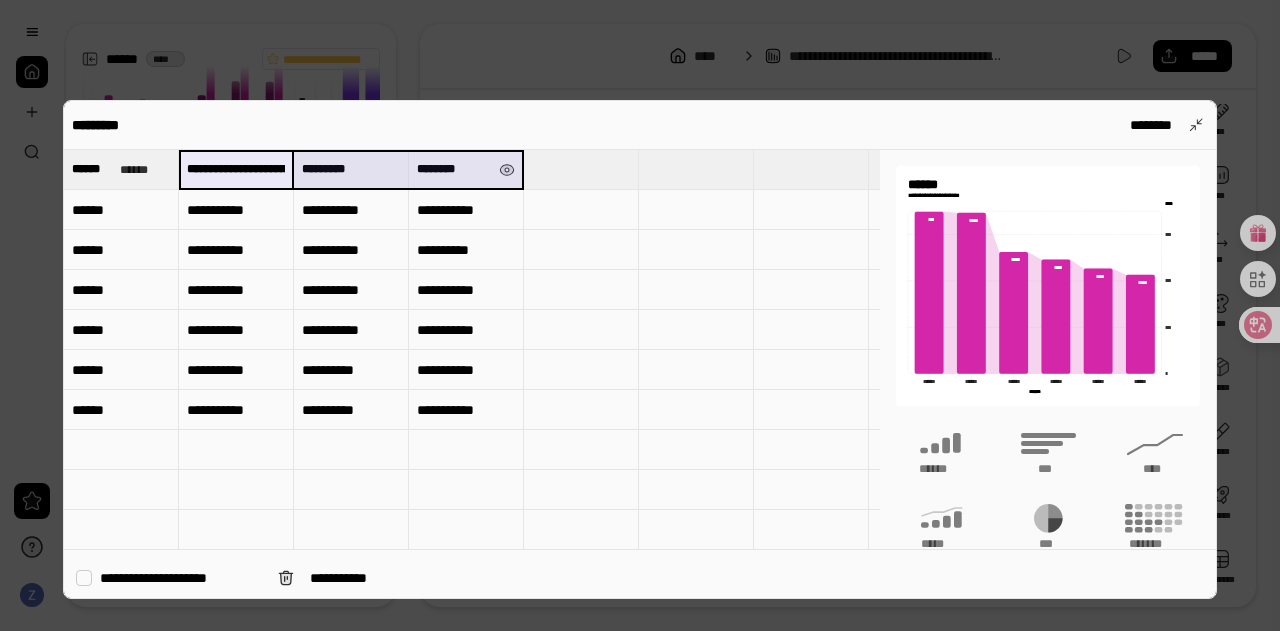 type on "**********" 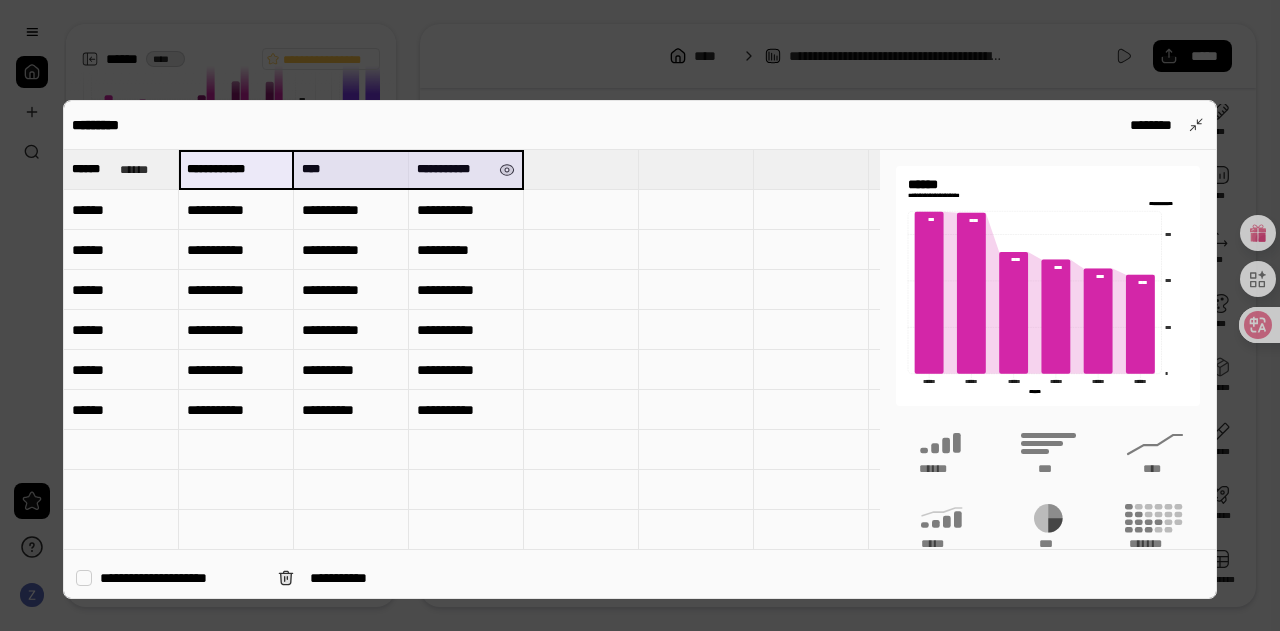 type on "**********" 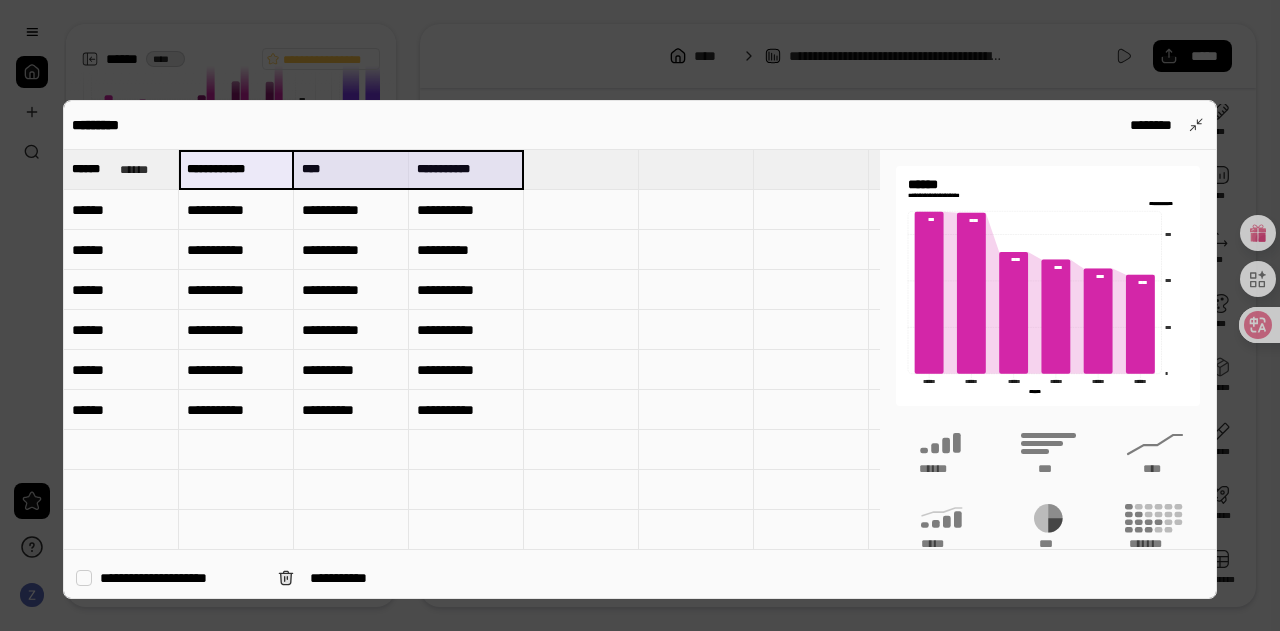type on "**********" 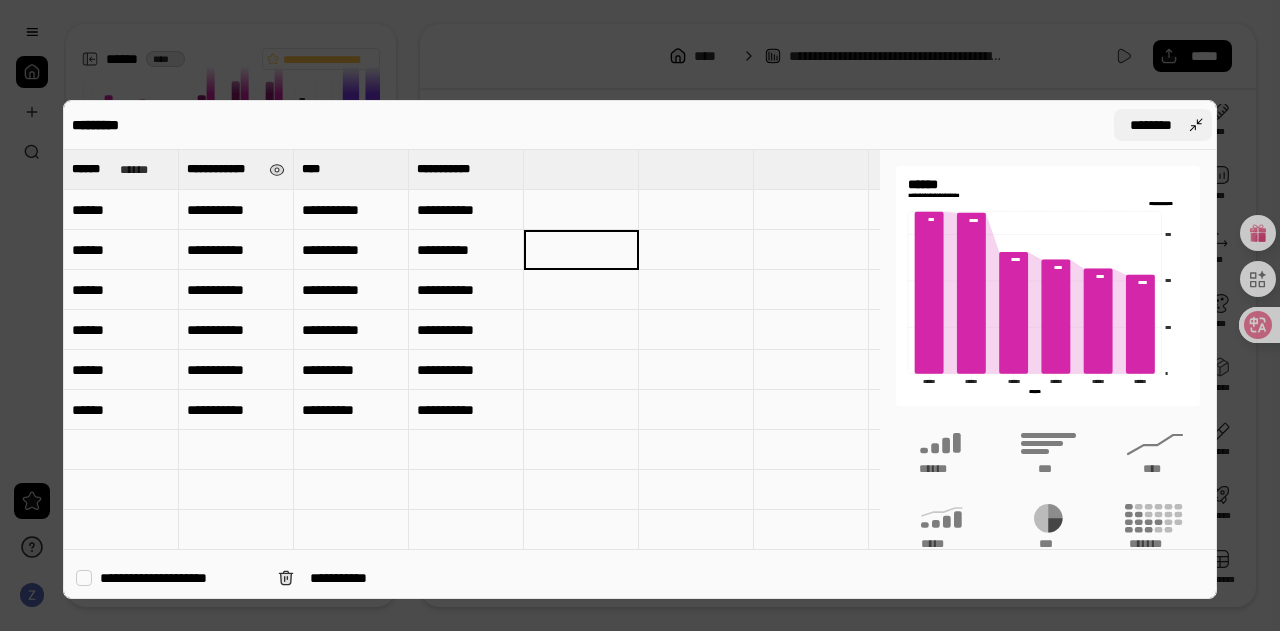 click on "********" at bounding box center (1163, 125) 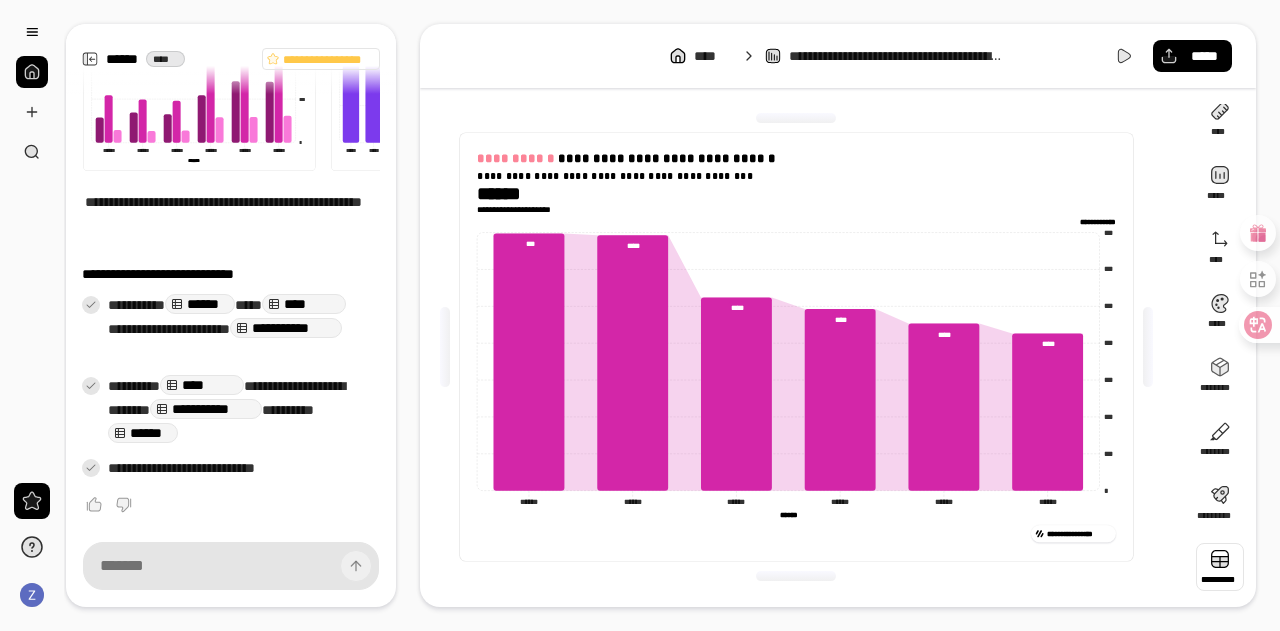 click at bounding box center (1220, 567) 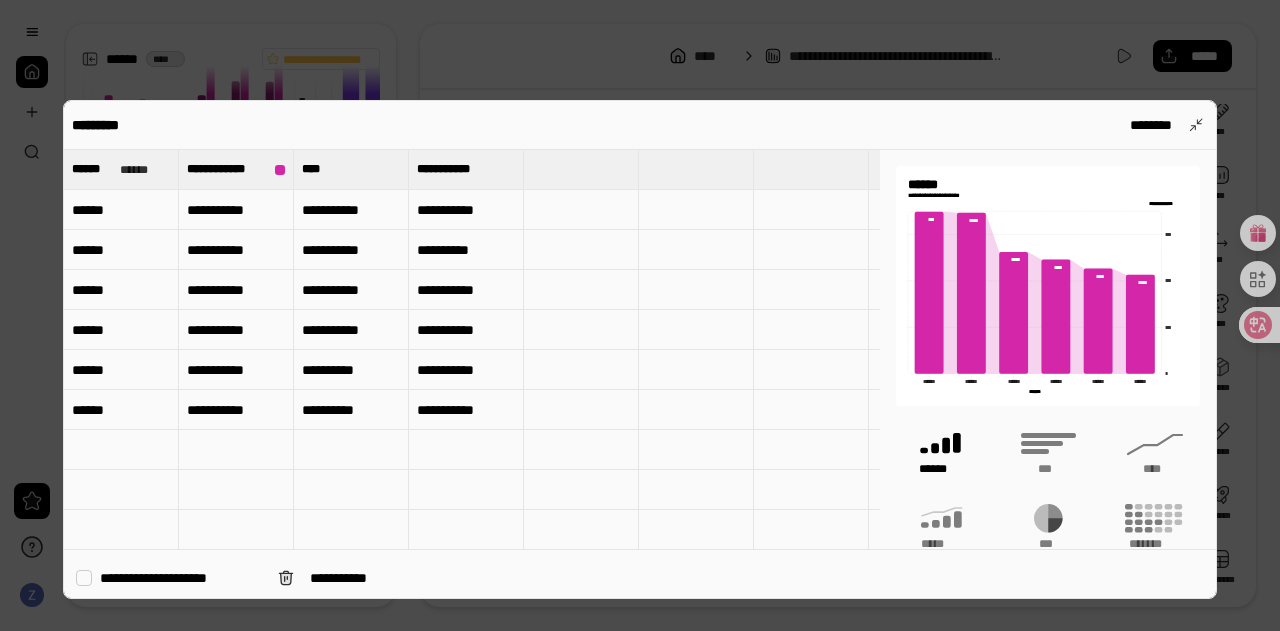 click 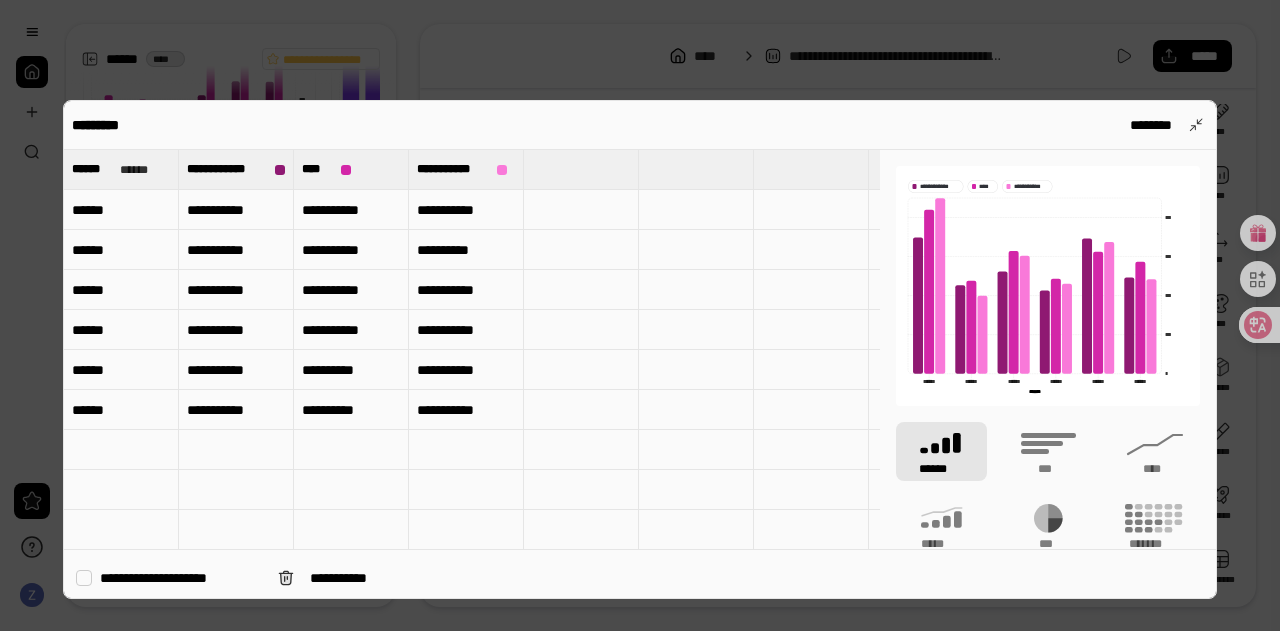click at bounding box center (640, 315) 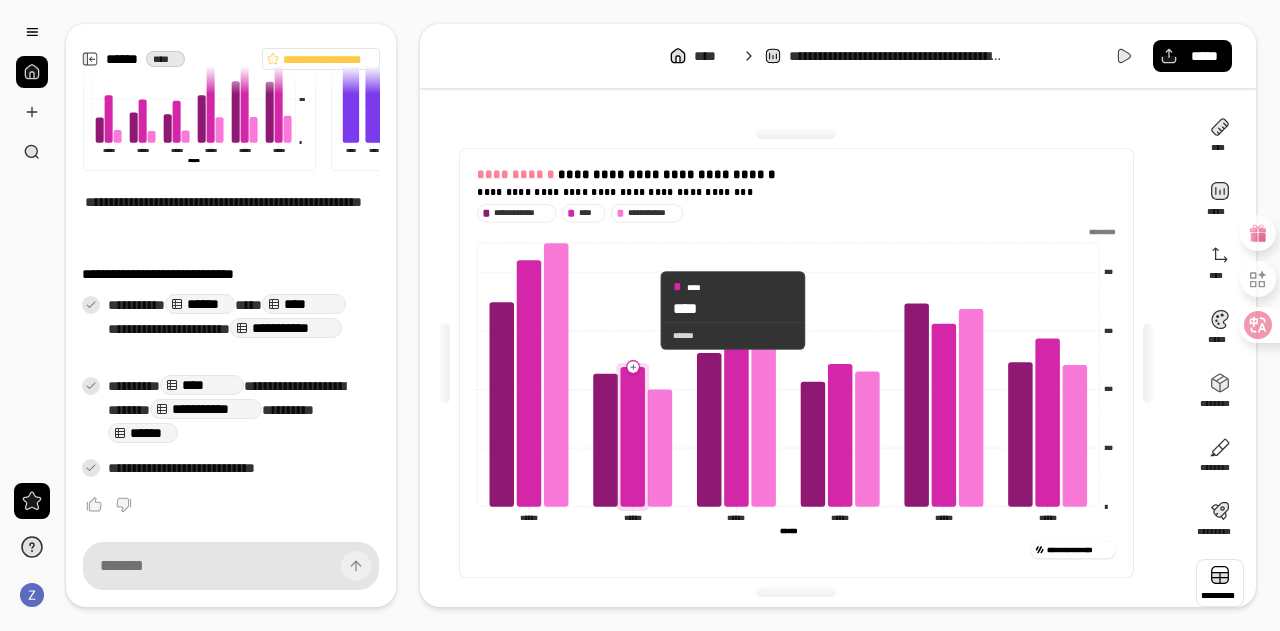 scroll, scrollTop: 0, scrollLeft: 0, axis: both 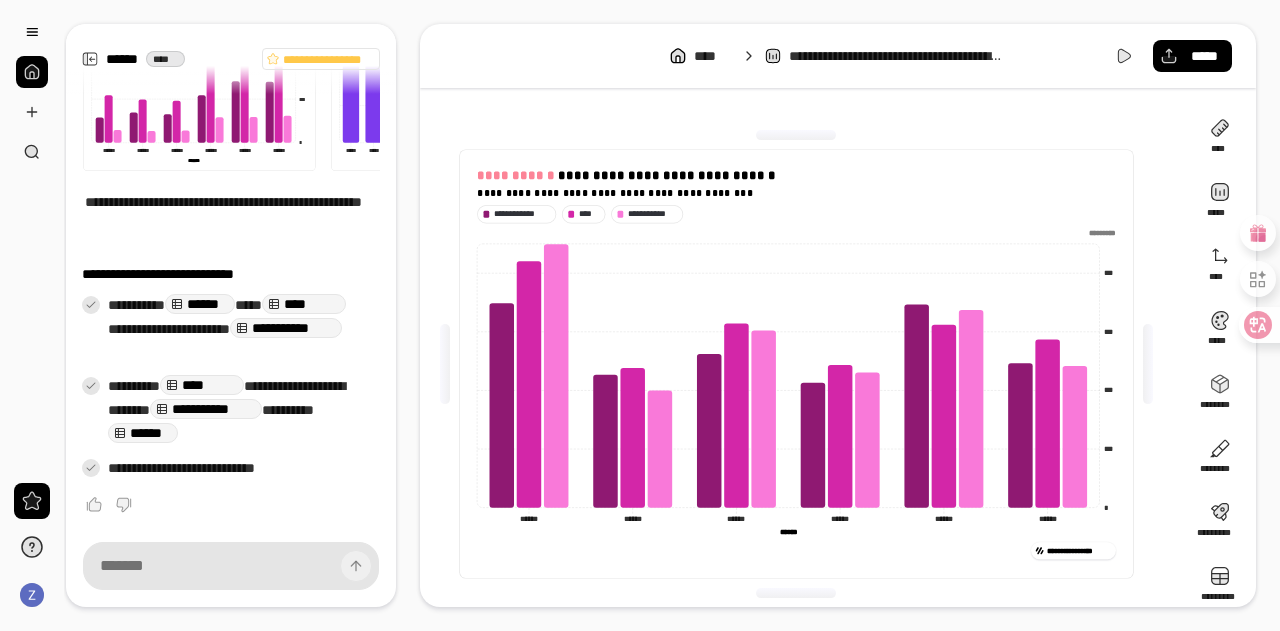 click at bounding box center (1099, 233) 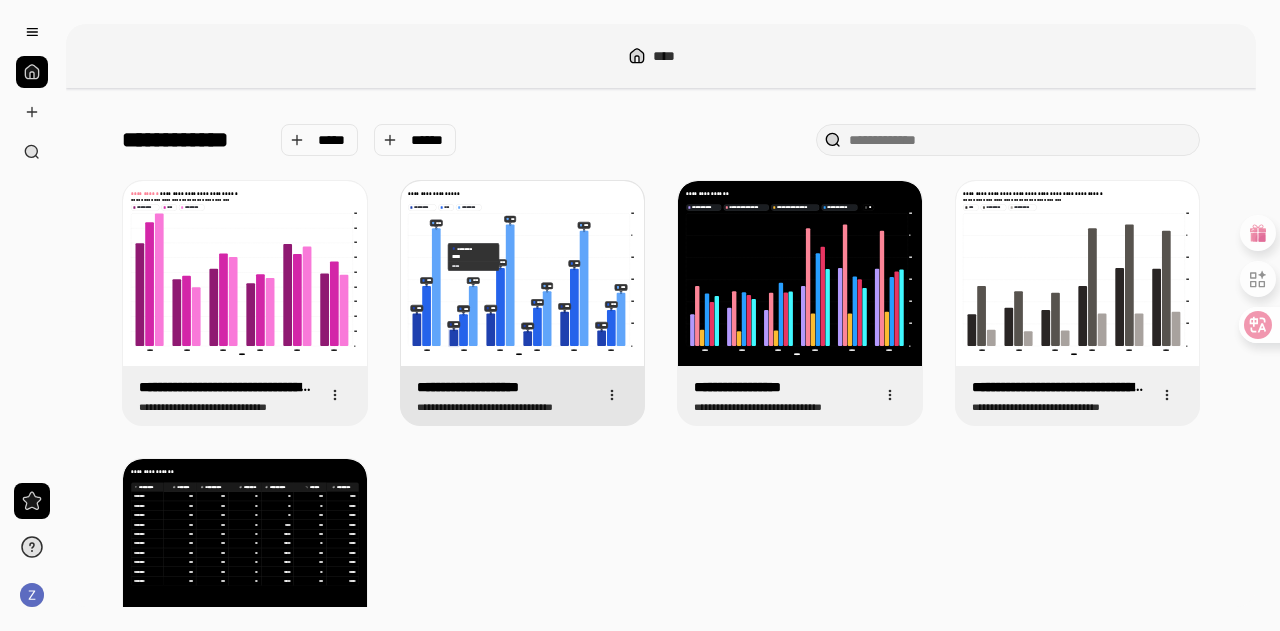 click 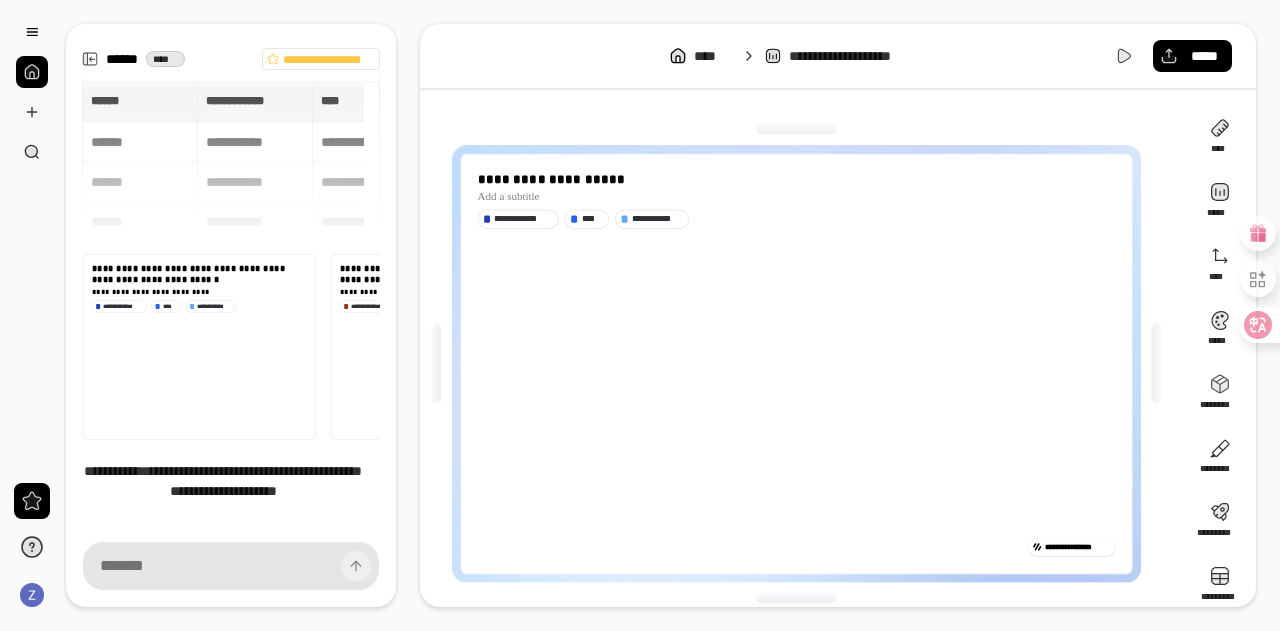 scroll, scrollTop: 208, scrollLeft: 0, axis: vertical 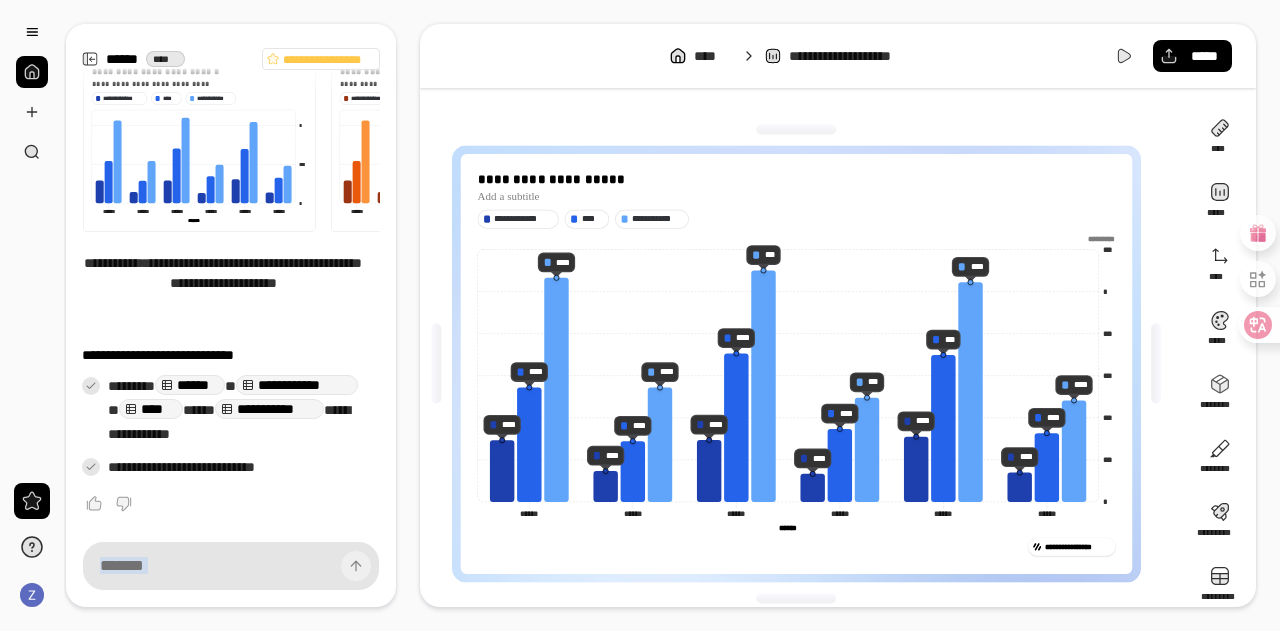 drag, startPoint x: 476, startPoint y: 181, endPoint x: 686, endPoint y: 186, distance: 210.05951 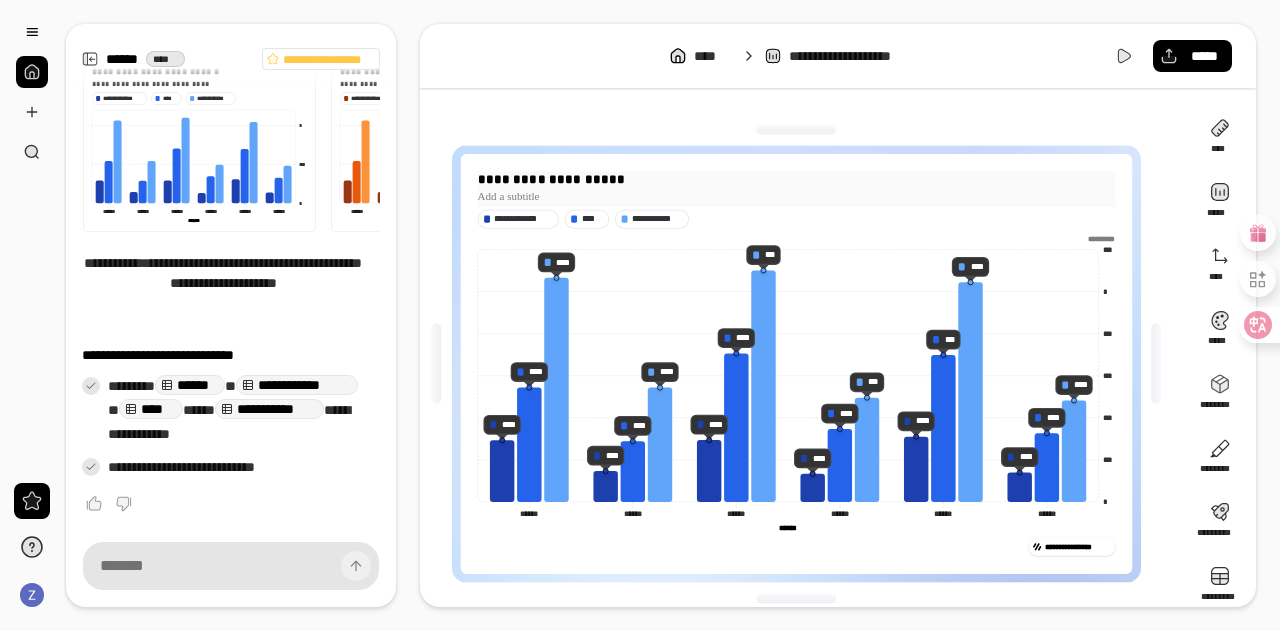 click on "**********" at bounding box center (796, 179) 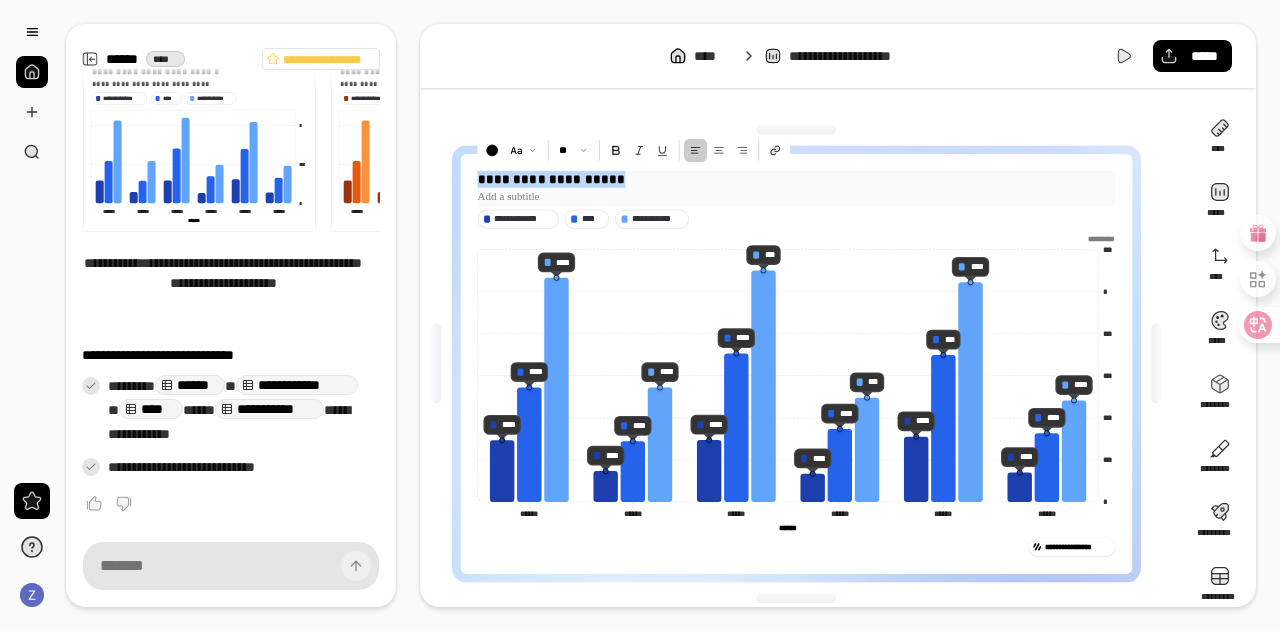 drag, startPoint x: 480, startPoint y: 178, endPoint x: 736, endPoint y: 181, distance: 256.01758 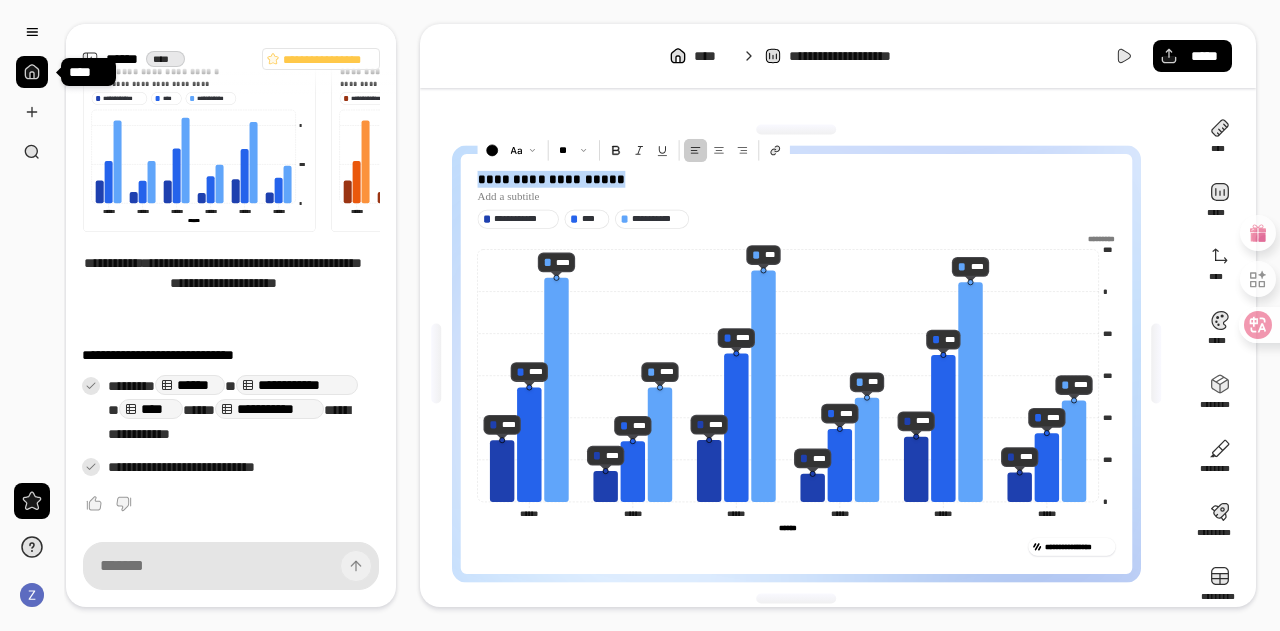 click at bounding box center (32, 72) 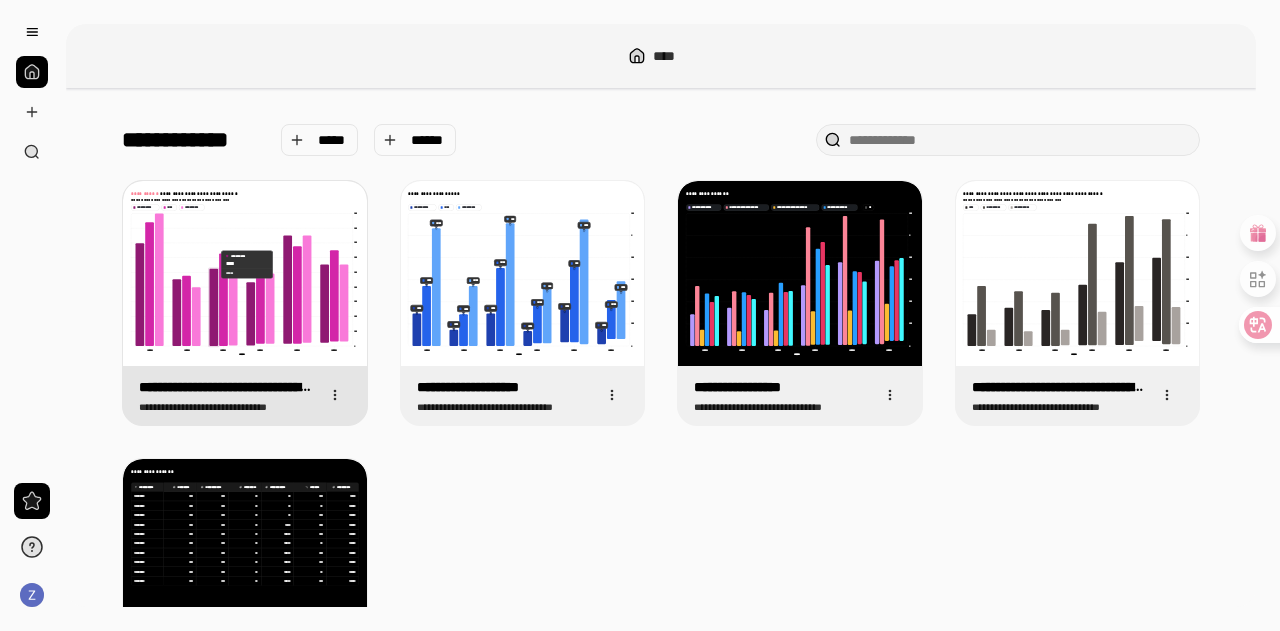 click 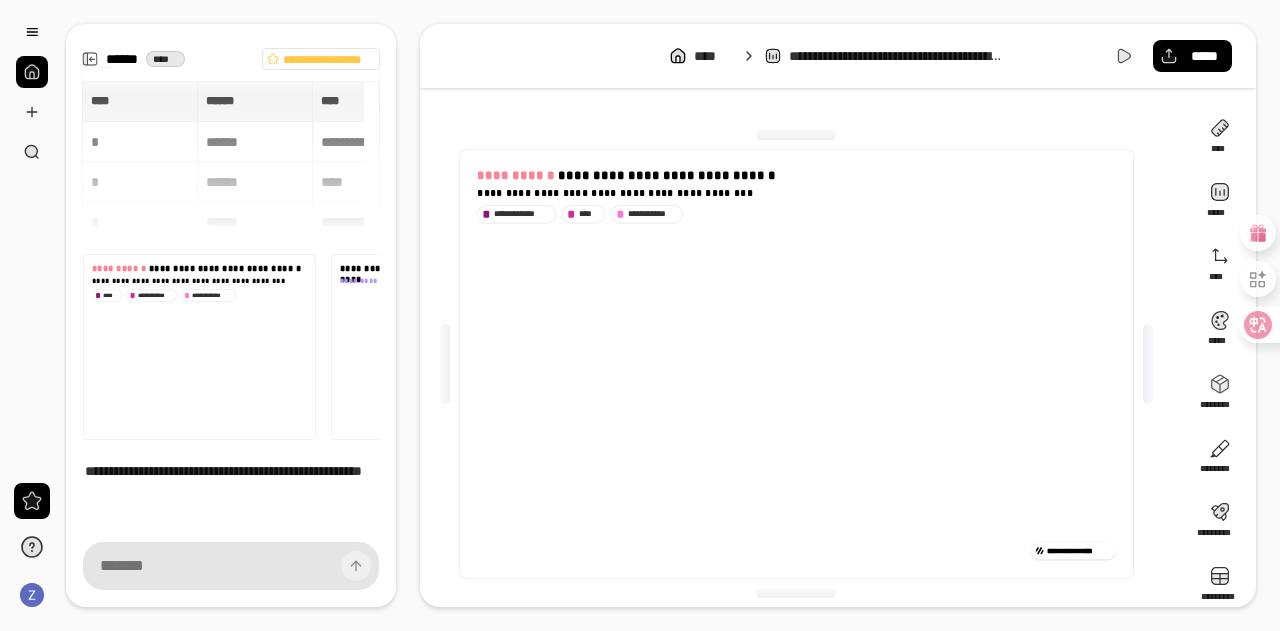 scroll, scrollTop: 269, scrollLeft: 0, axis: vertical 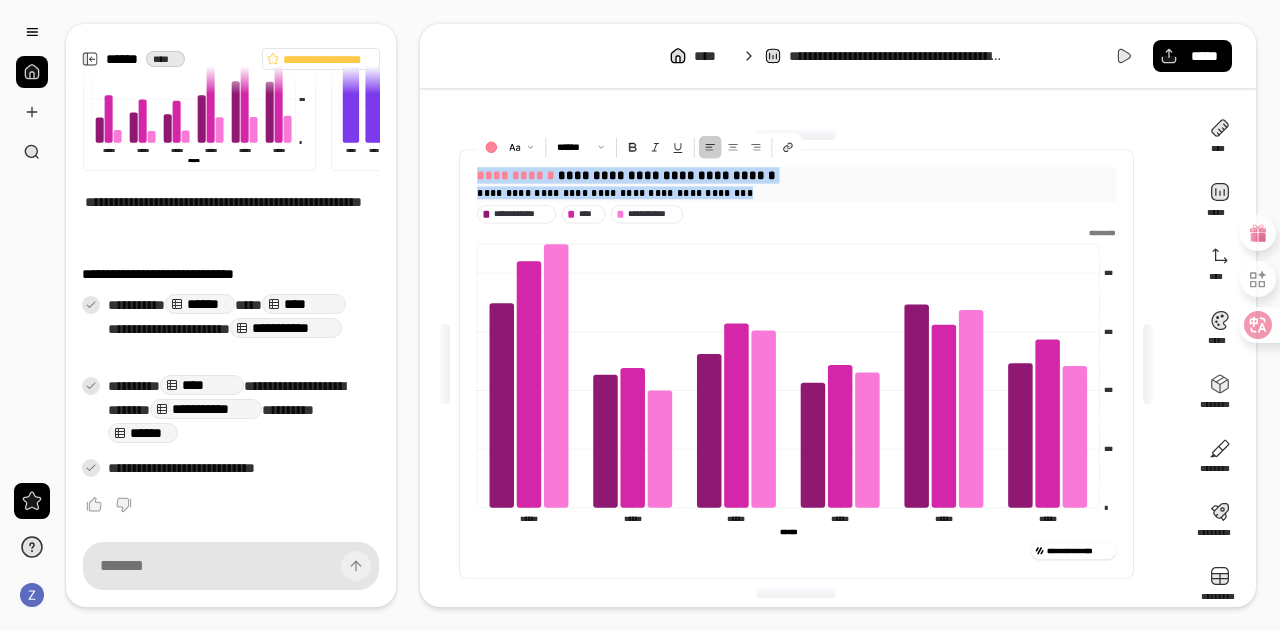 drag, startPoint x: 477, startPoint y: 177, endPoint x: 756, endPoint y: 193, distance: 279.4584 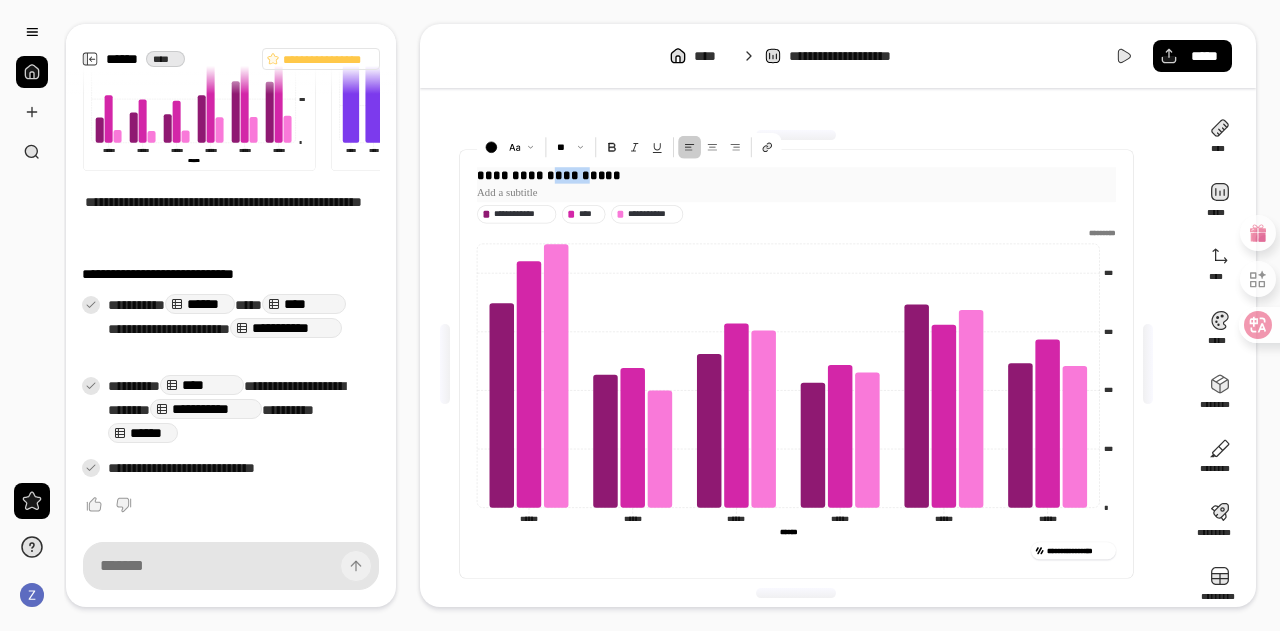 drag, startPoint x: 676, startPoint y: 172, endPoint x: 619, endPoint y: 175, distance: 57.07889 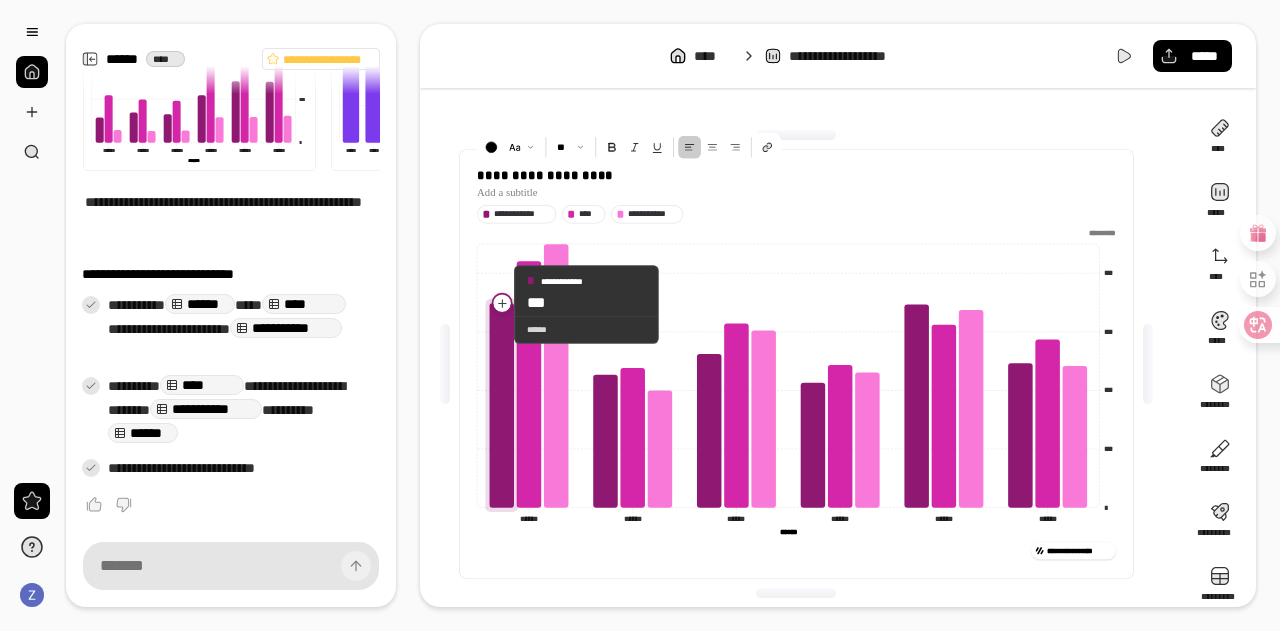 click 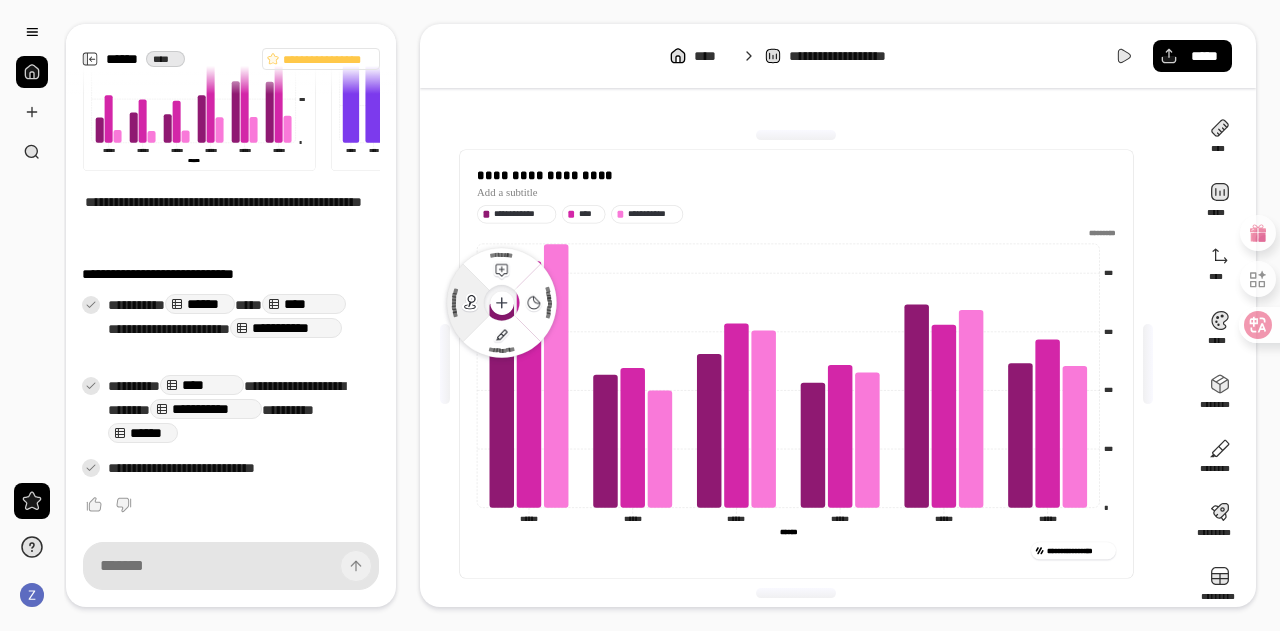 click 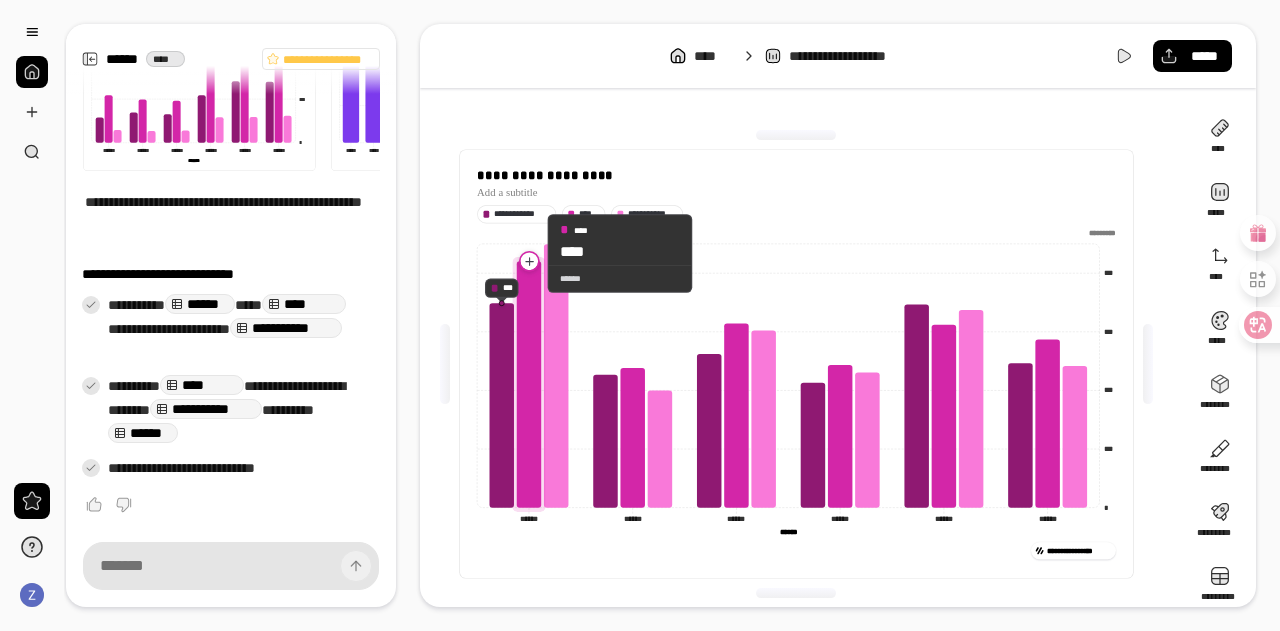 click 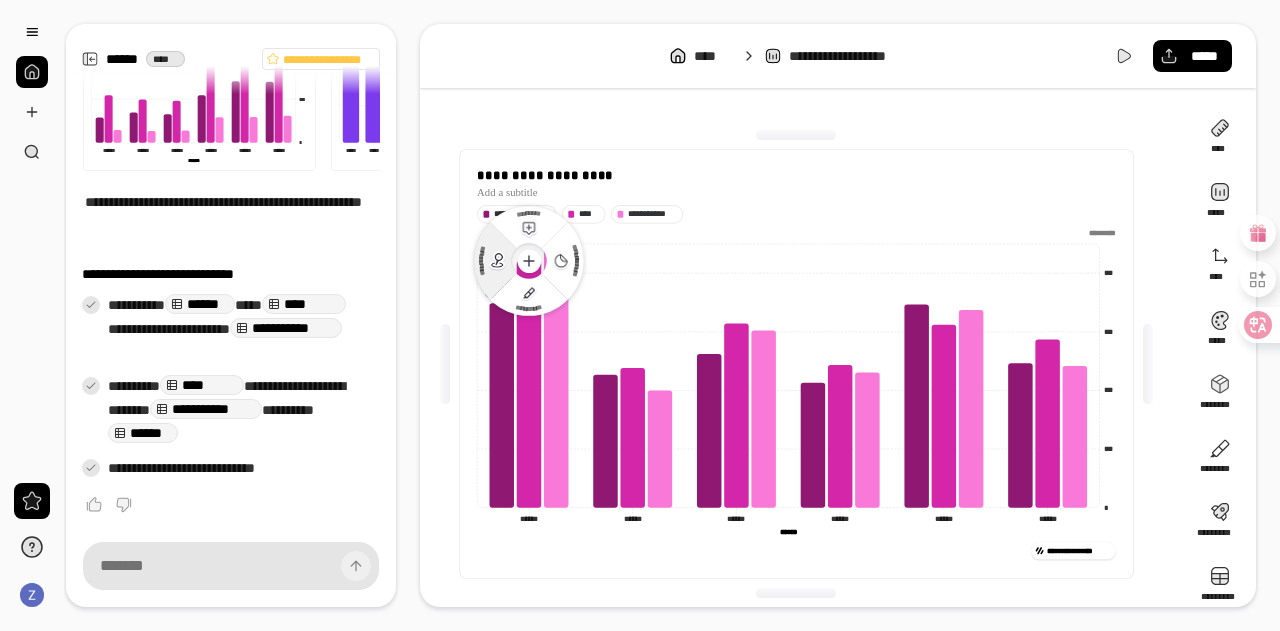 click 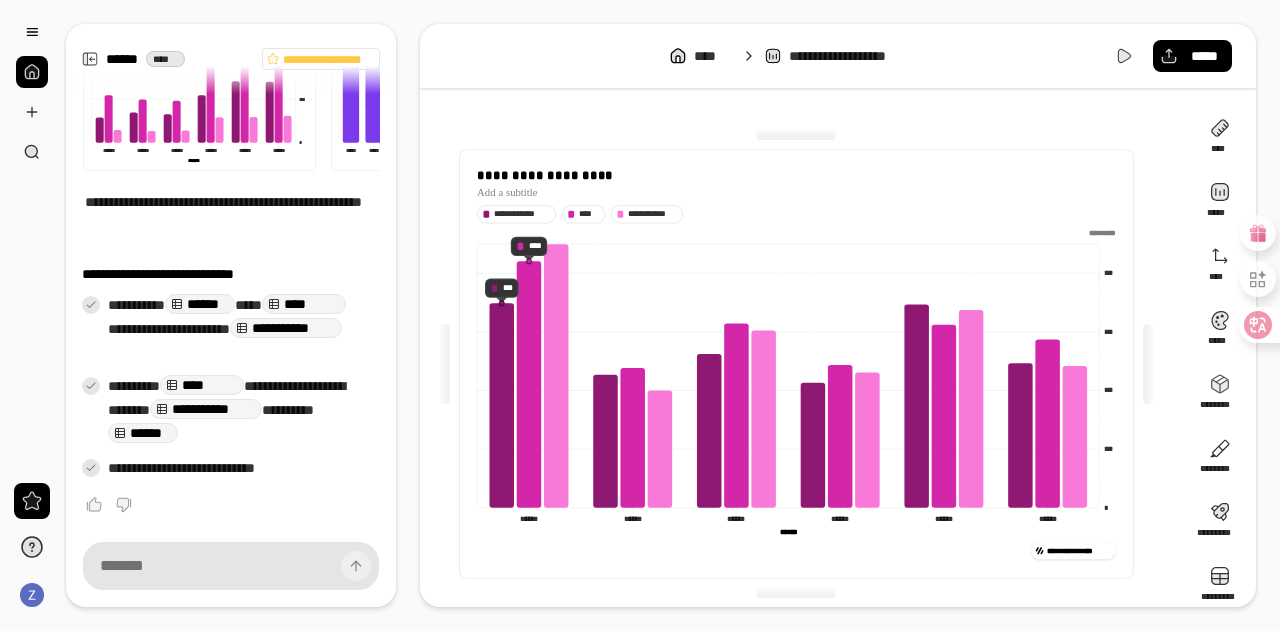 click 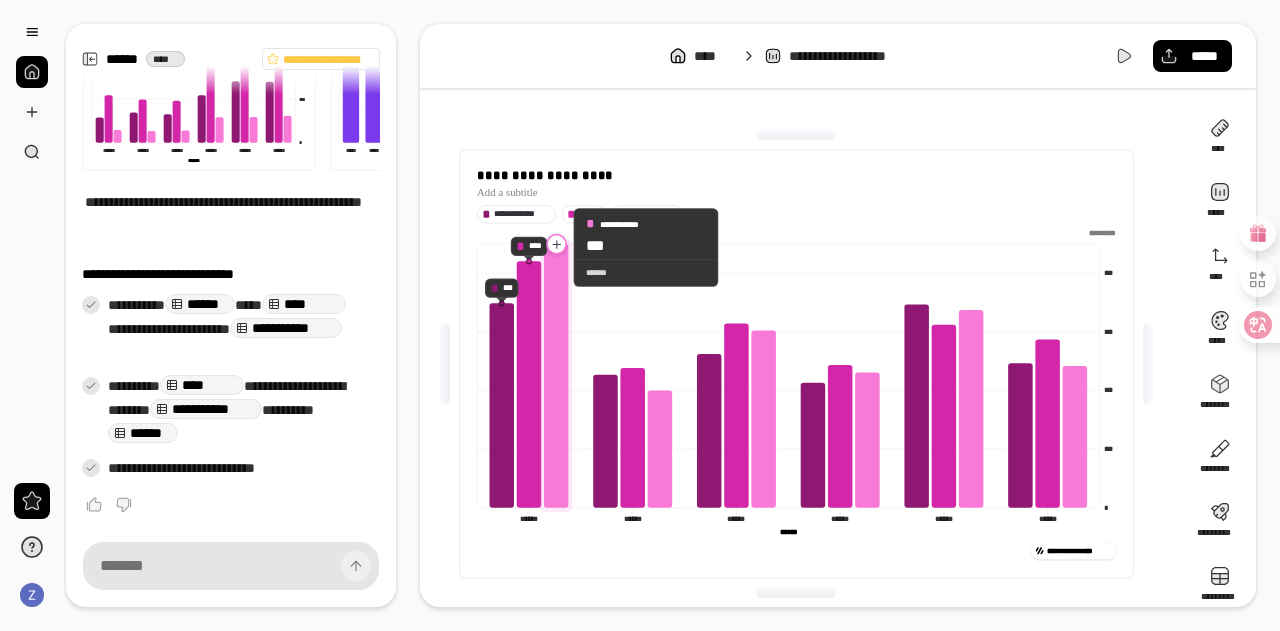 click 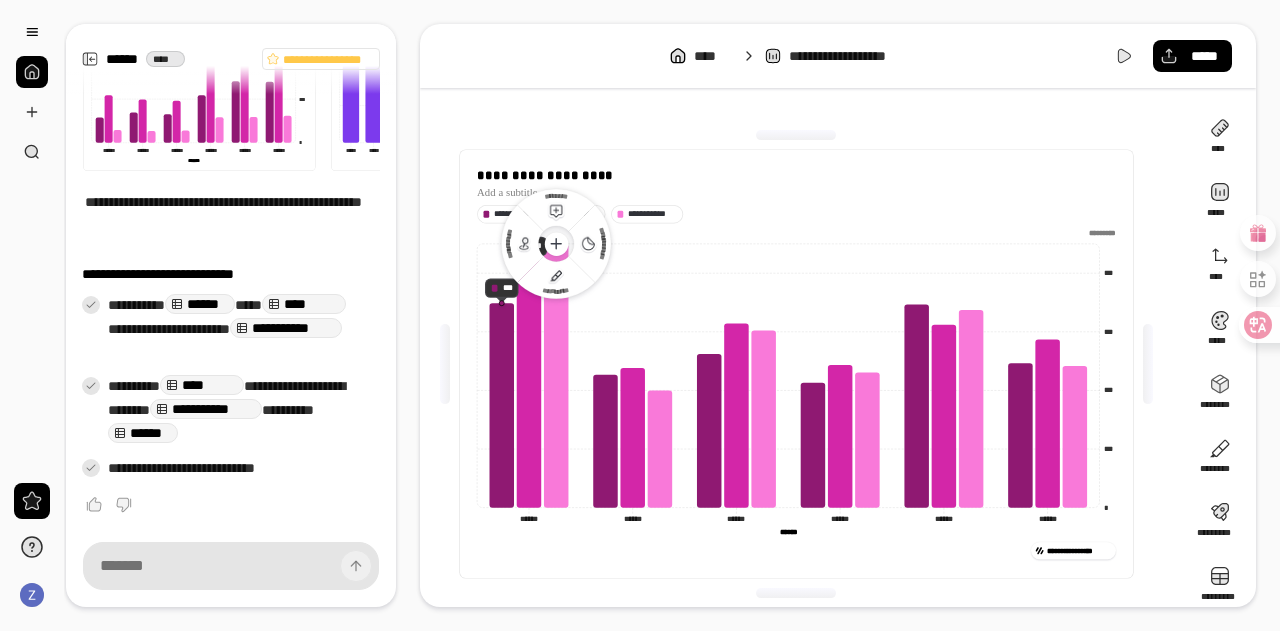 click on "**********" 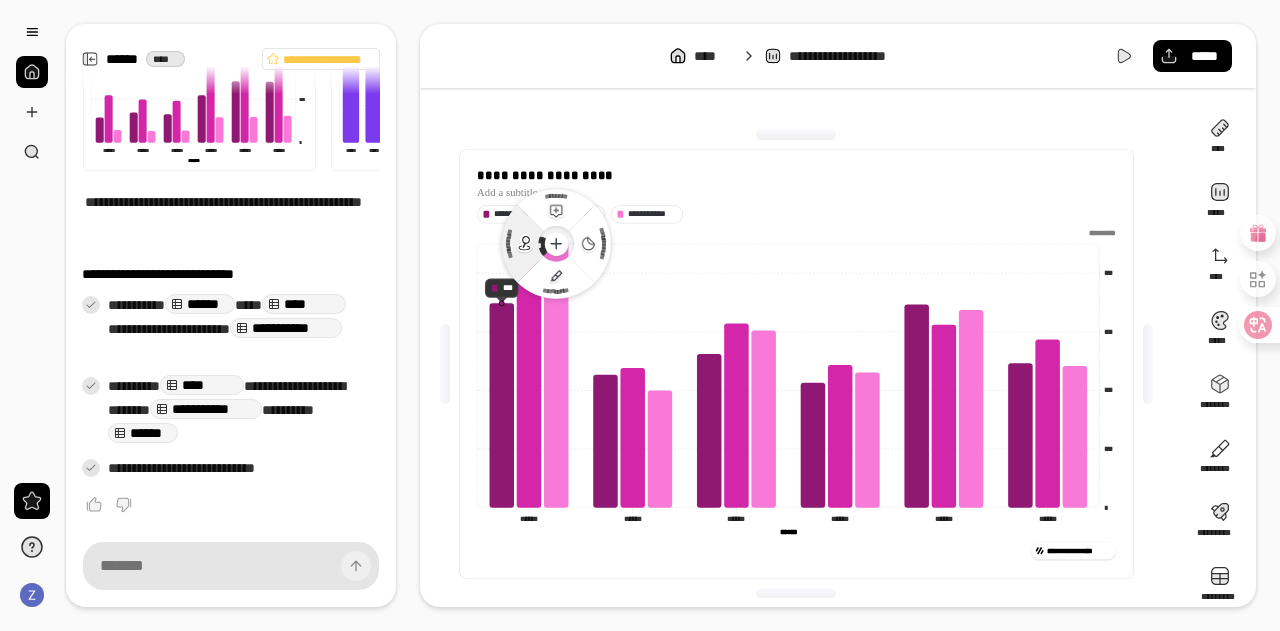 click 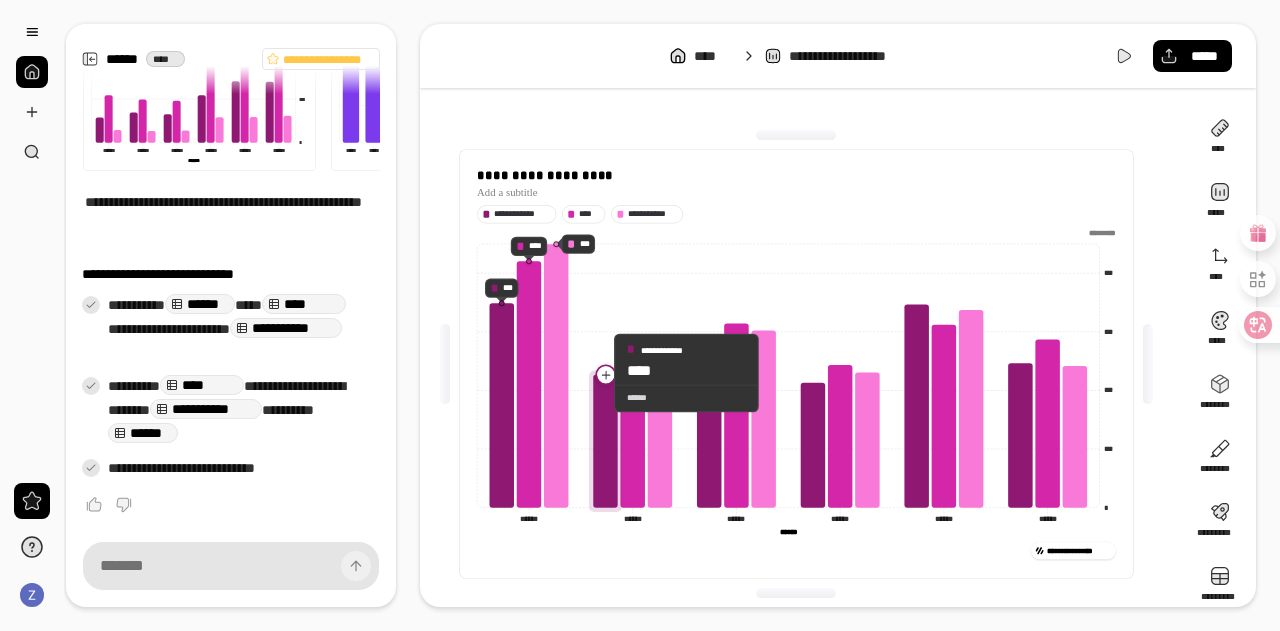 click 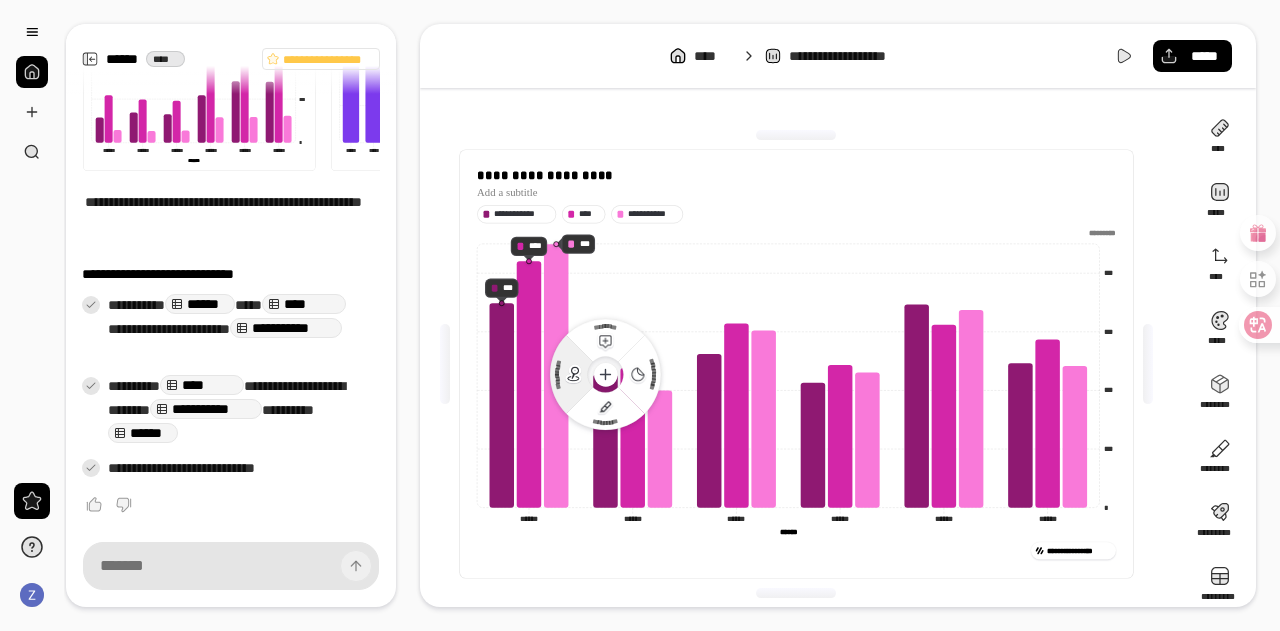 click 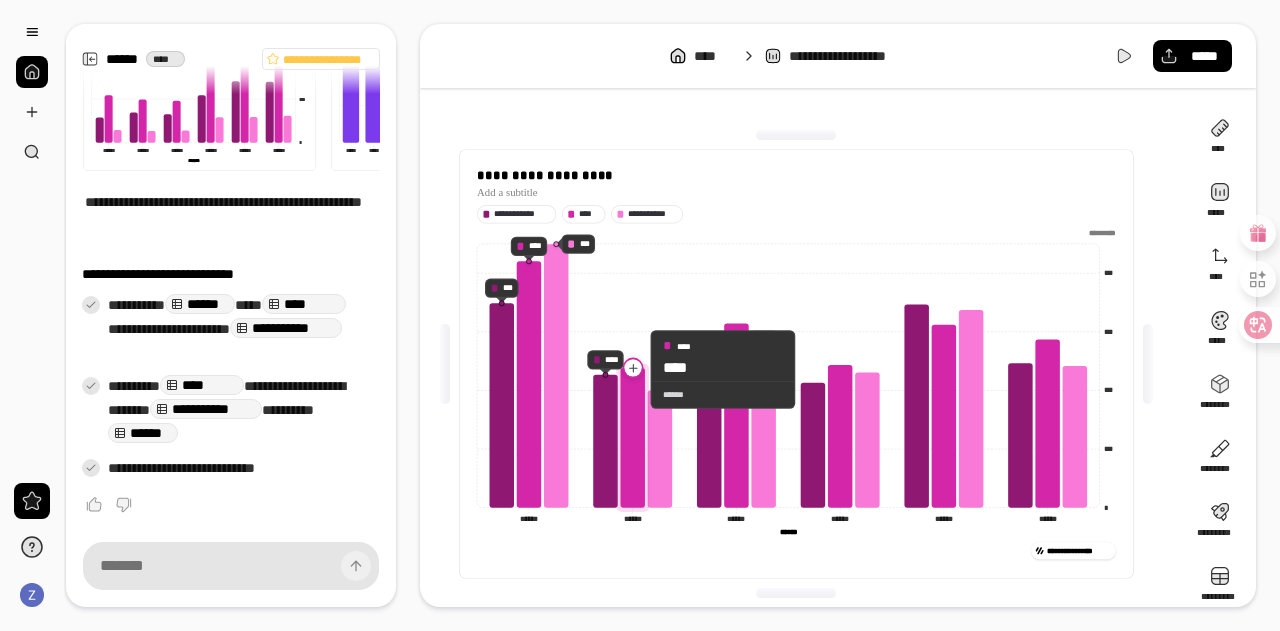 click 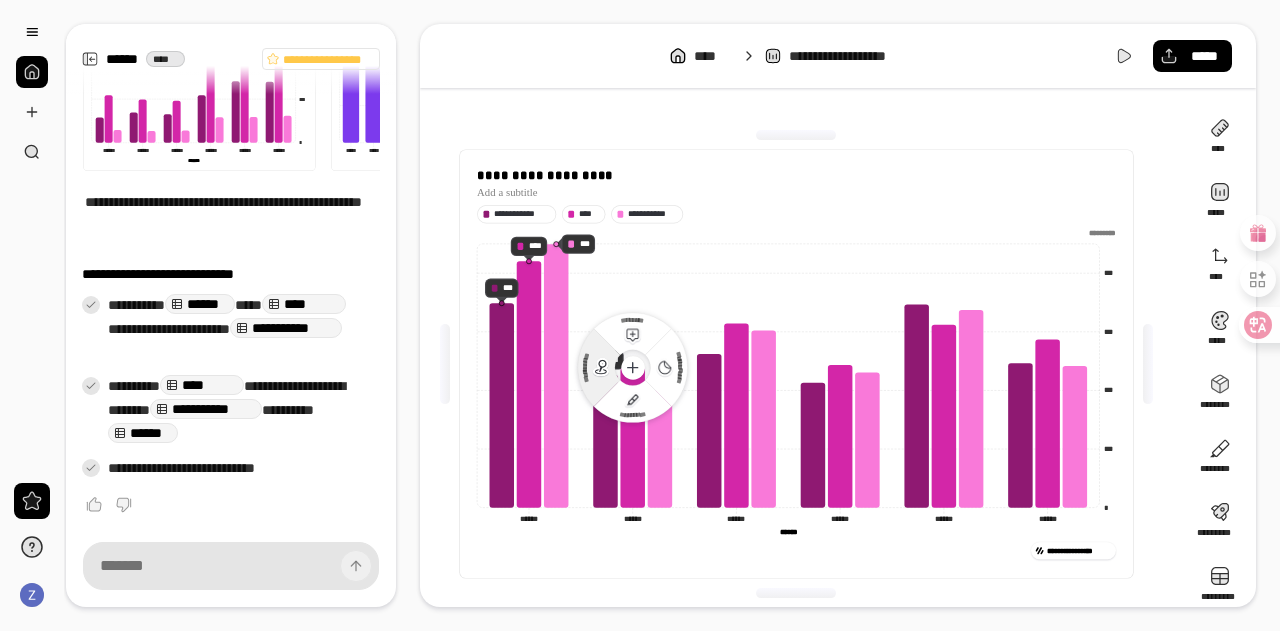 click 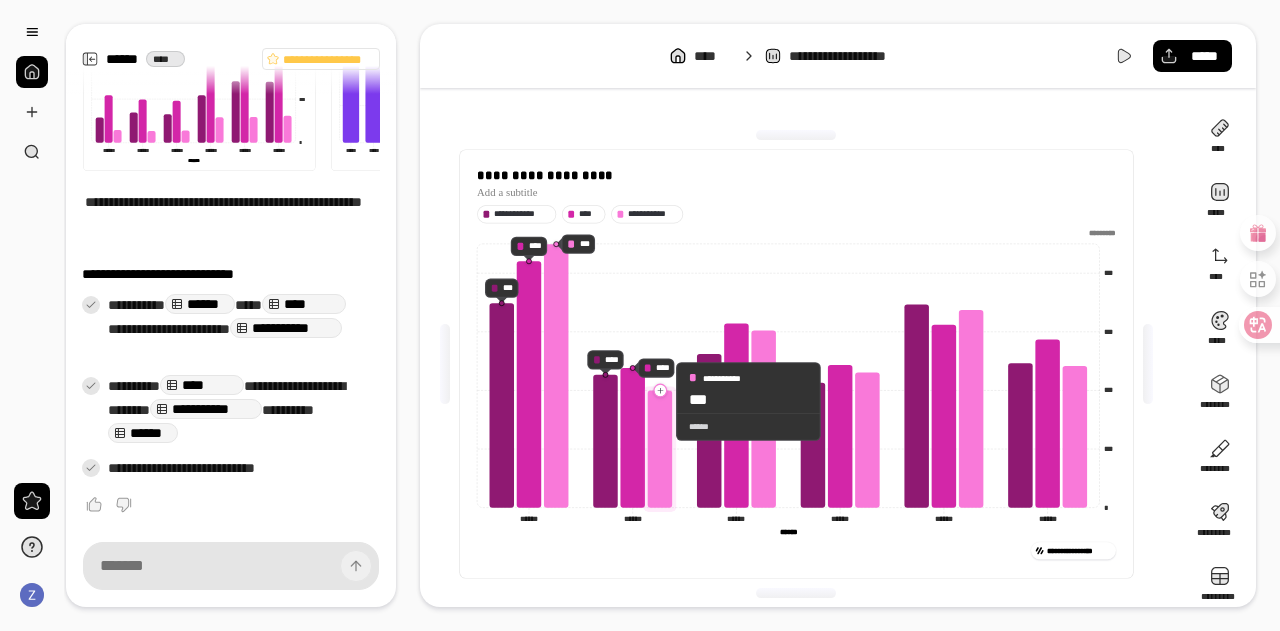 click 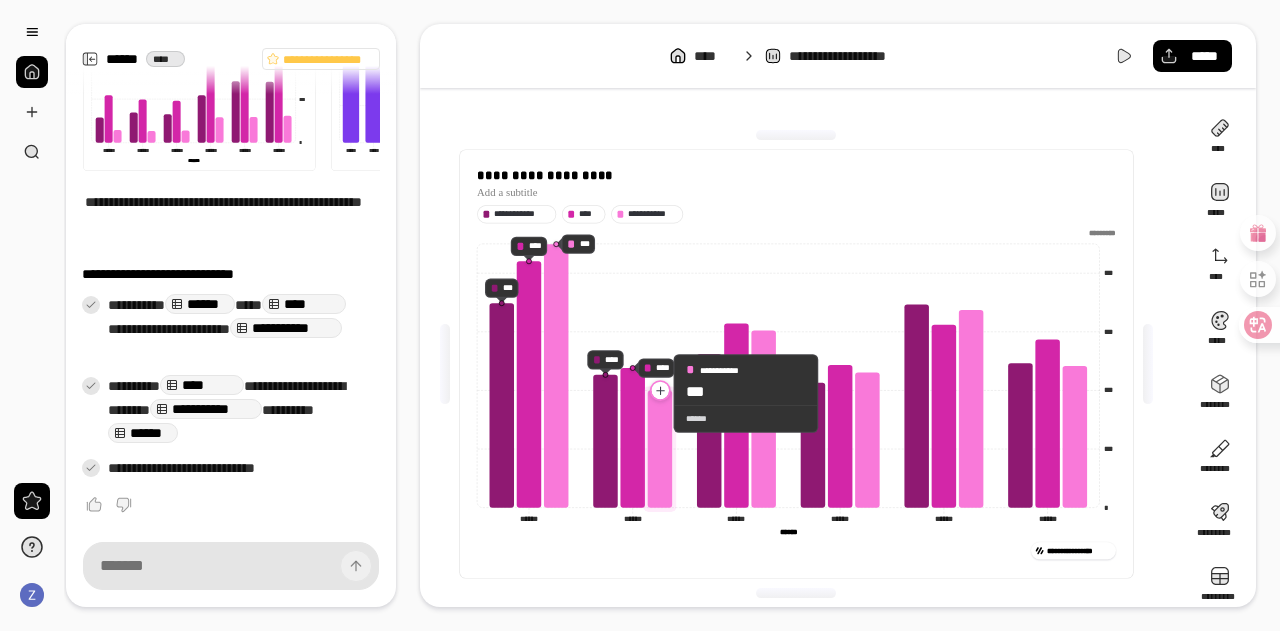 click 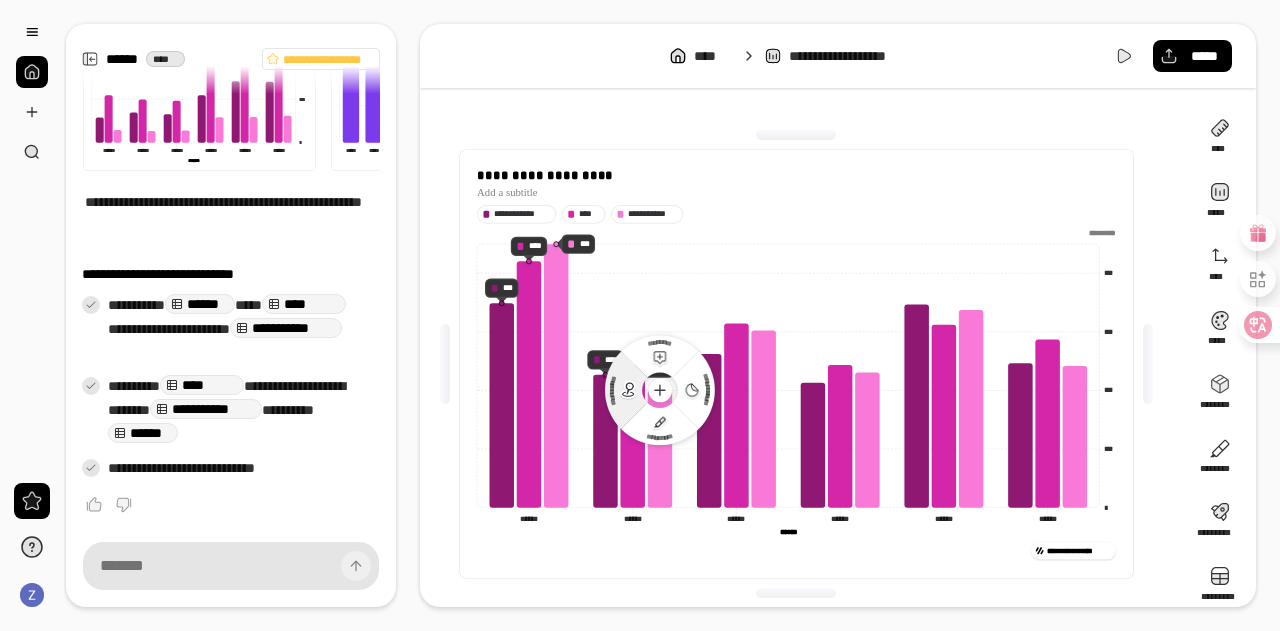 click 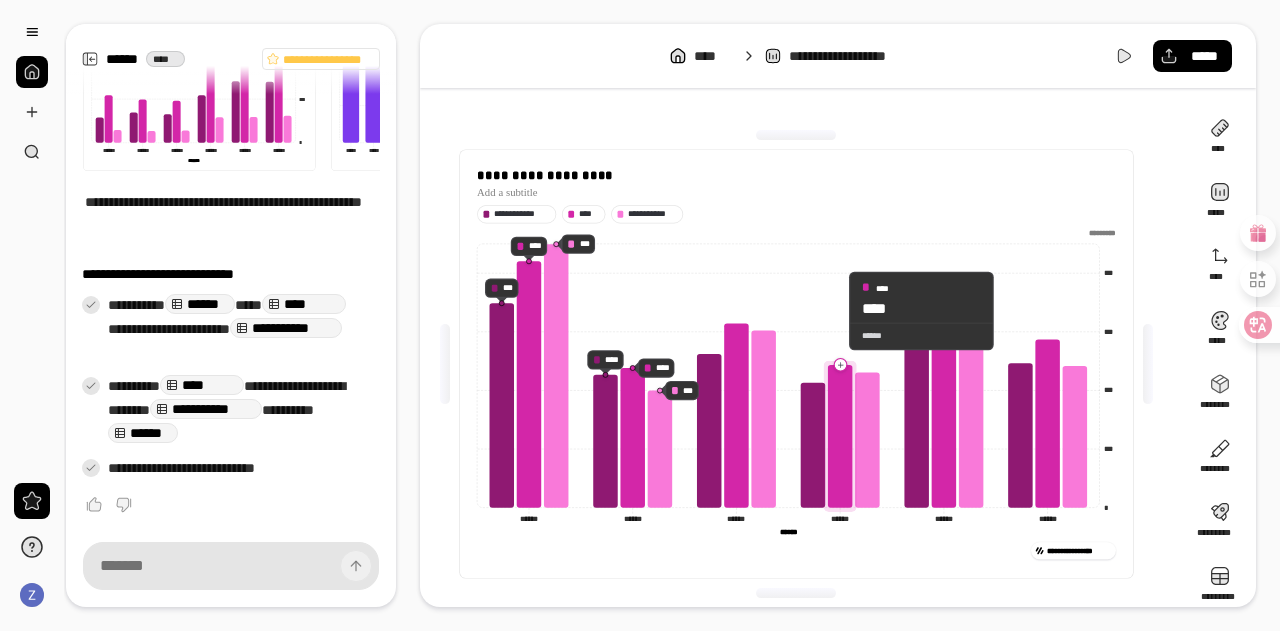 click 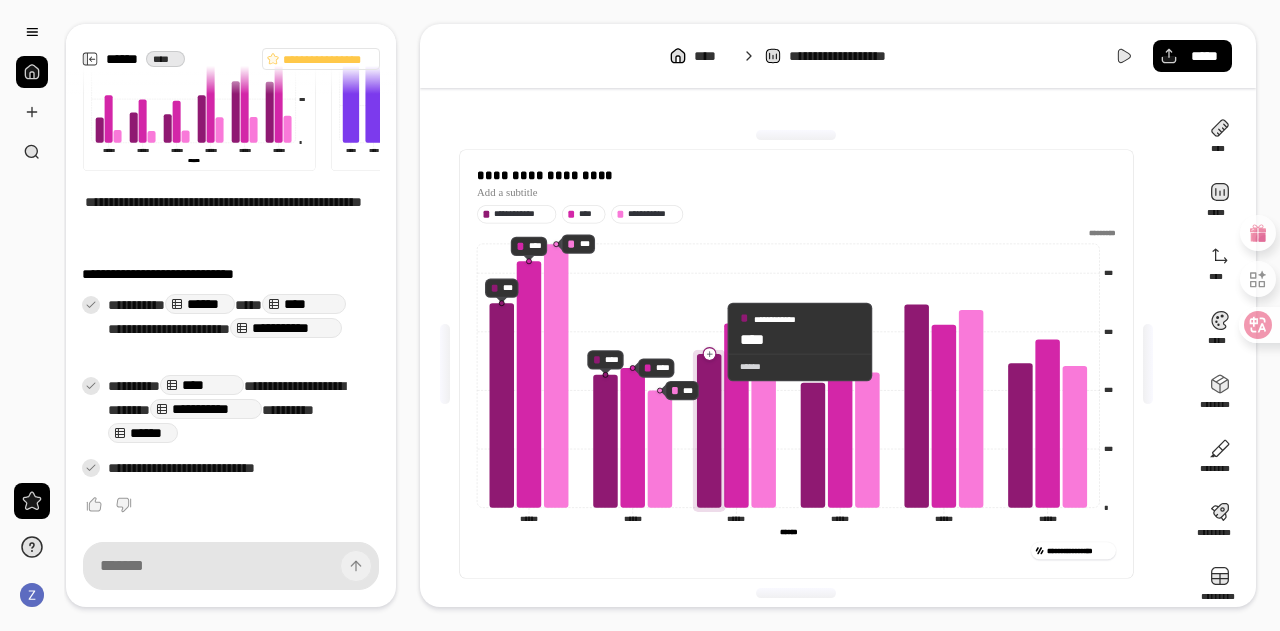 click 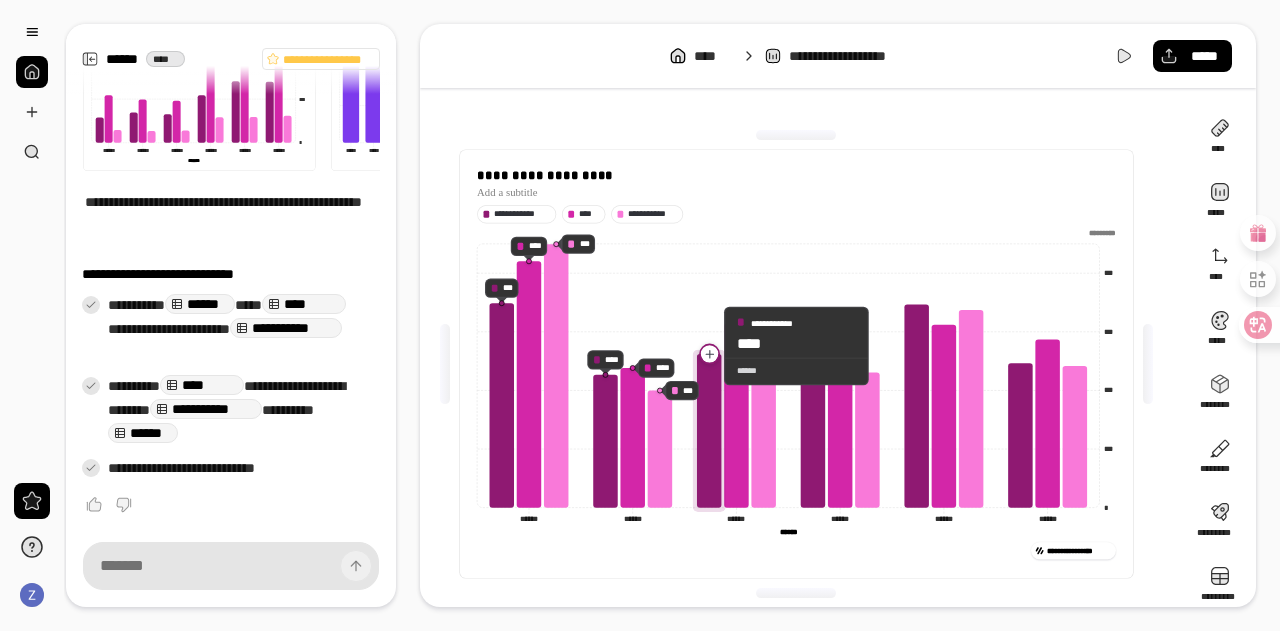 click 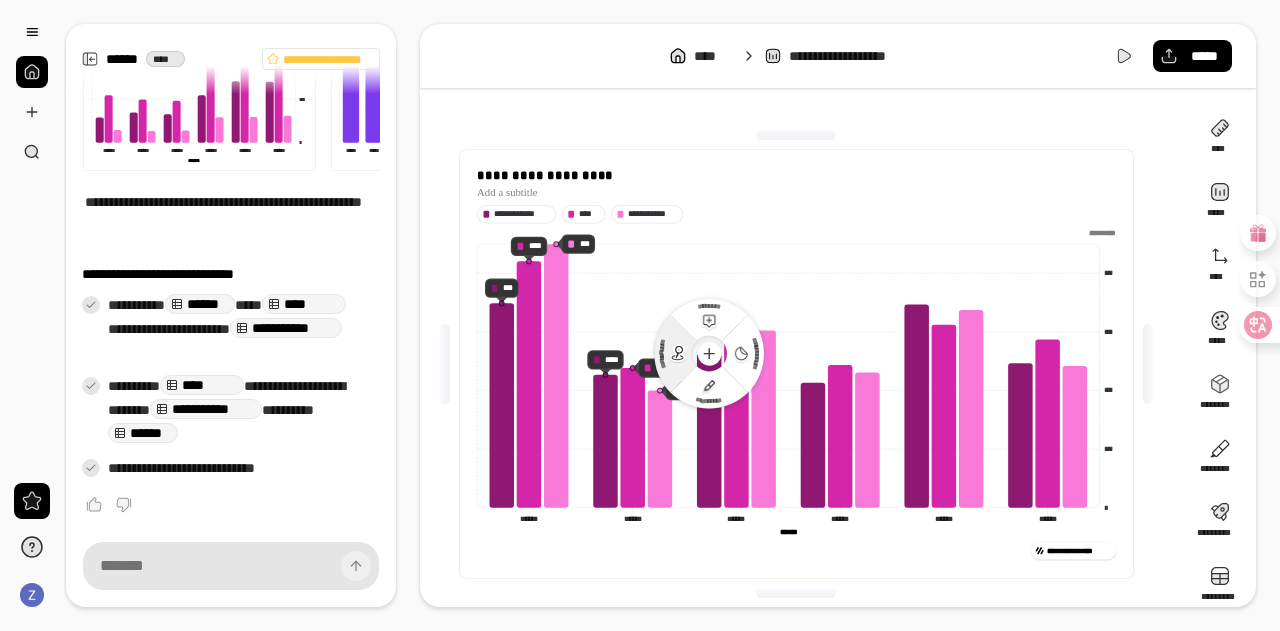 click 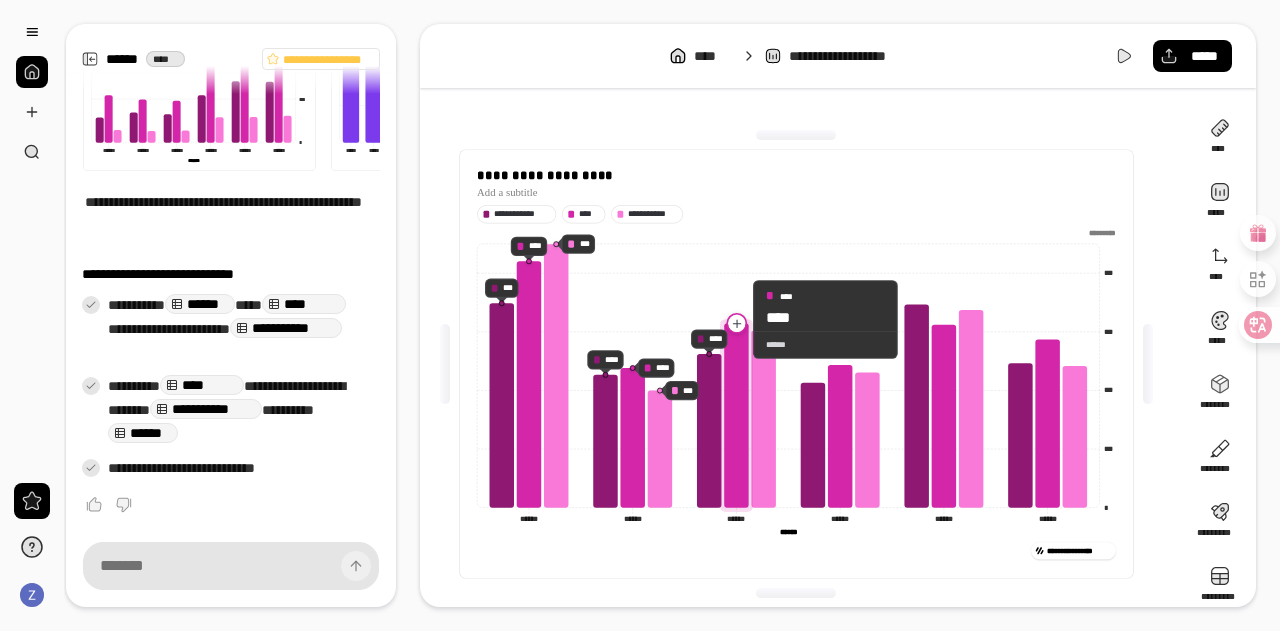 click 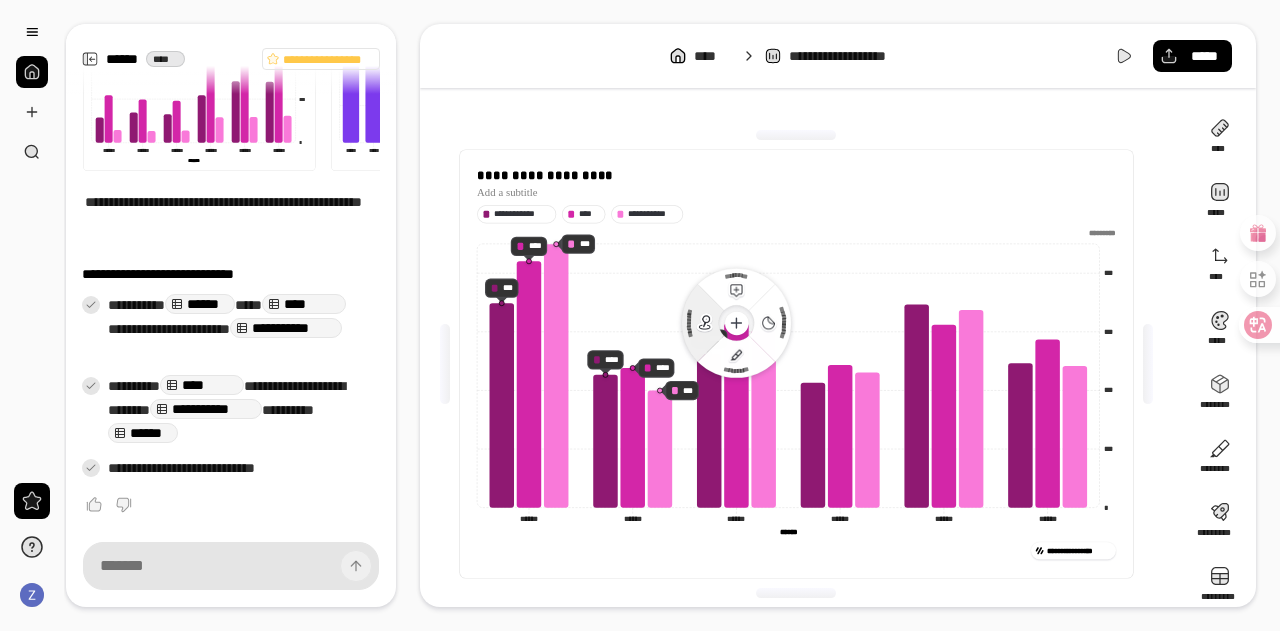 click 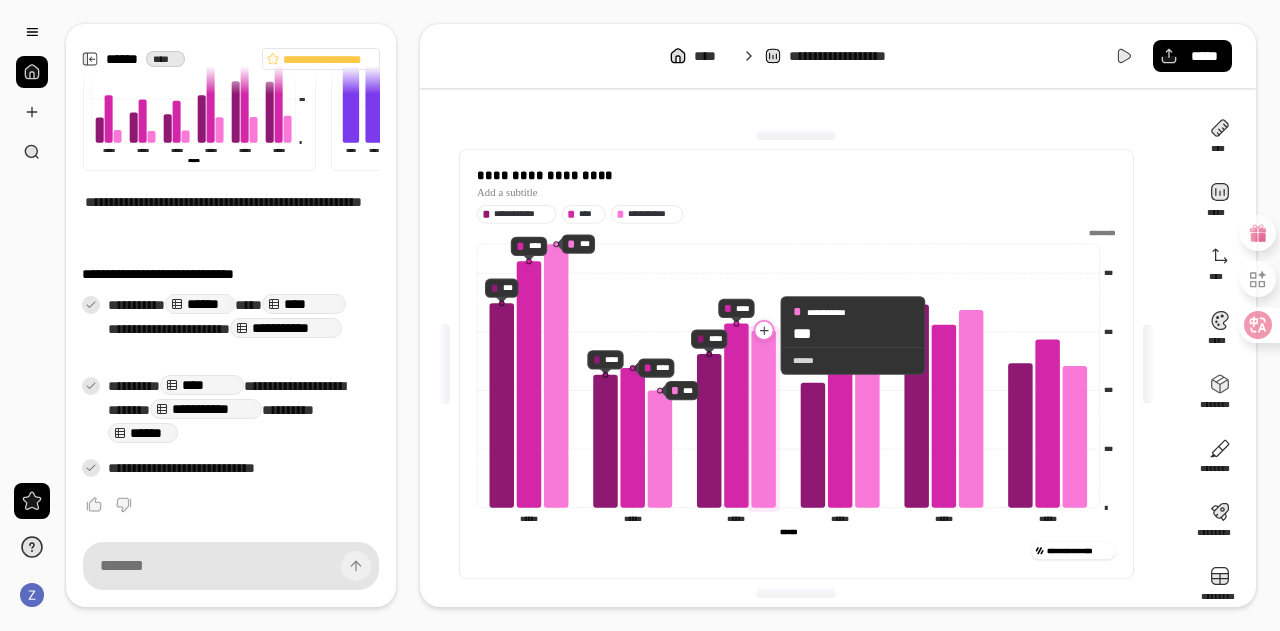 click 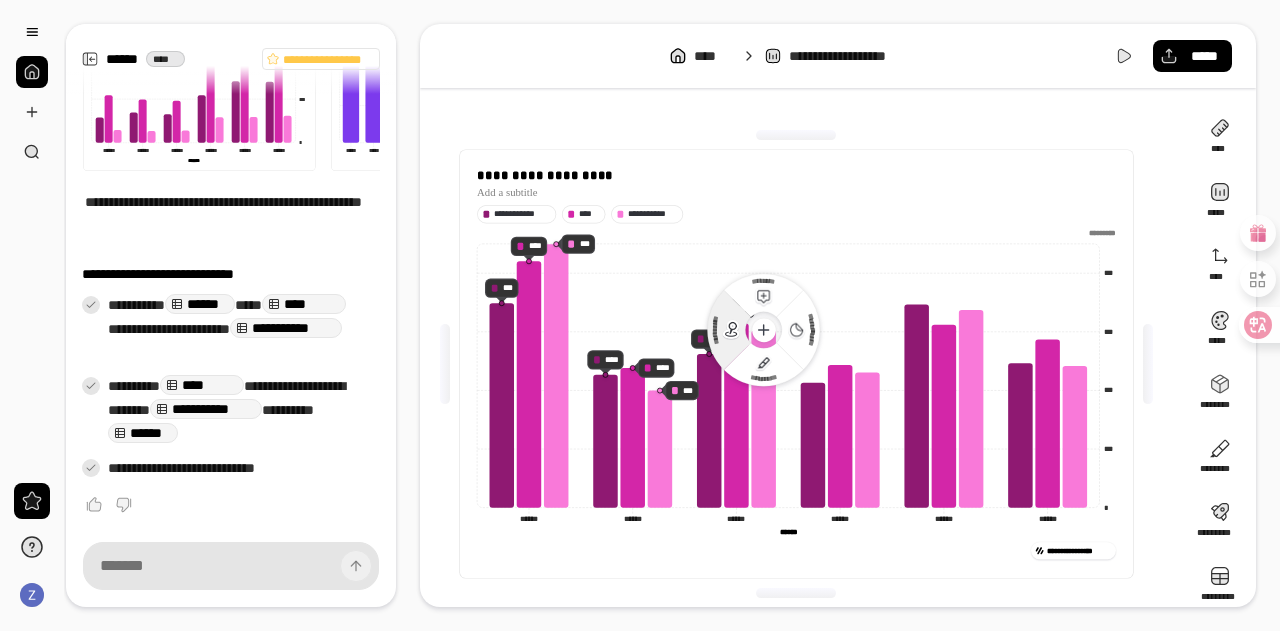 click 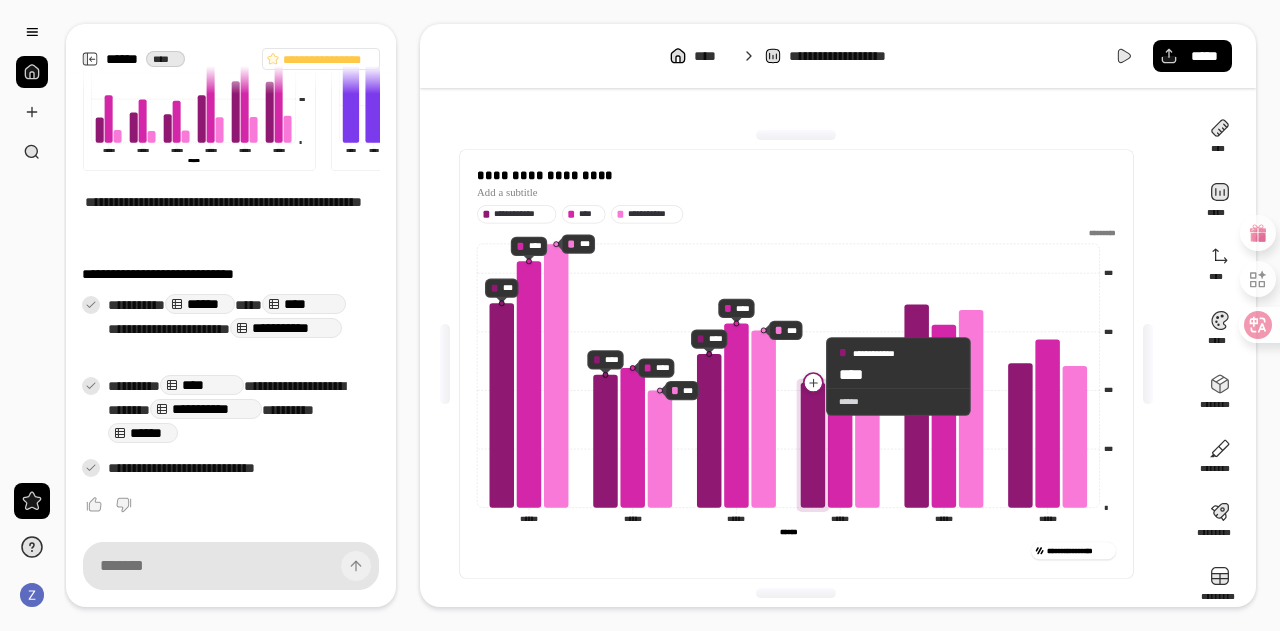 click 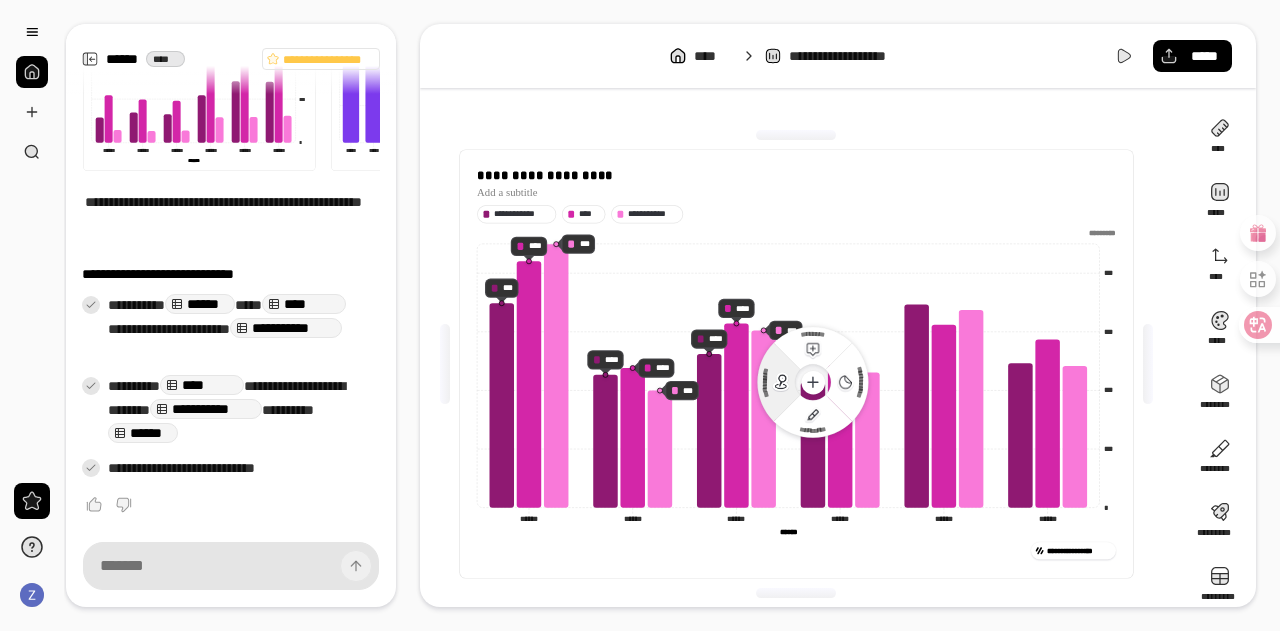 click 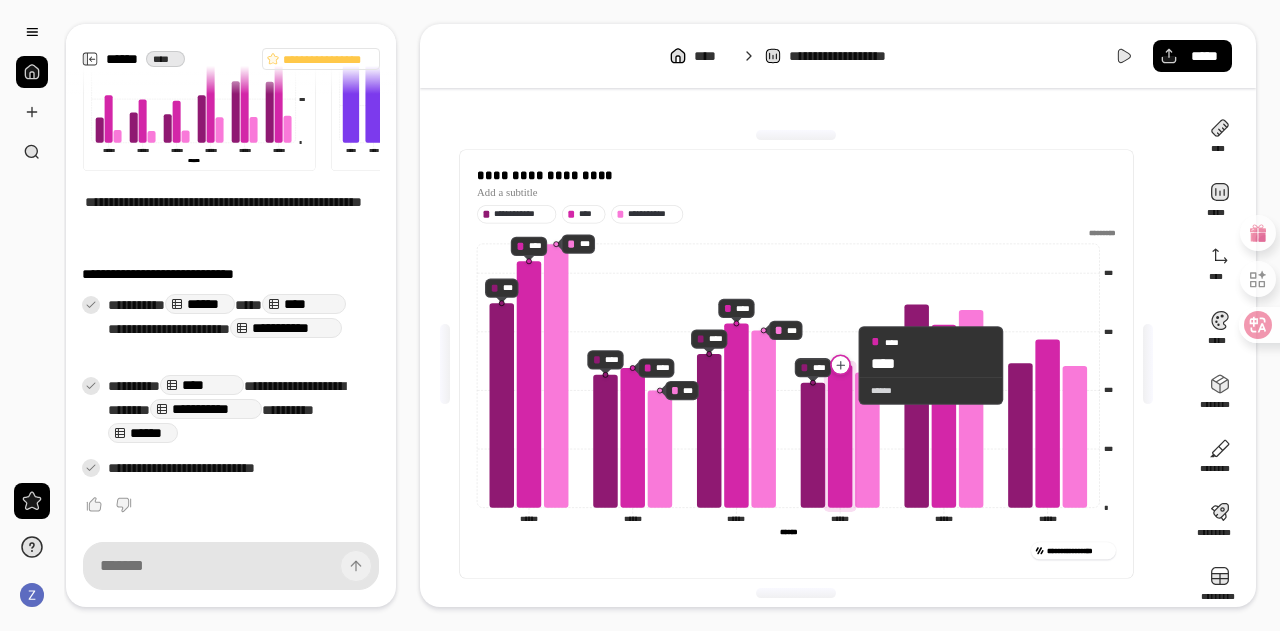 click 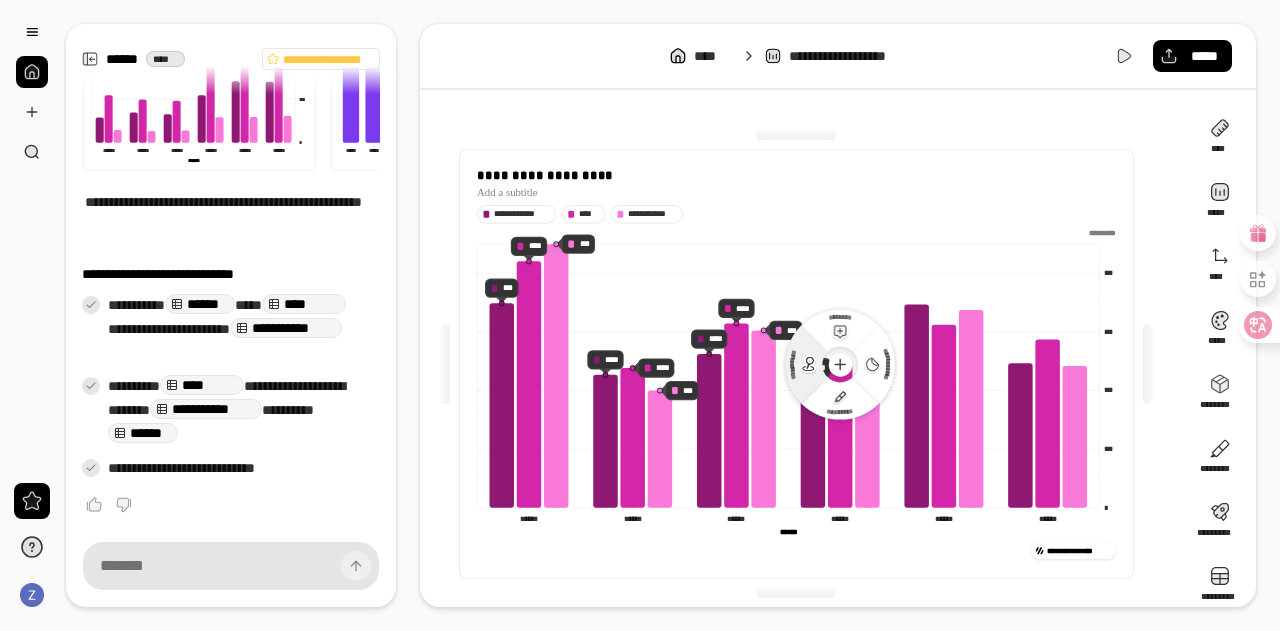 click 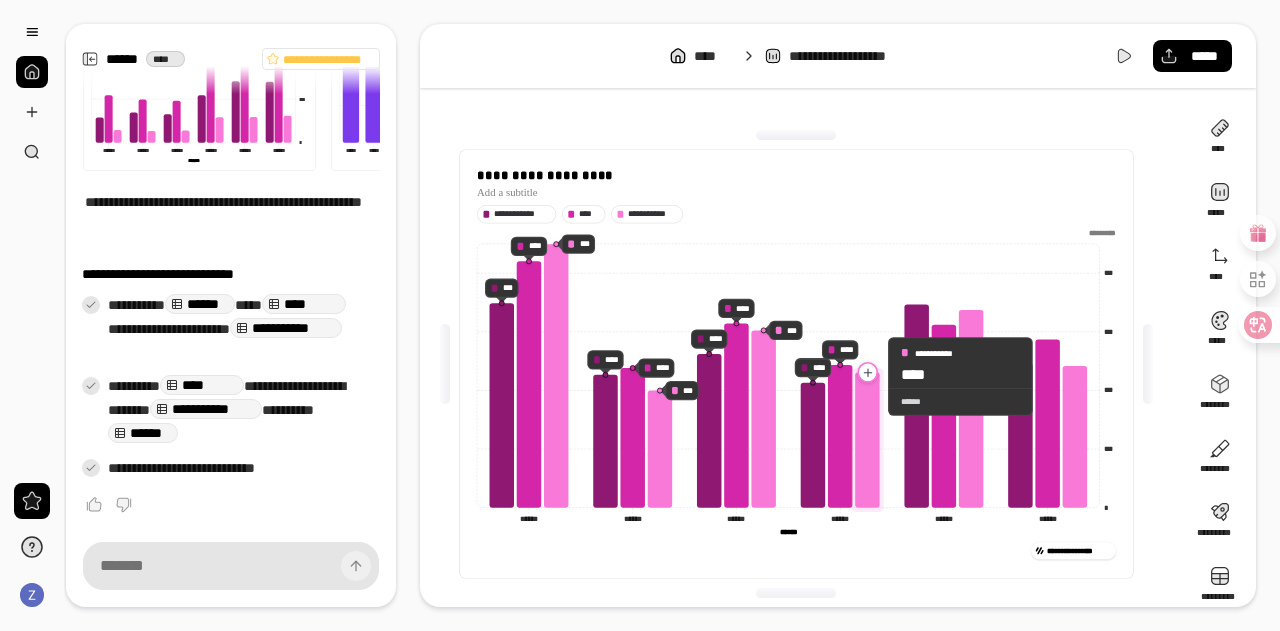 click 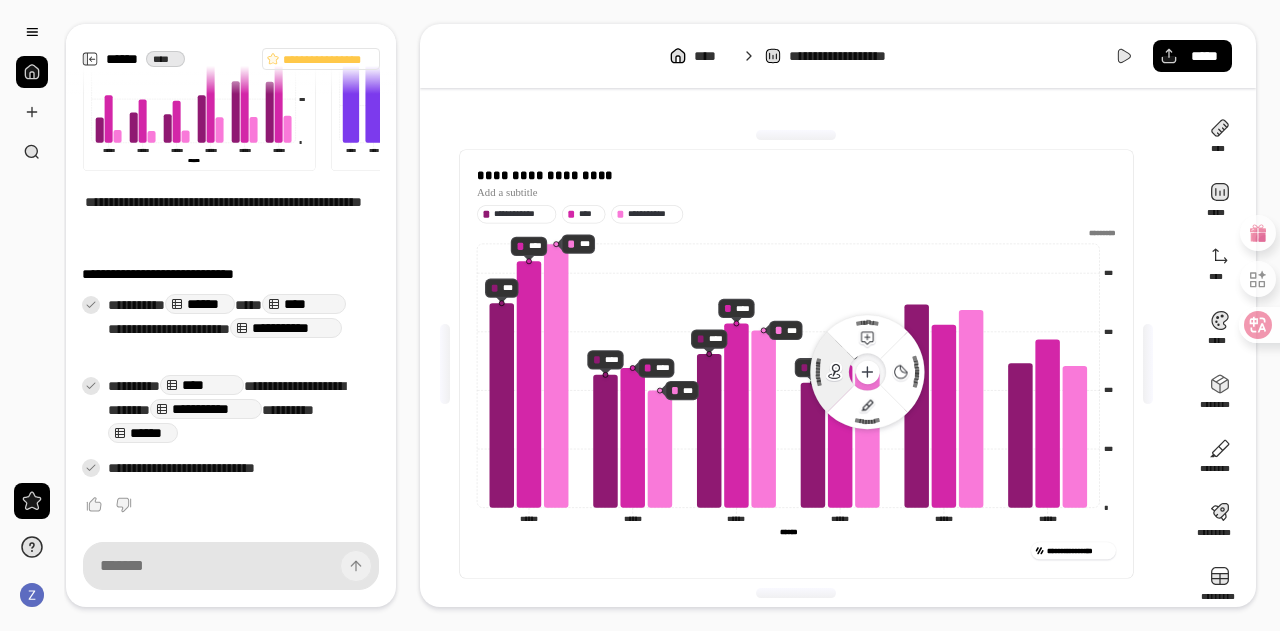 click 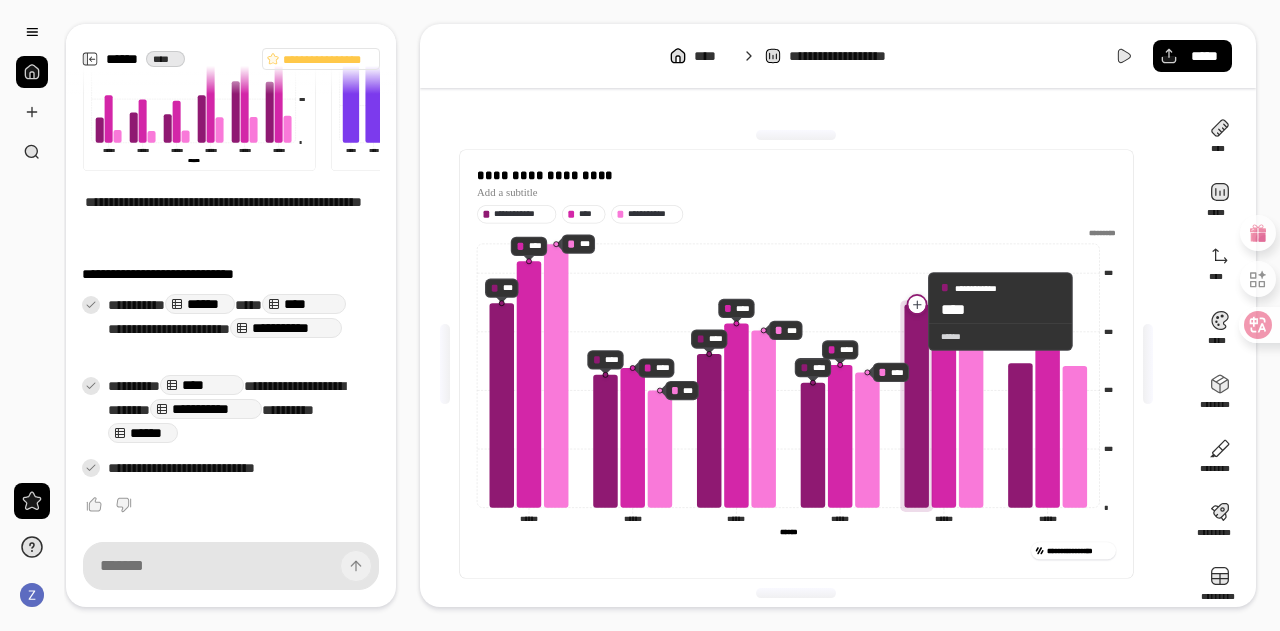 click 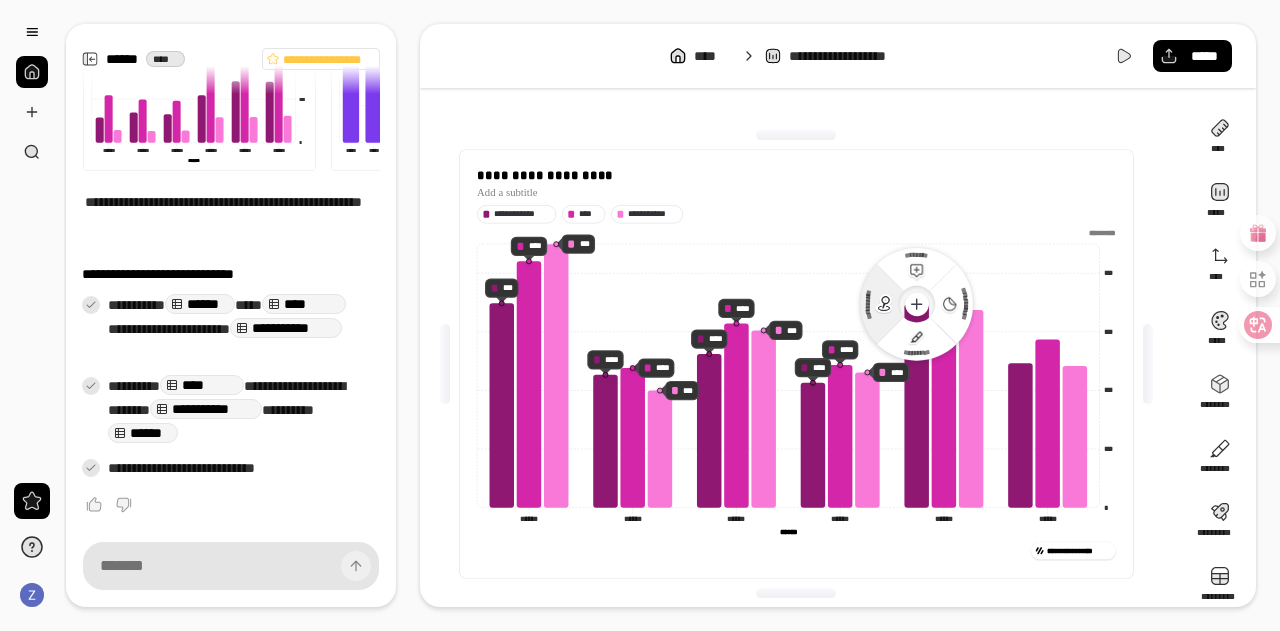 click 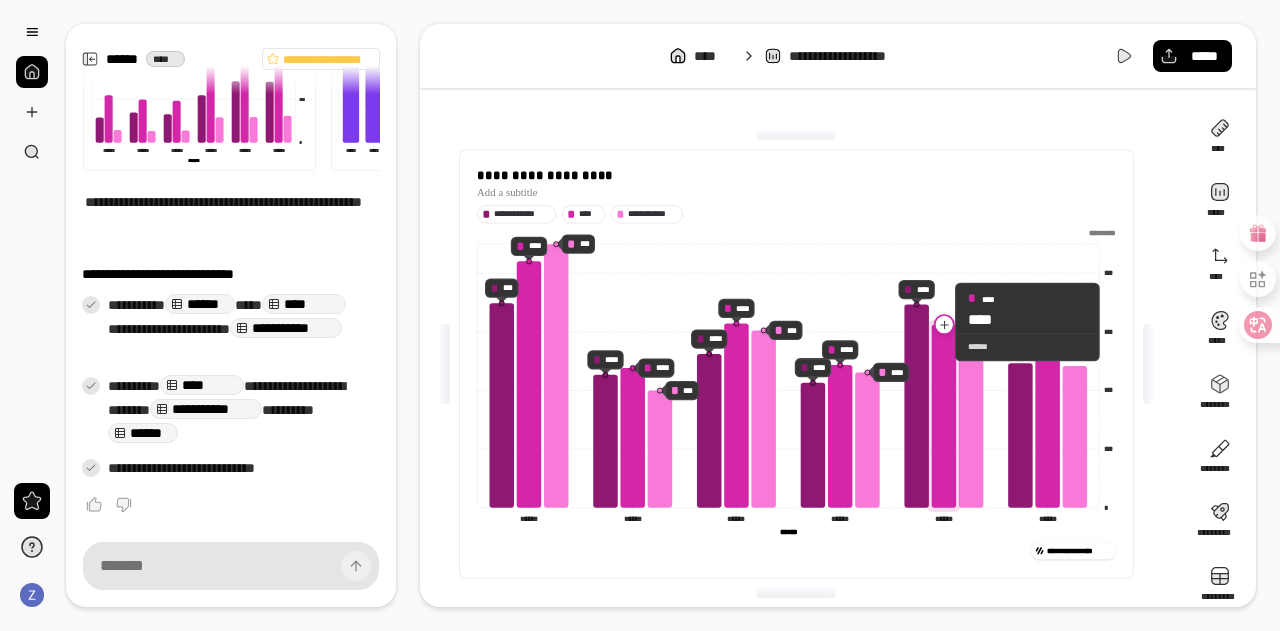 click 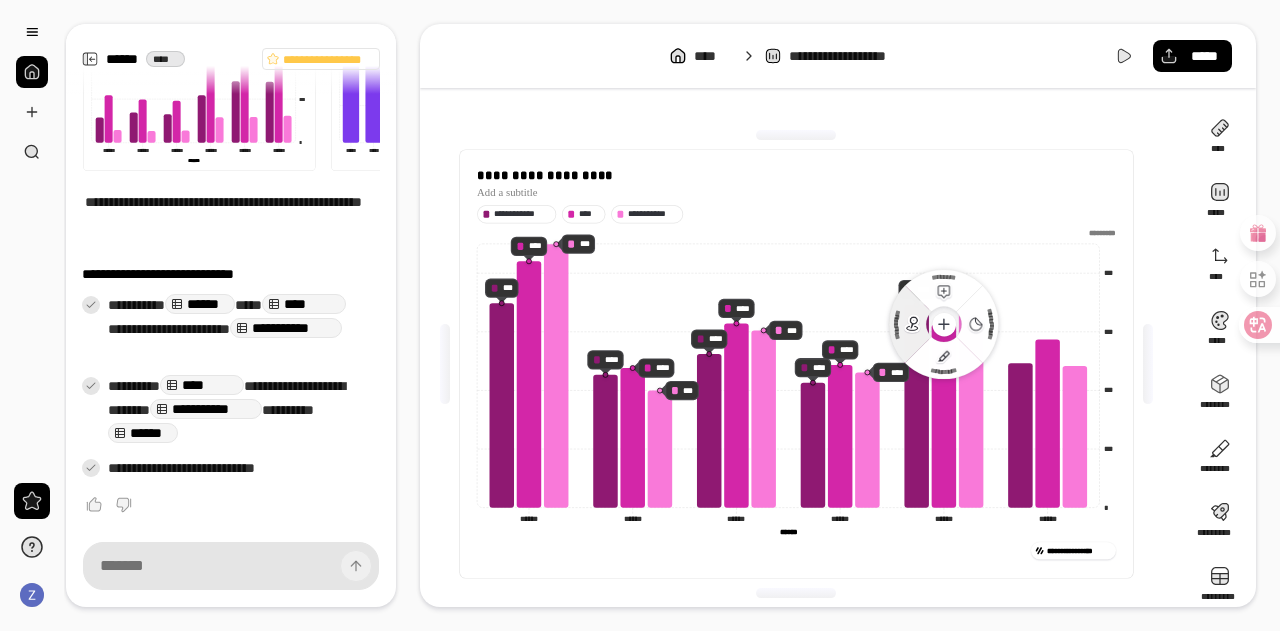 click 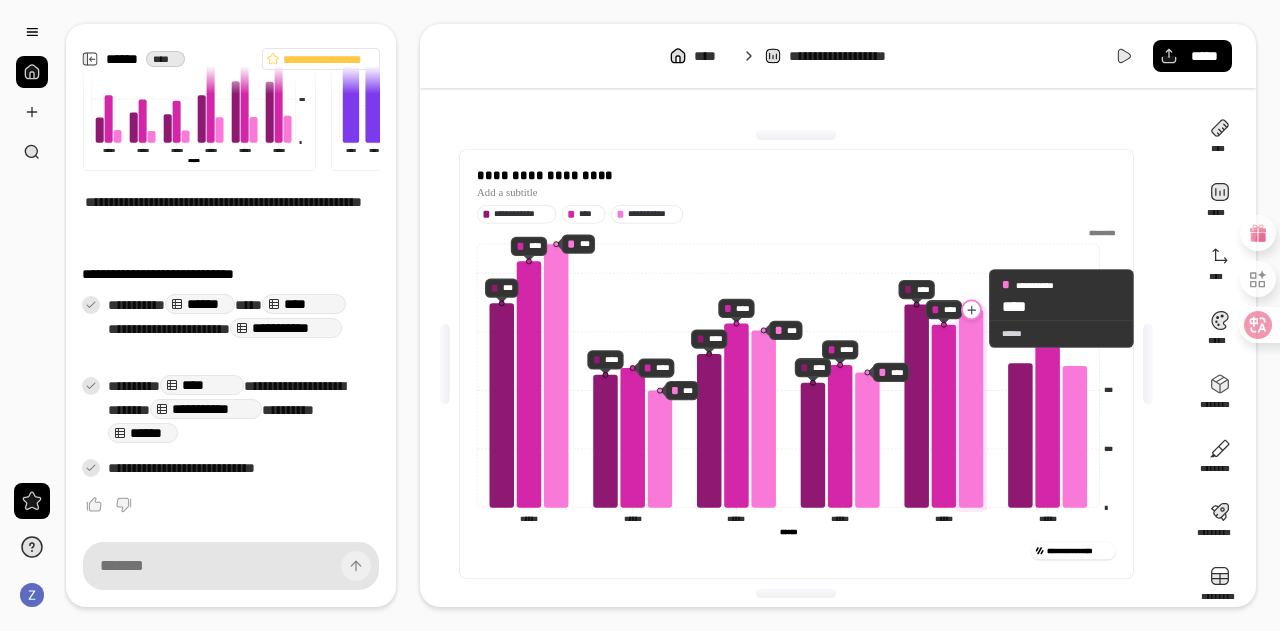 click 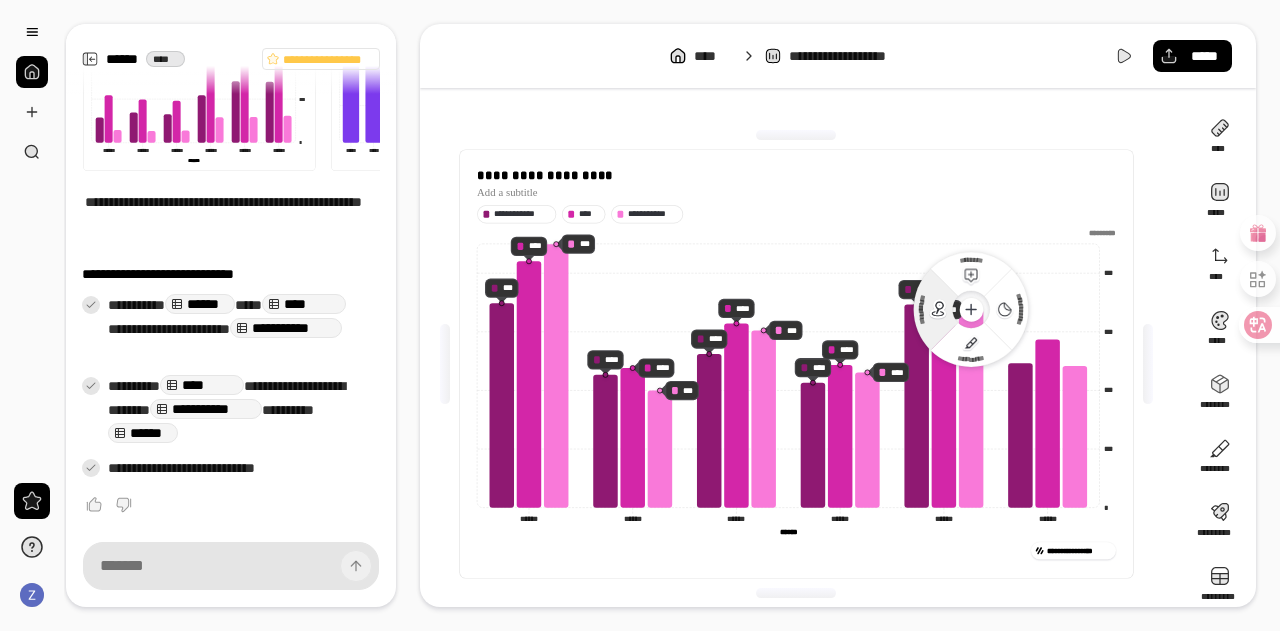 click 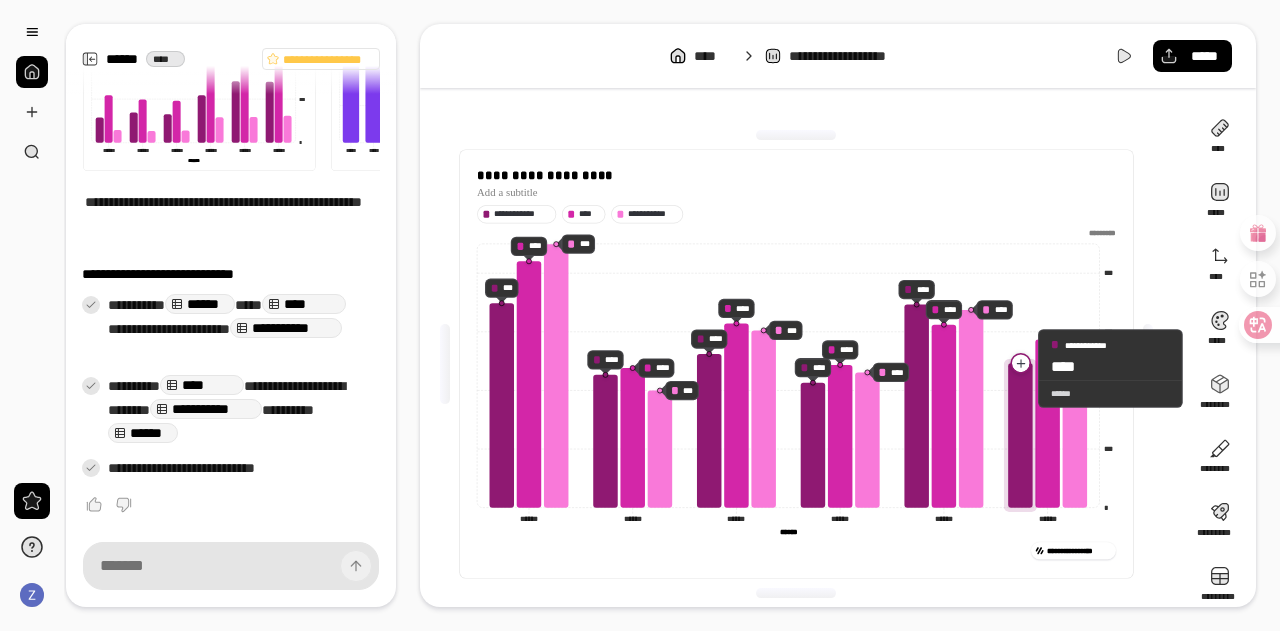 click 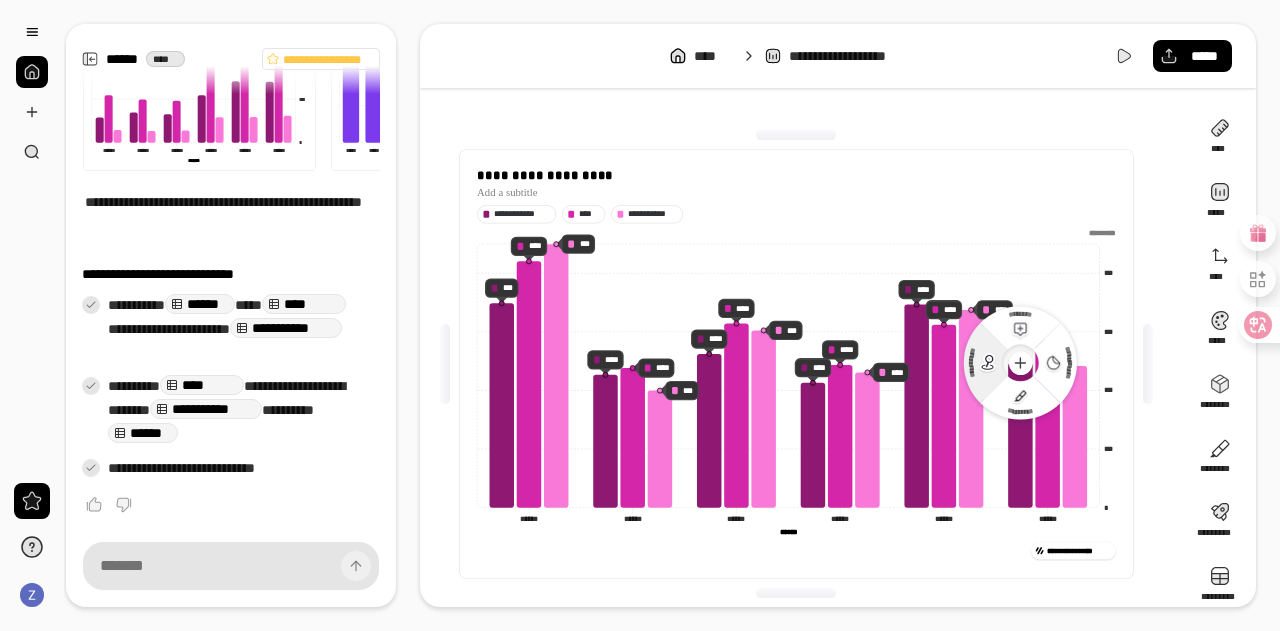 click 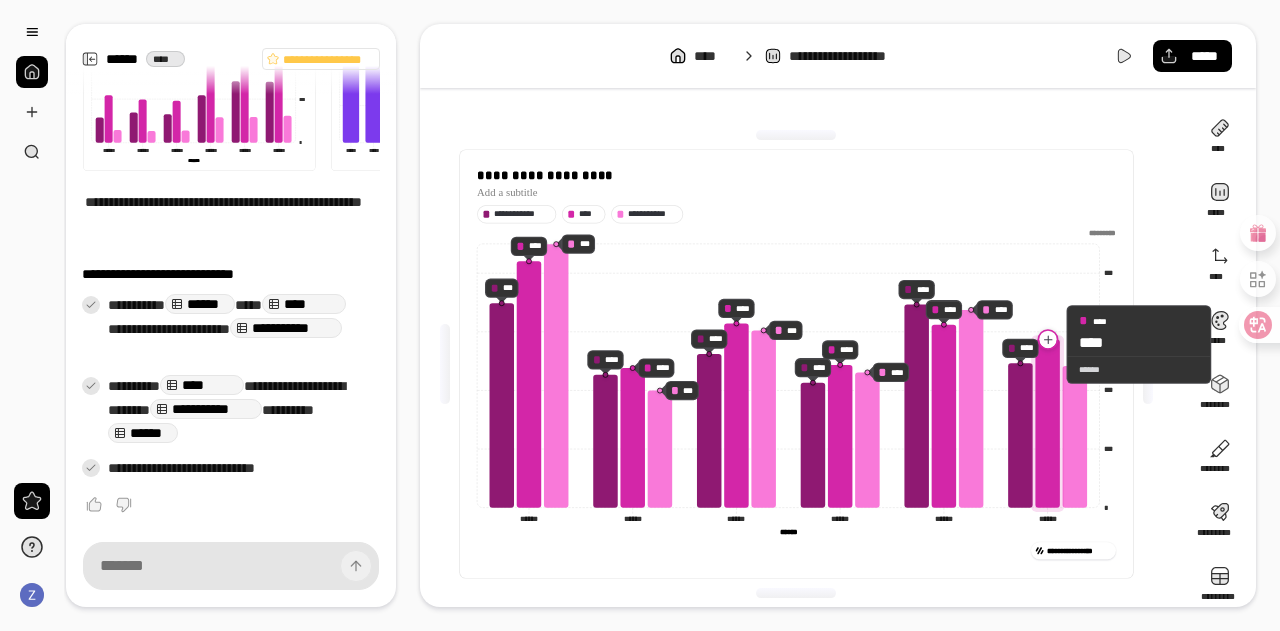 click 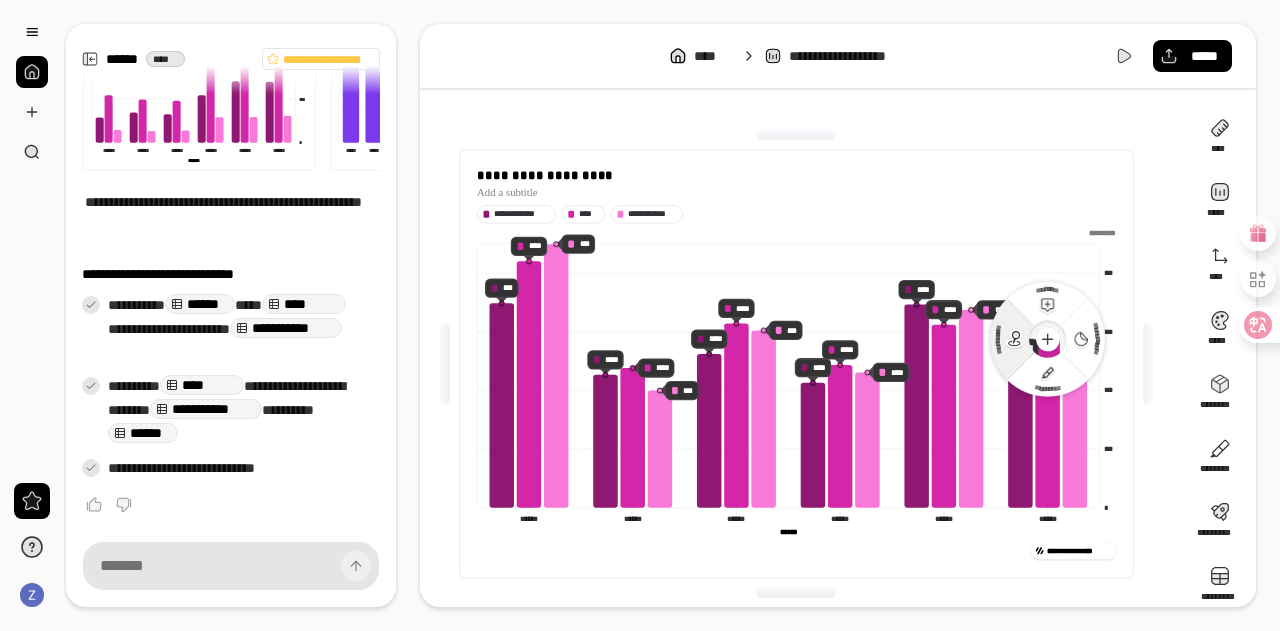 click 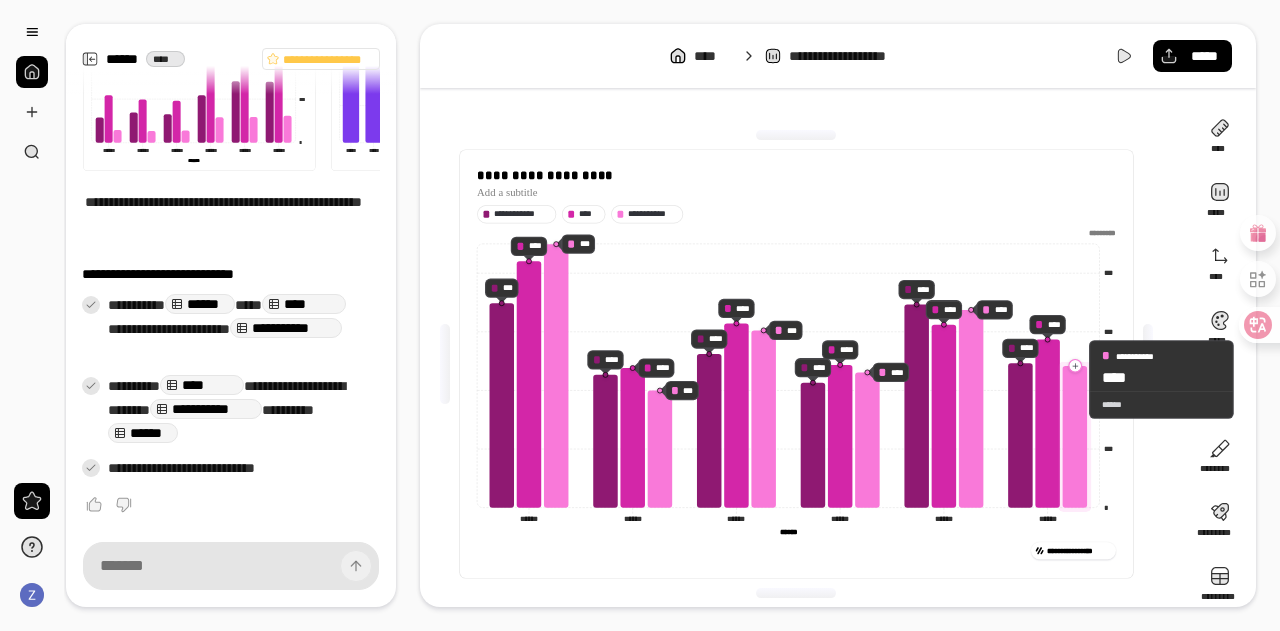 click 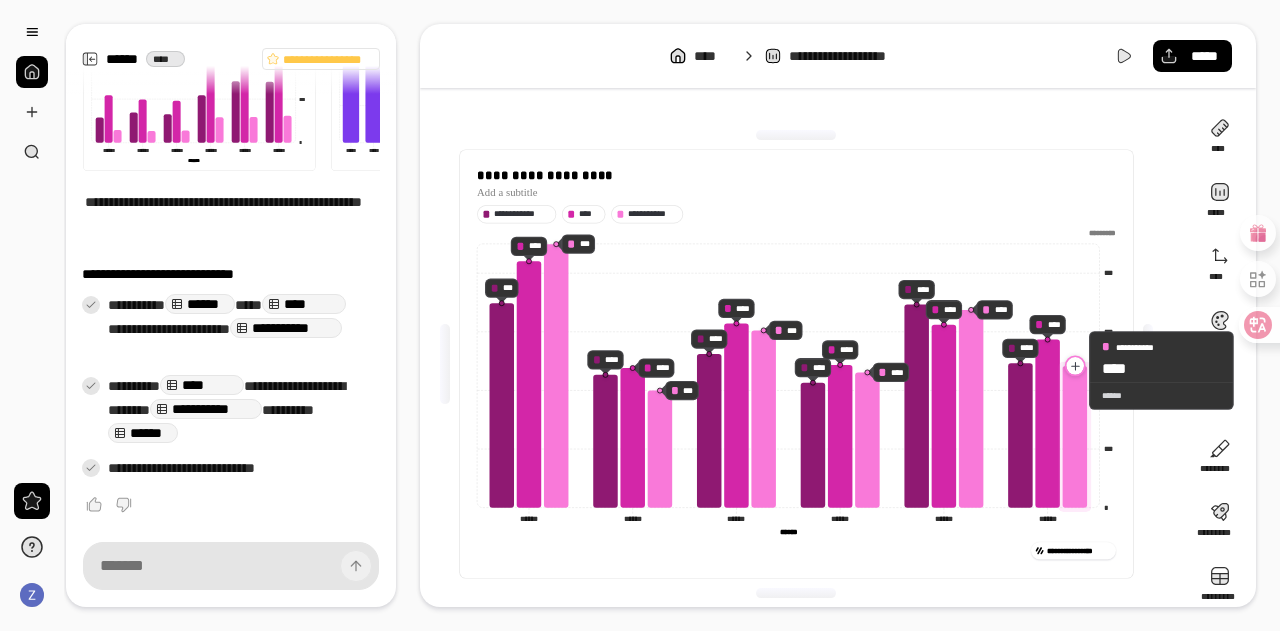 click 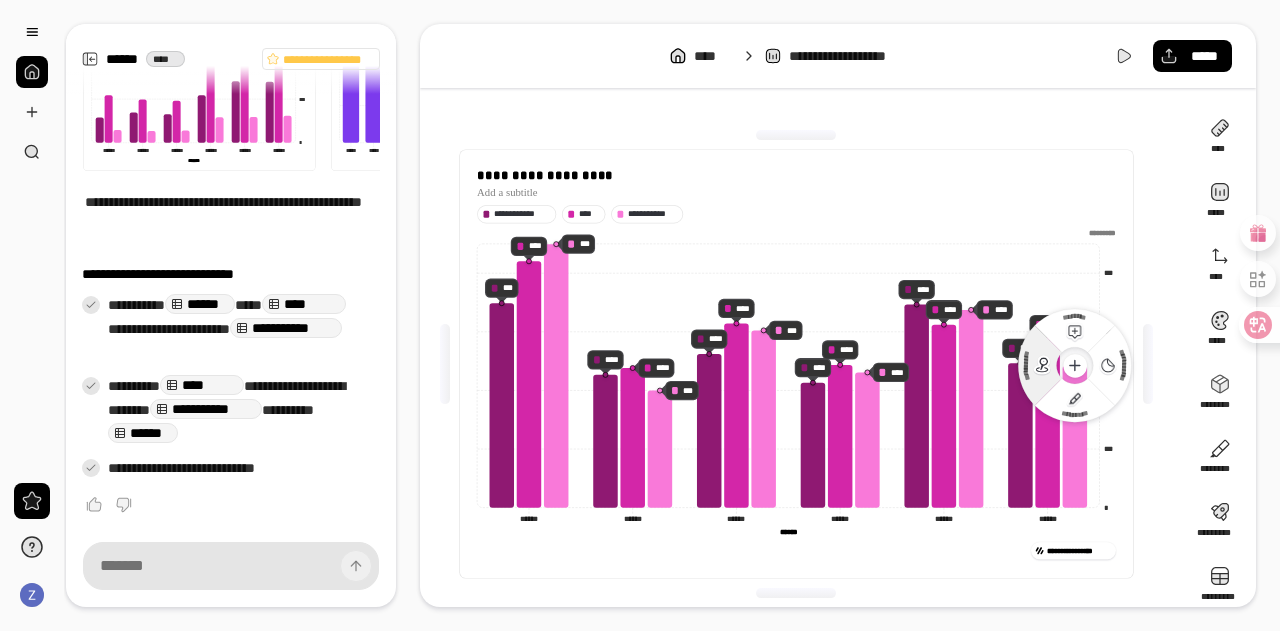 click 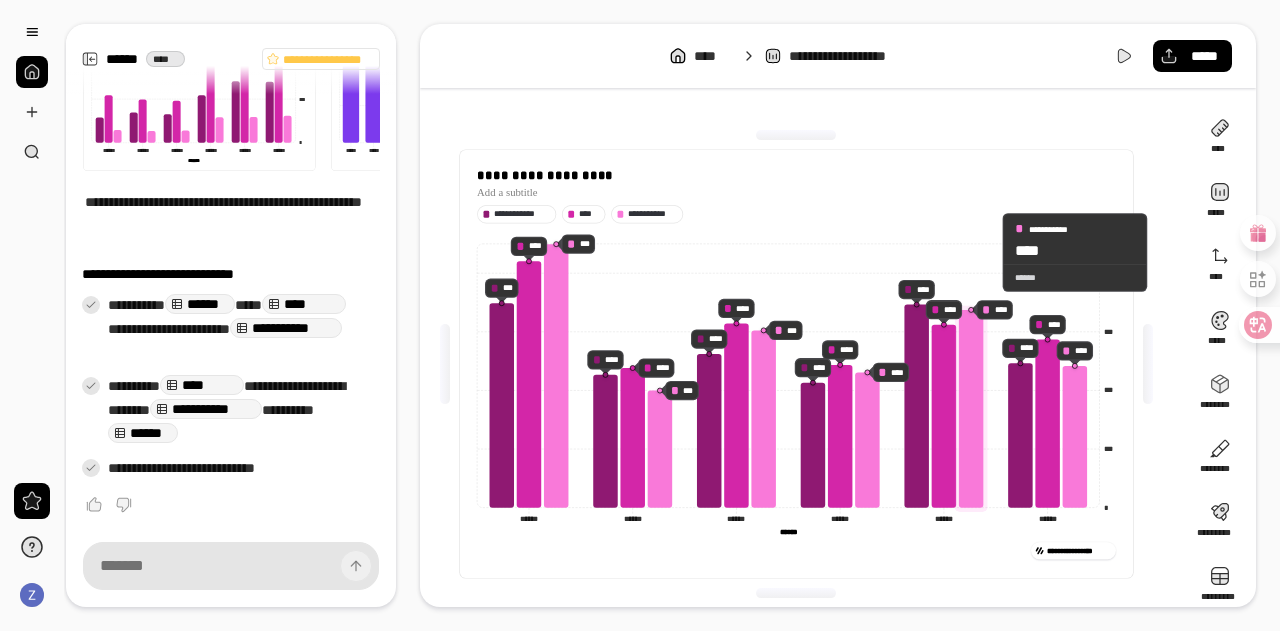 click 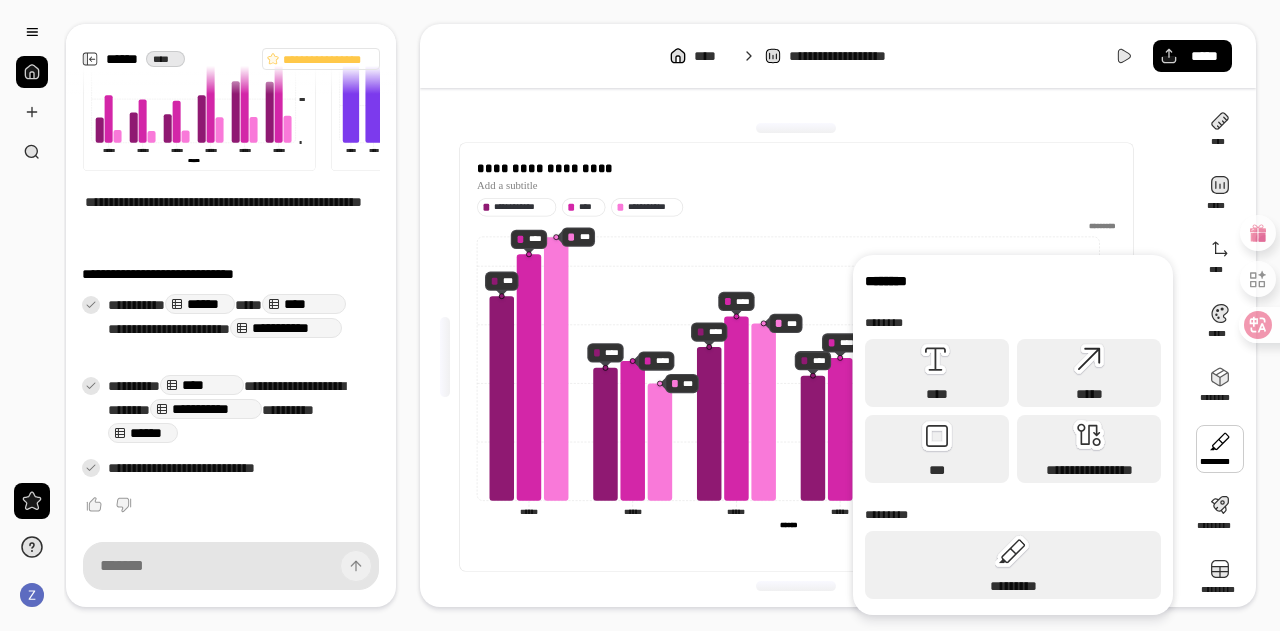 scroll, scrollTop: 17, scrollLeft: 0, axis: vertical 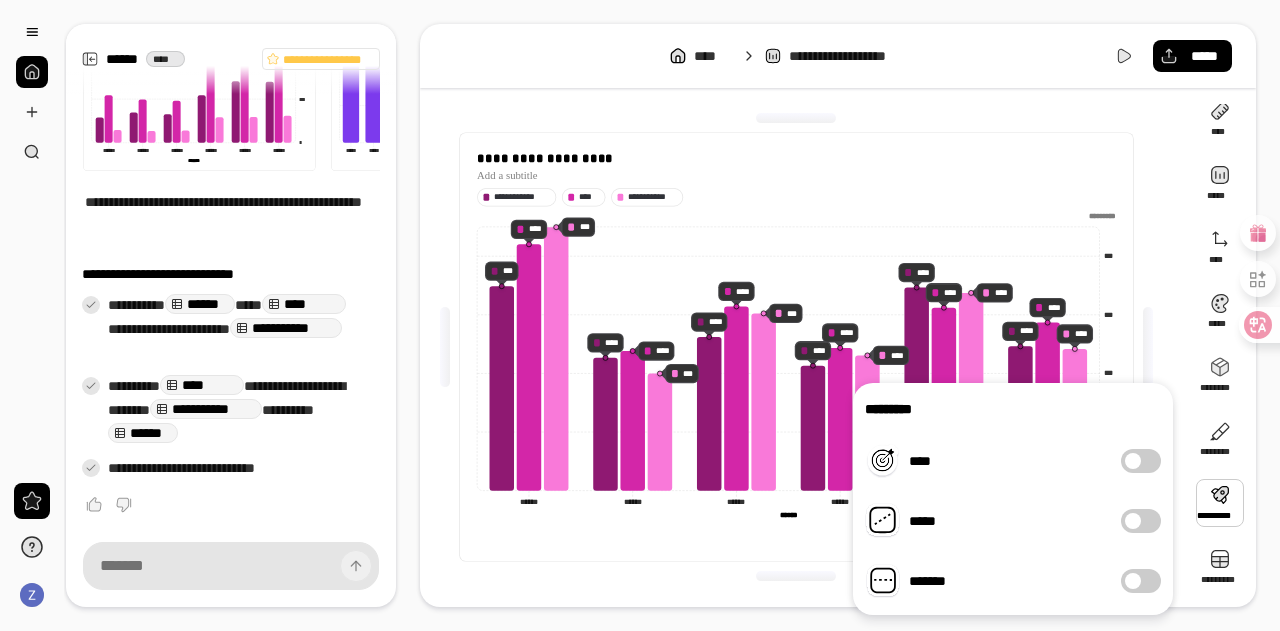 click on "*****" at bounding box center [1141, 521] 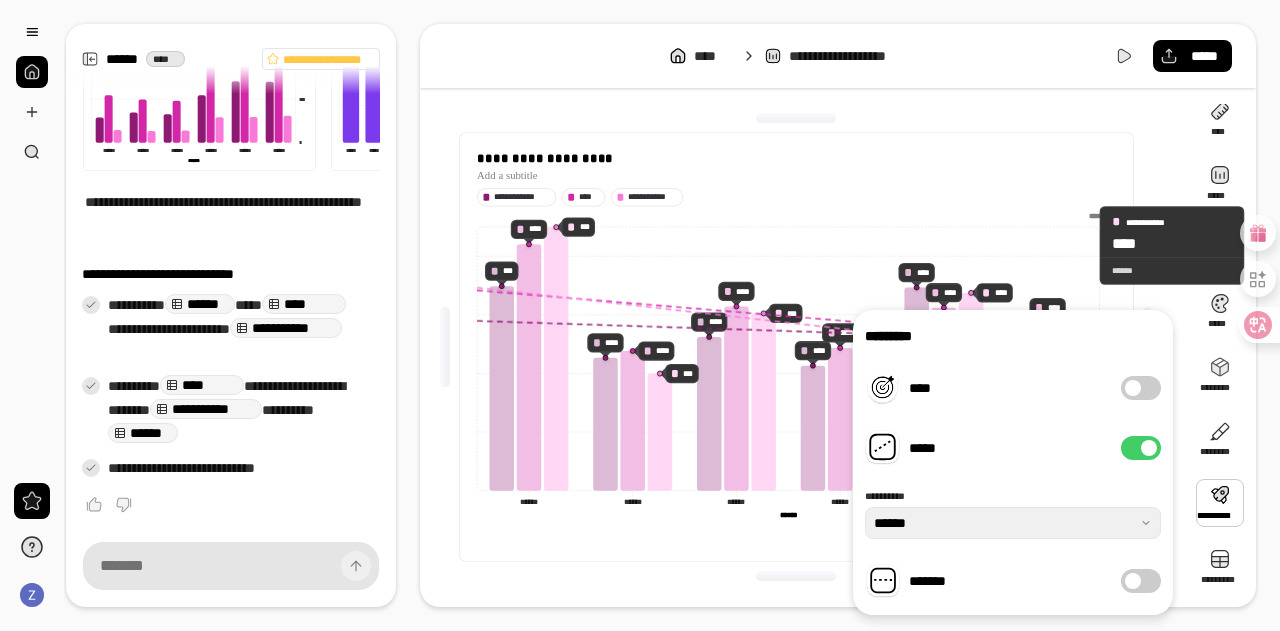 click 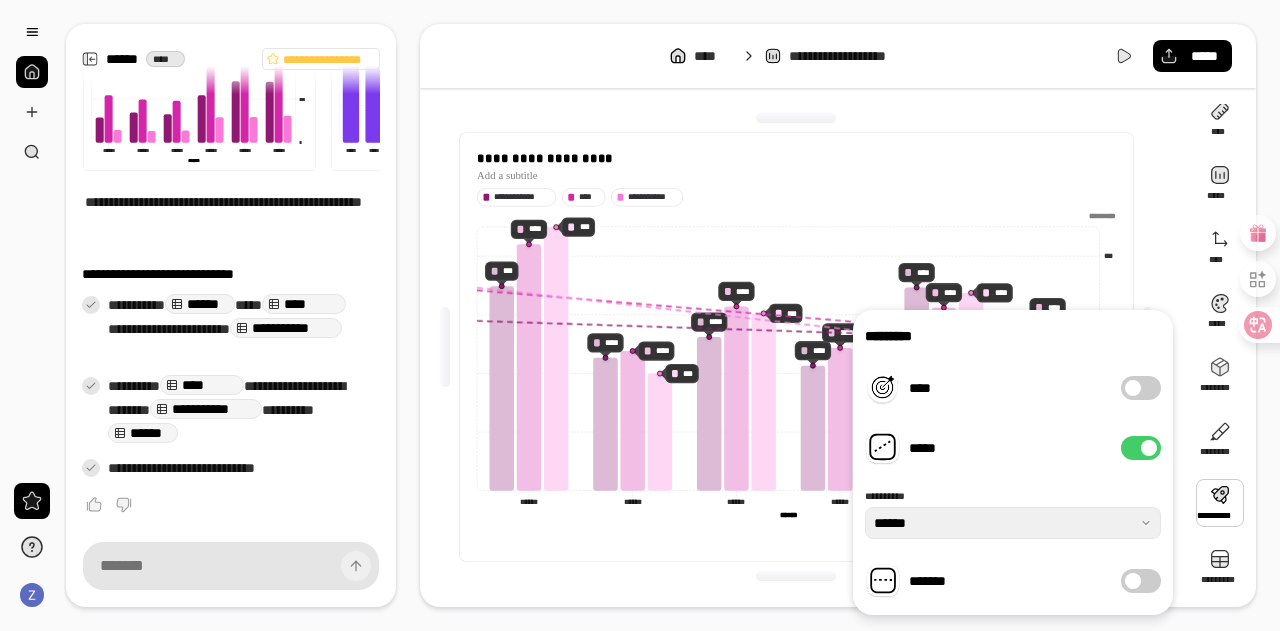 click at bounding box center [1149, 448] 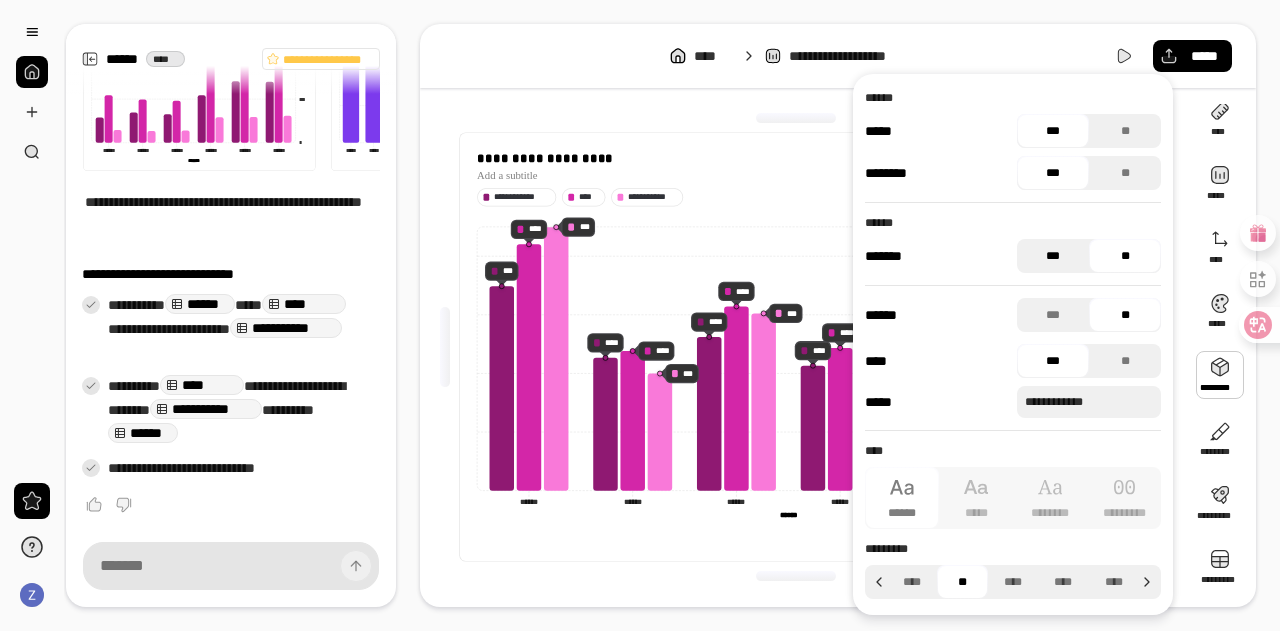 click on "***" at bounding box center (1053, 256) 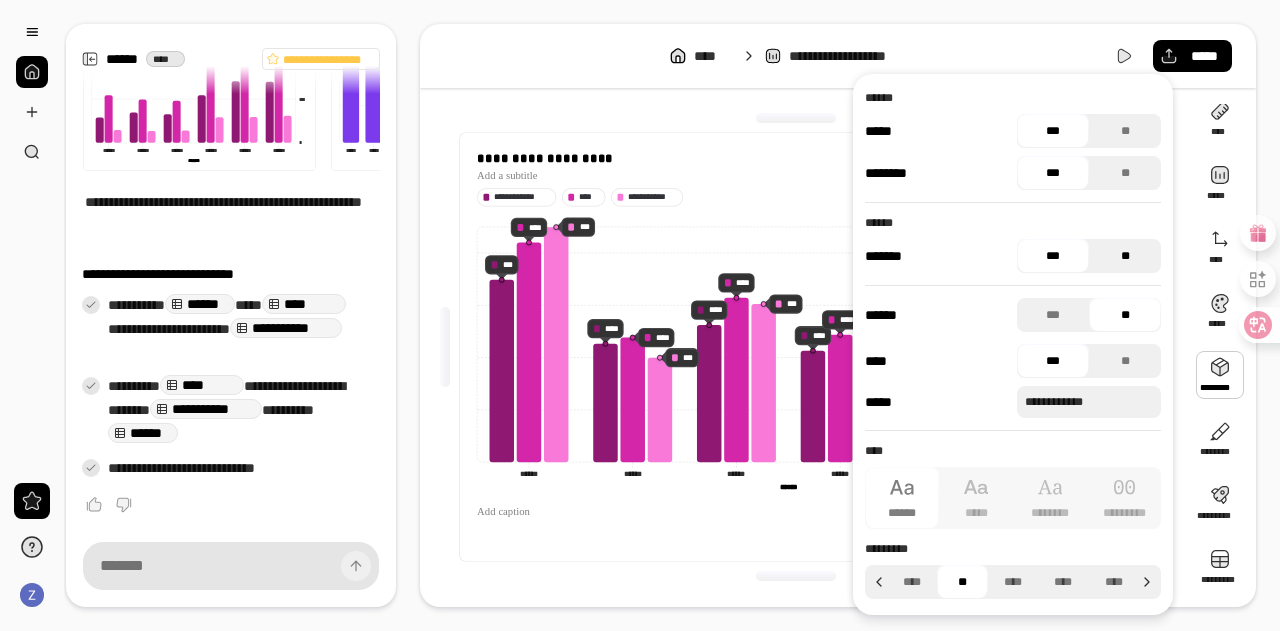 click on "**" at bounding box center (1125, 256) 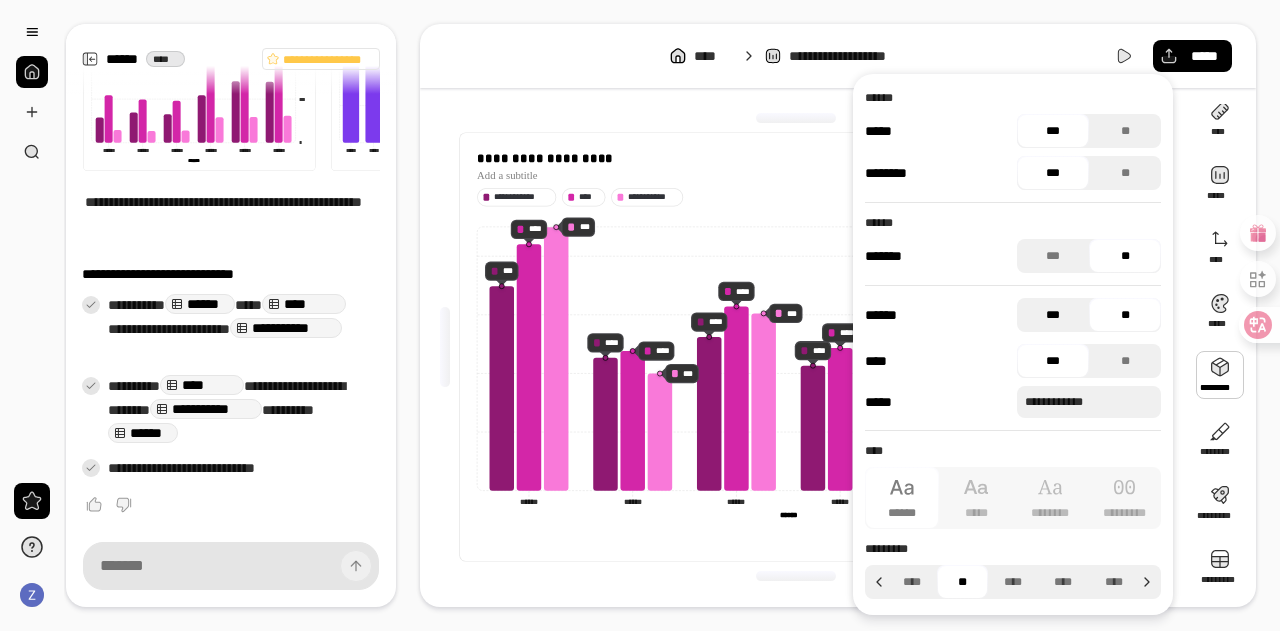 click on "***" at bounding box center [1053, 315] 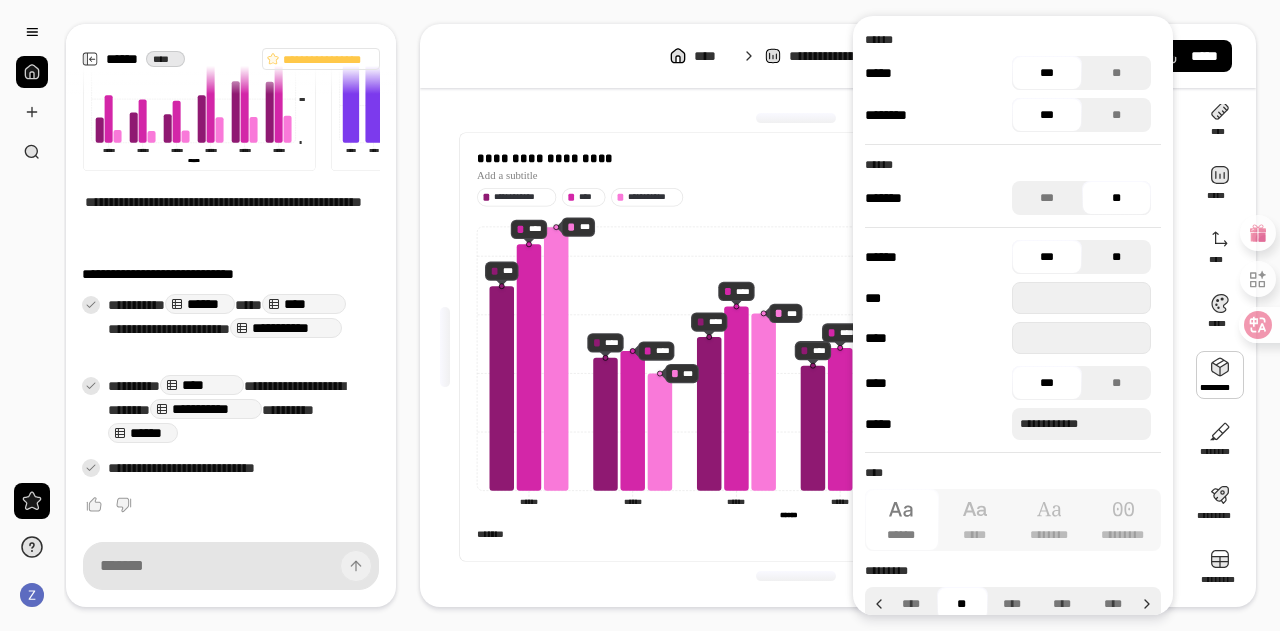 click on "**" at bounding box center [1117, 257] 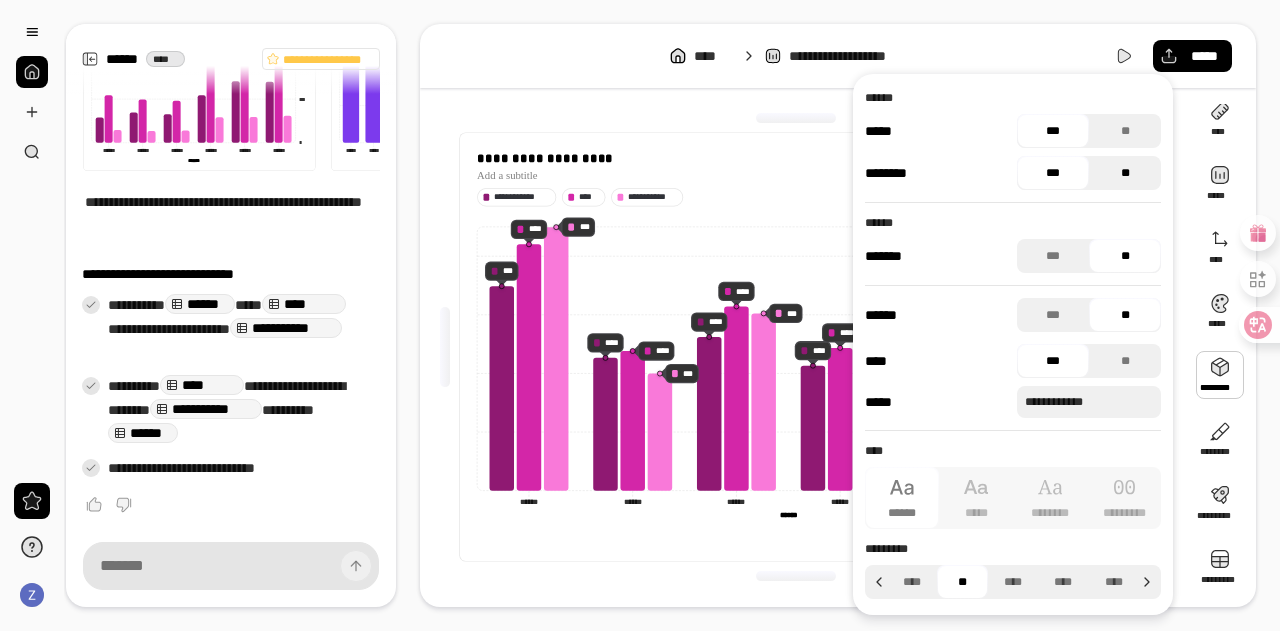 click on "**" at bounding box center [1125, 173] 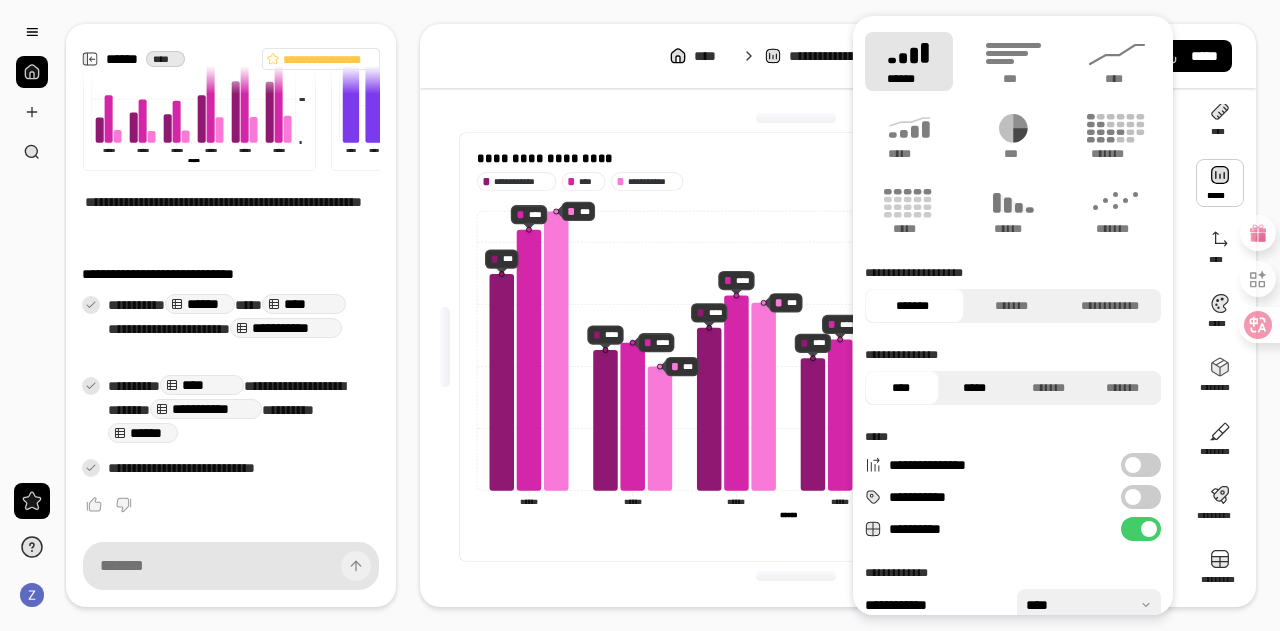 click on "*****" at bounding box center (975, 388) 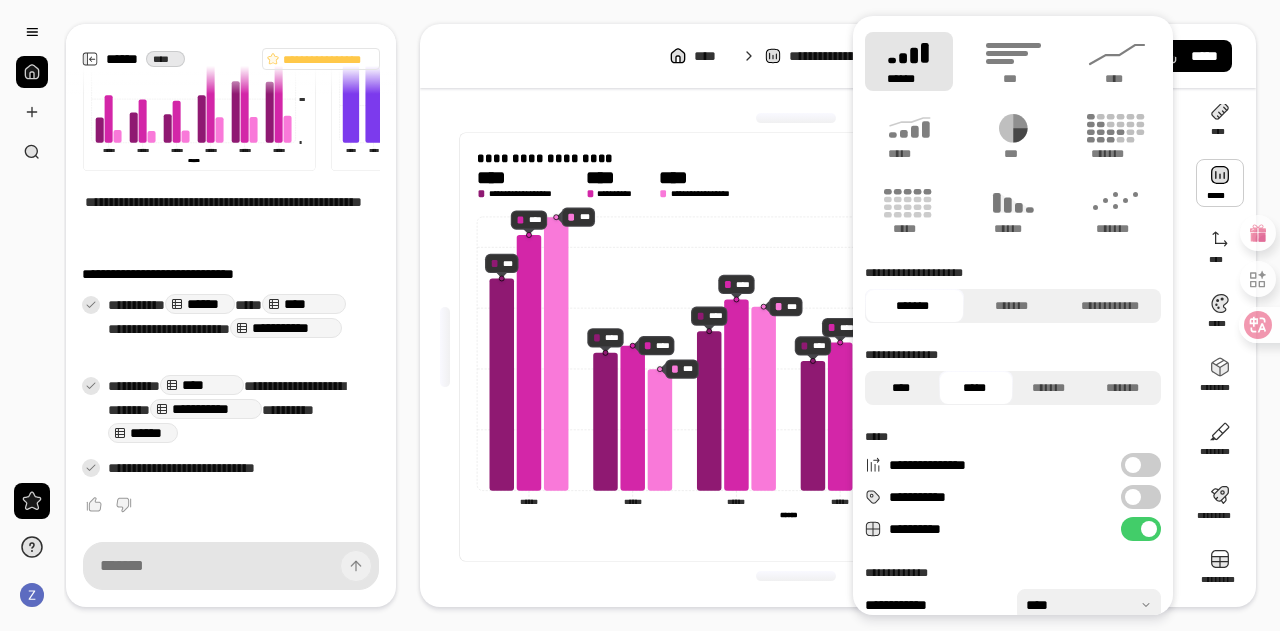 click on "****" at bounding box center [901, 388] 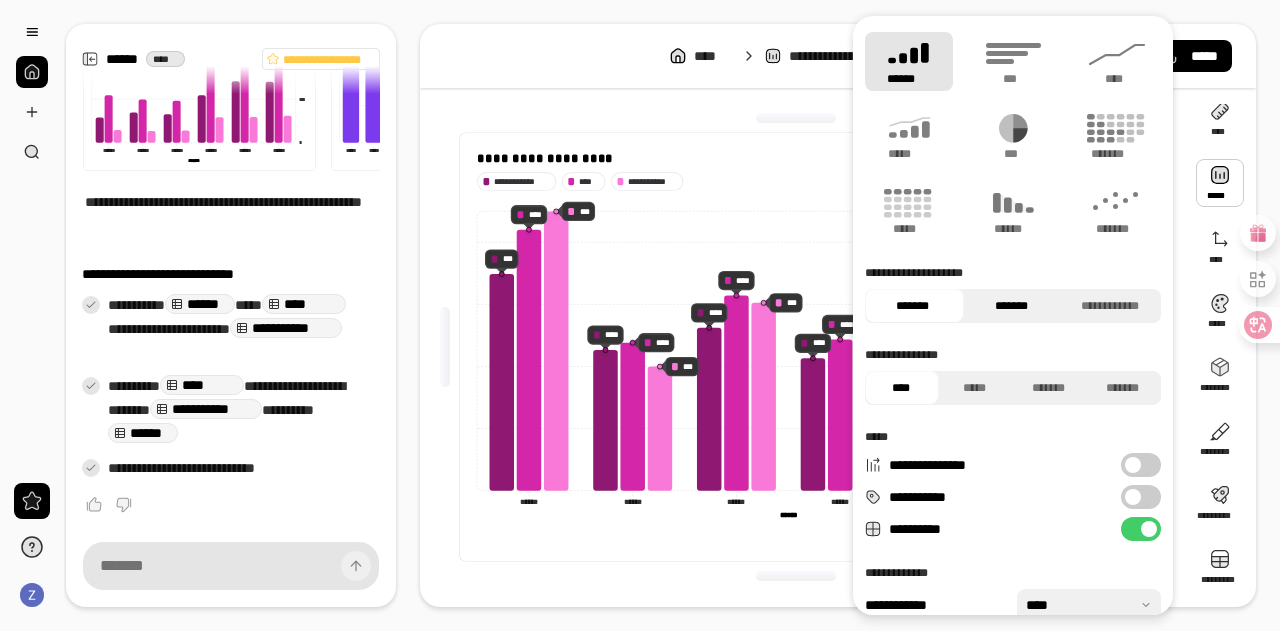 click on "*******" at bounding box center [1011, 306] 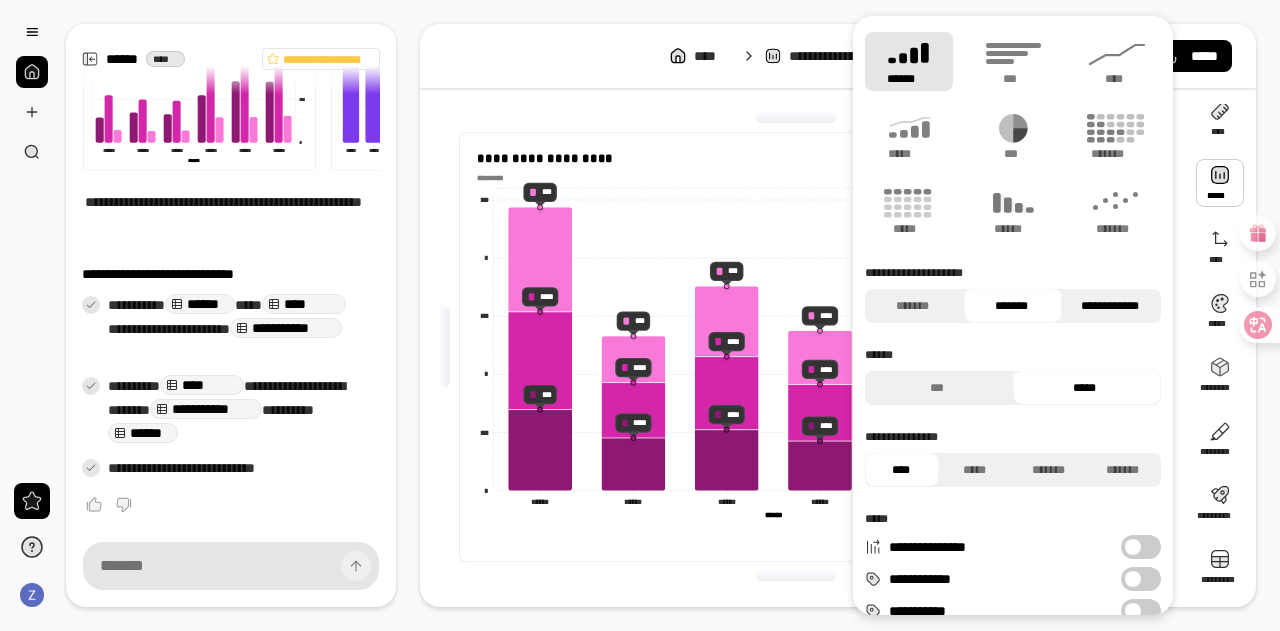 click on "**********" at bounding box center [1109, 306] 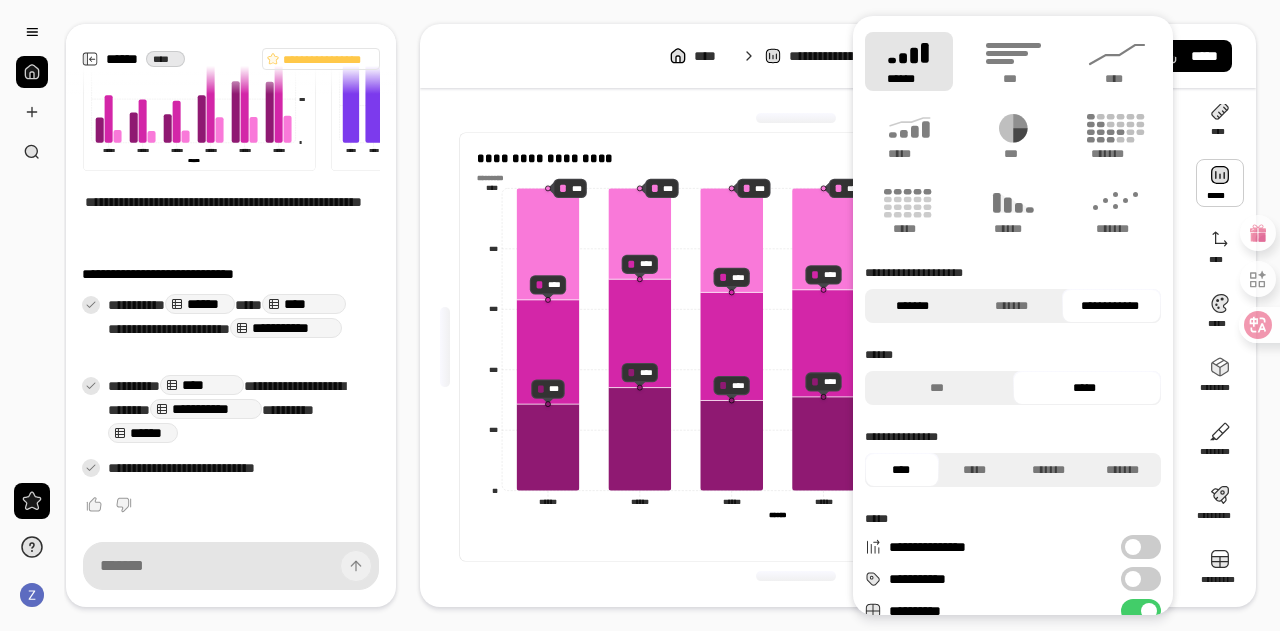 click on "*******" at bounding box center [912, 306] 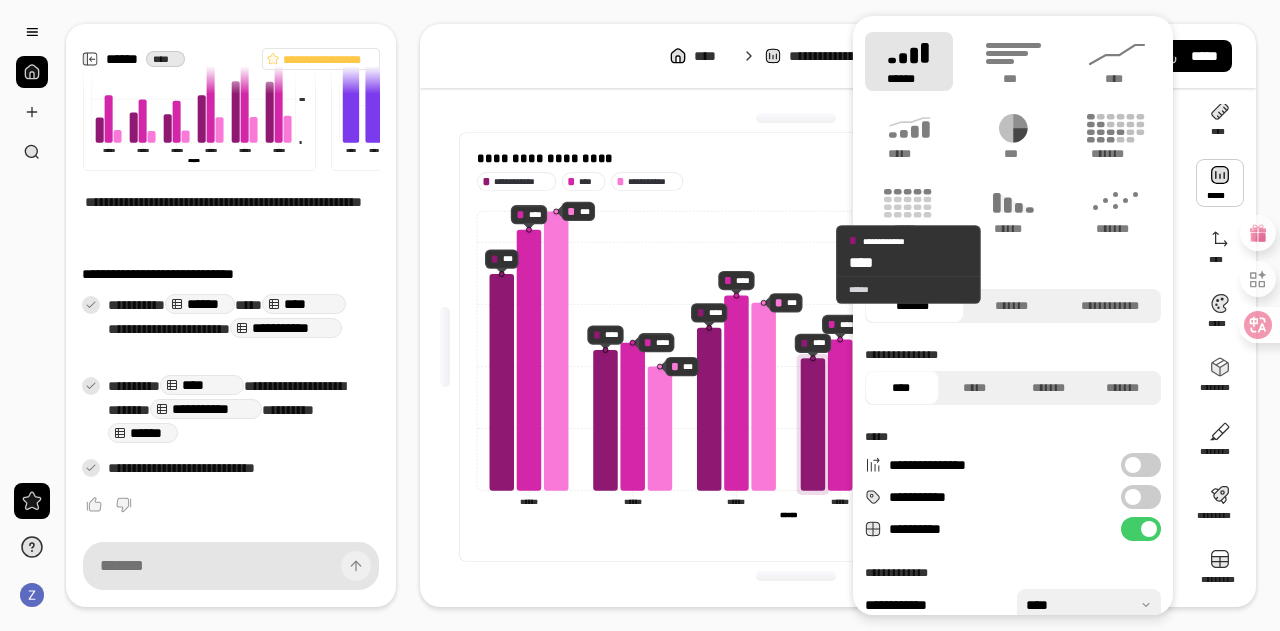 click 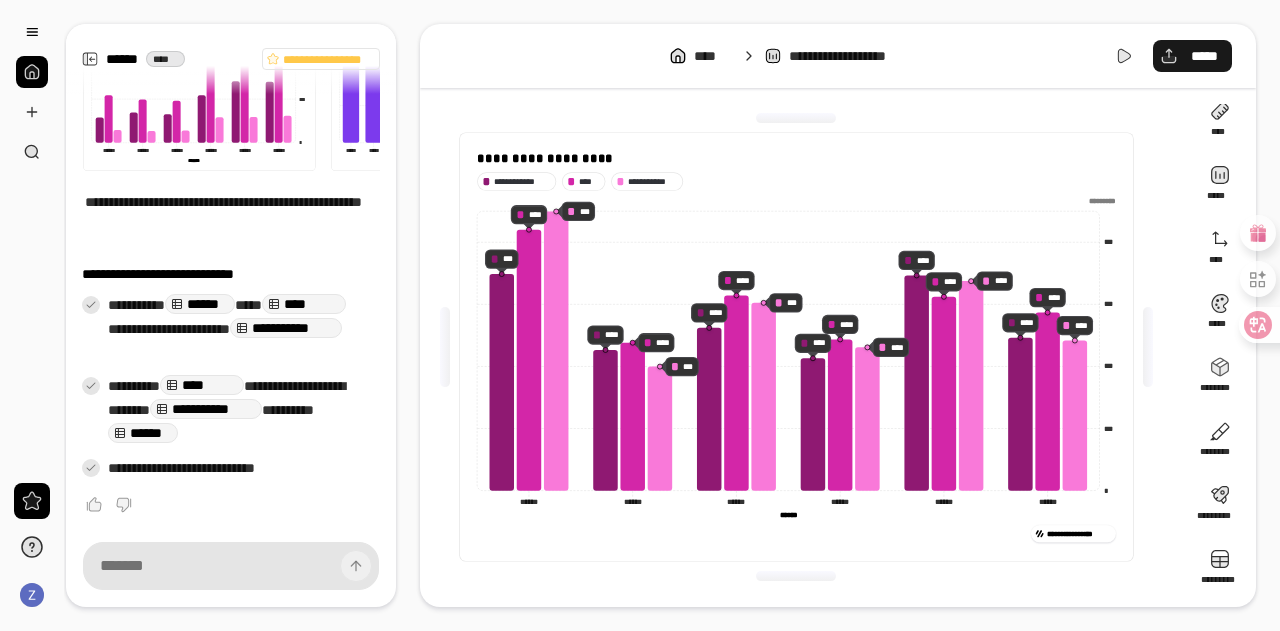 click on "*****" at bounding box center (1192, 56) 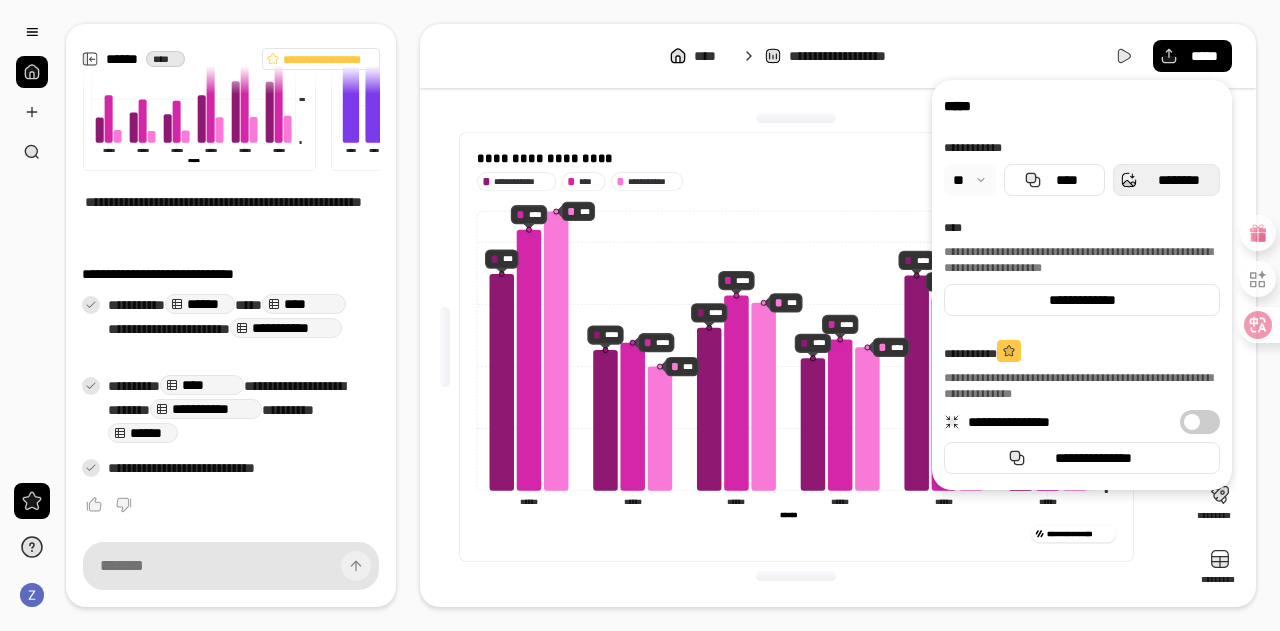 click on "********" at bounding box center [1166, 180] 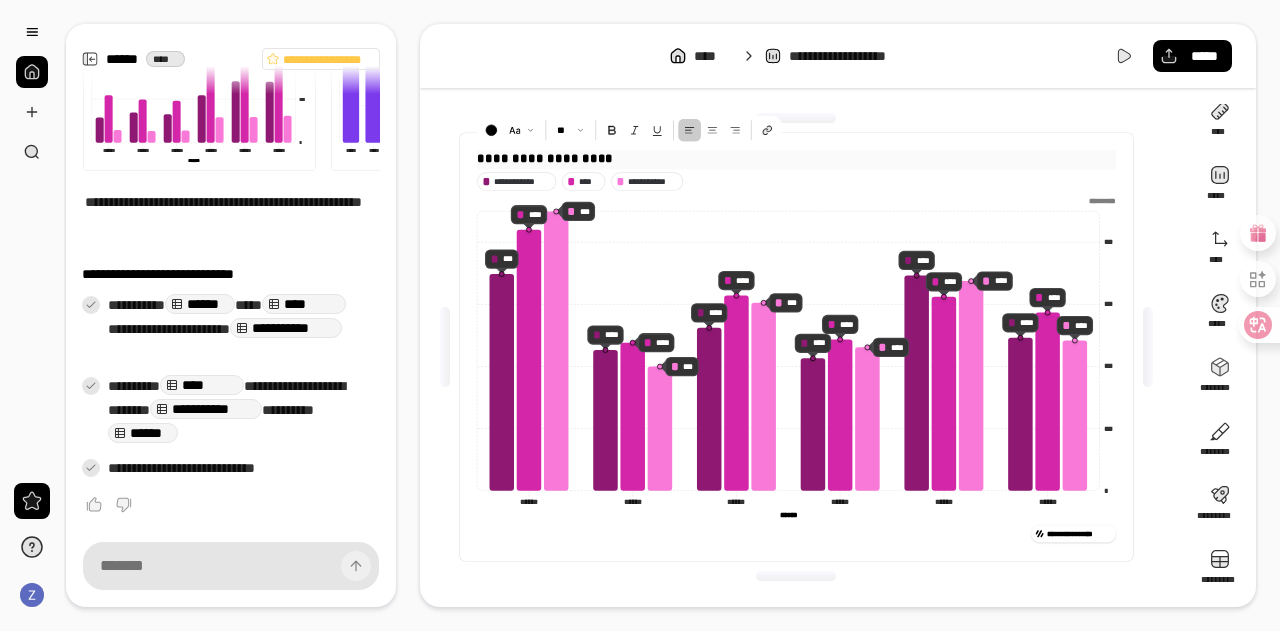 click on "**********" at bounding box center (796, 158) 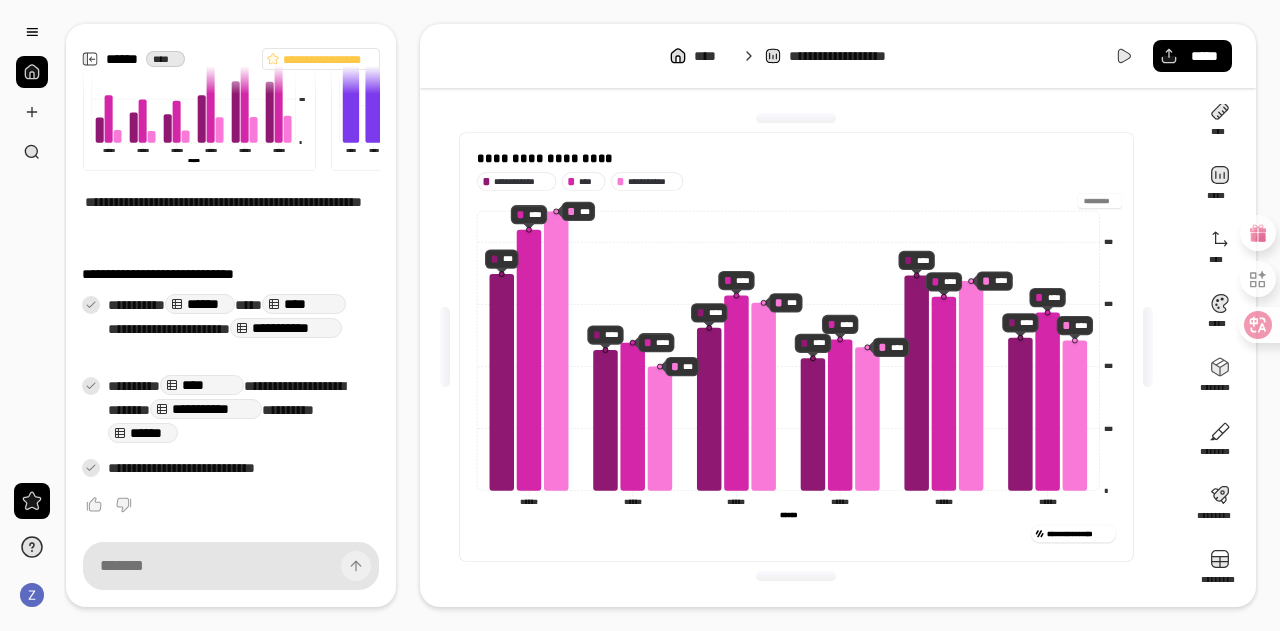 click on "*********" at bounding box center [796, 200] 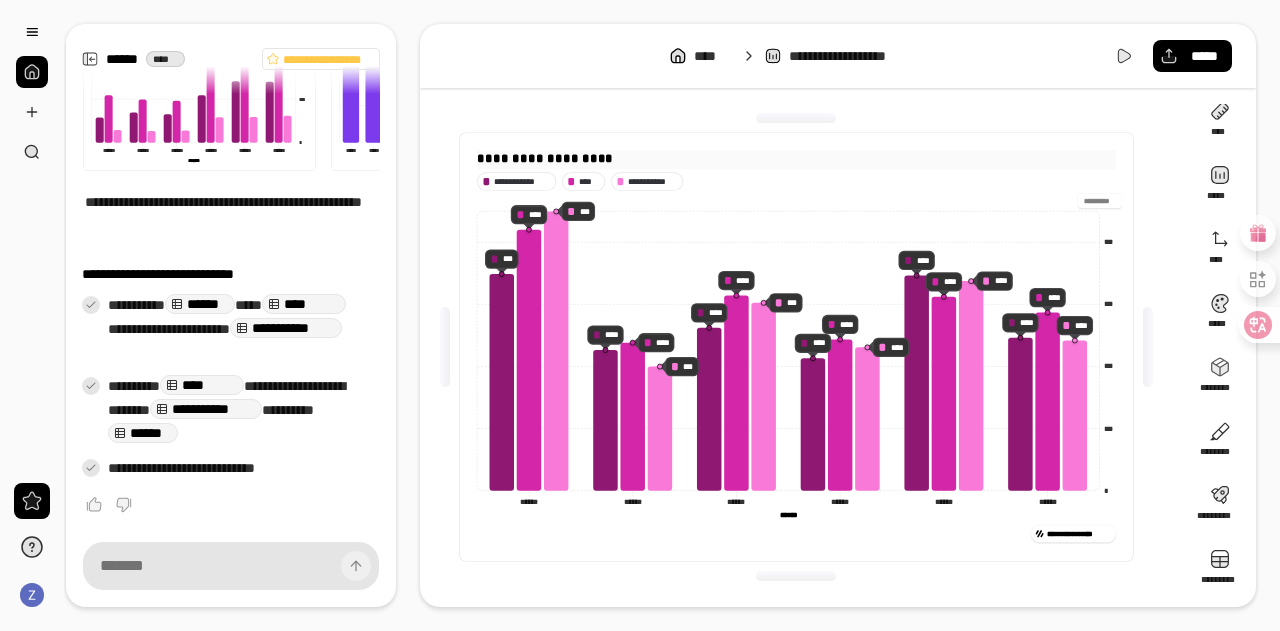 click on "**********" at bounding box center (796, 158) 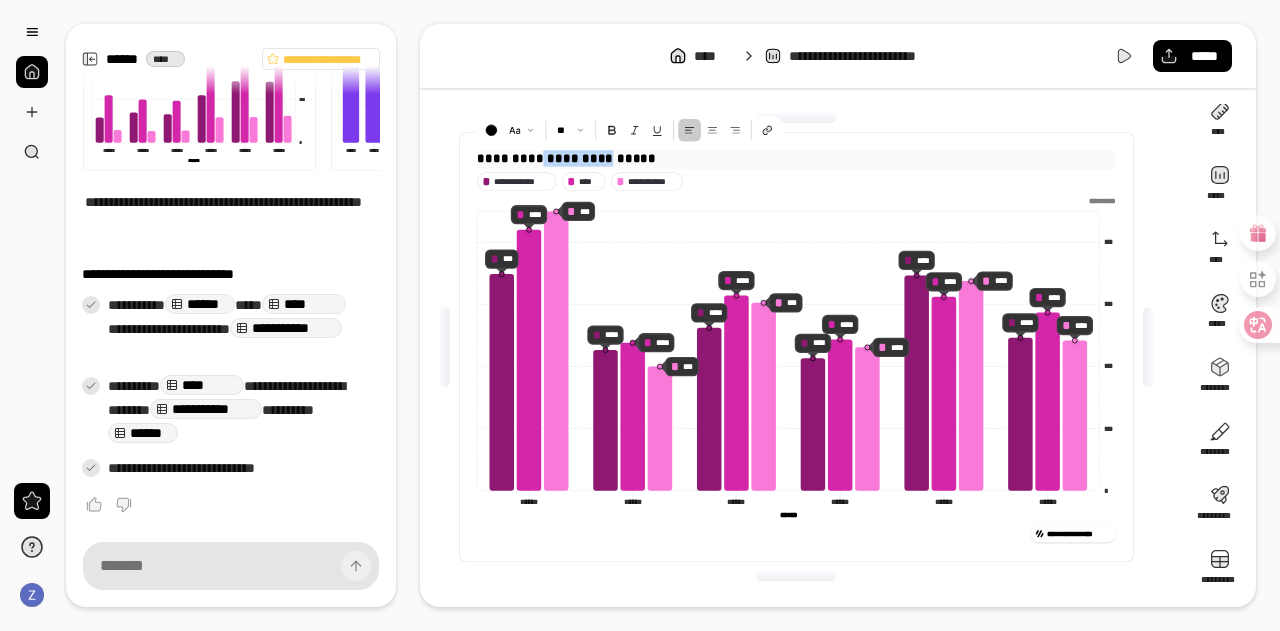 drag, startPoint x: 592, startPoint y: 157, endPoint x: 716, endPoint y: 157, distance: 124 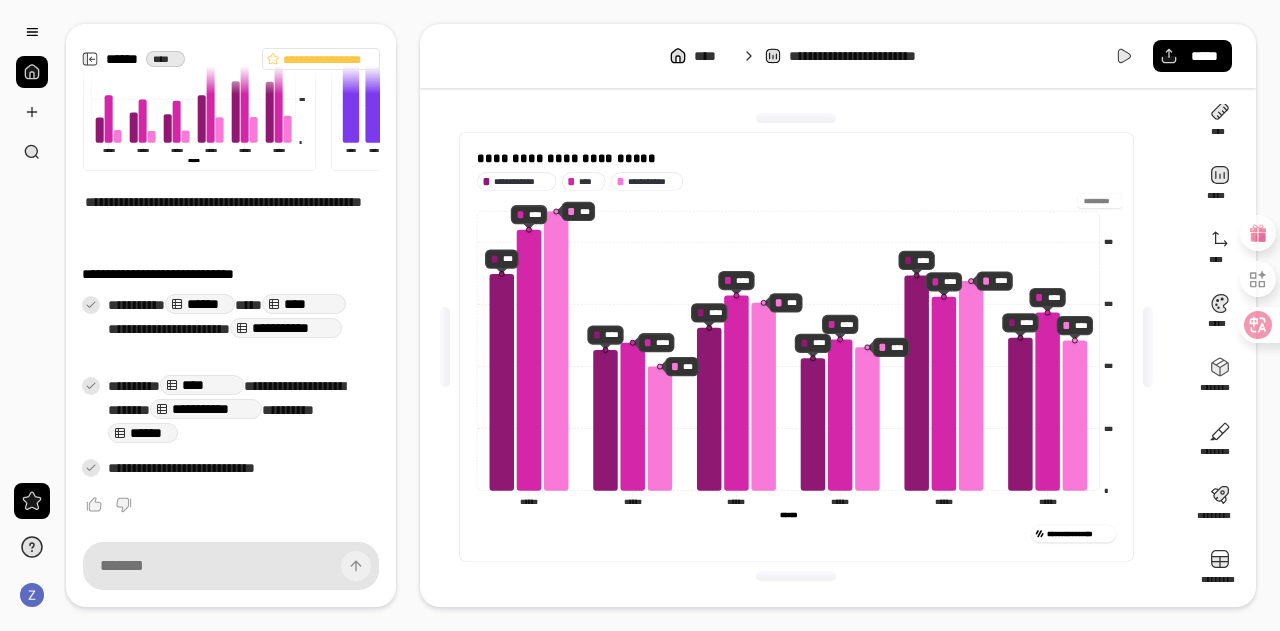 click on "*********" at bounding box center [1099, 201] 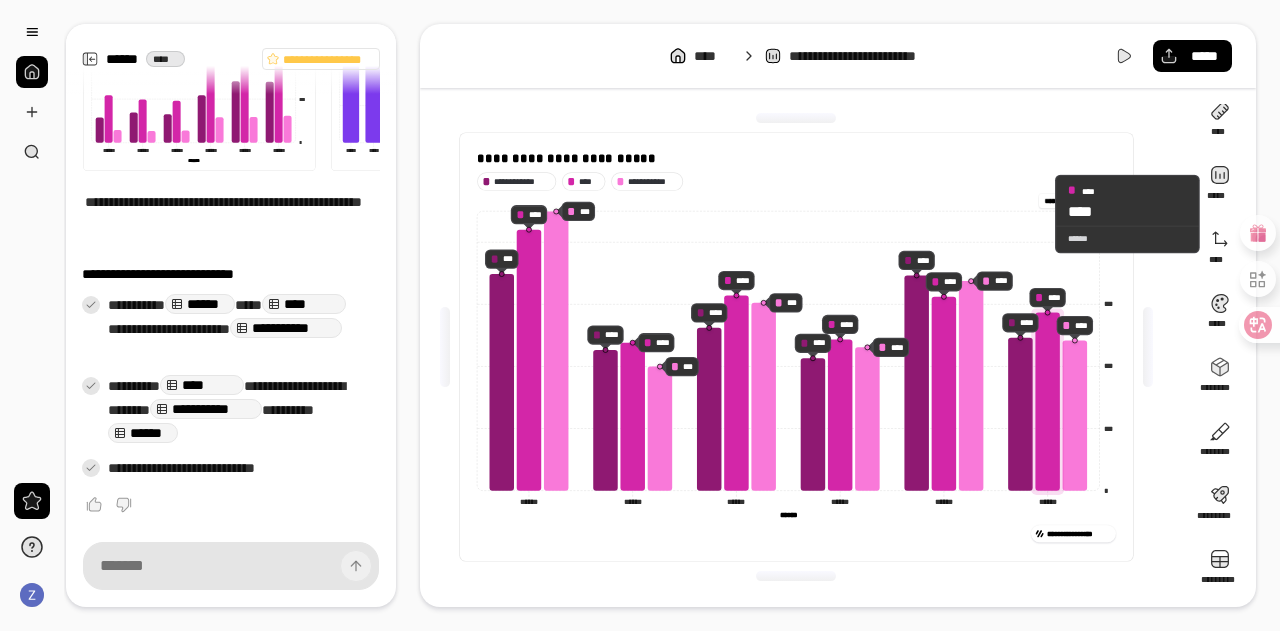 type on "**********" 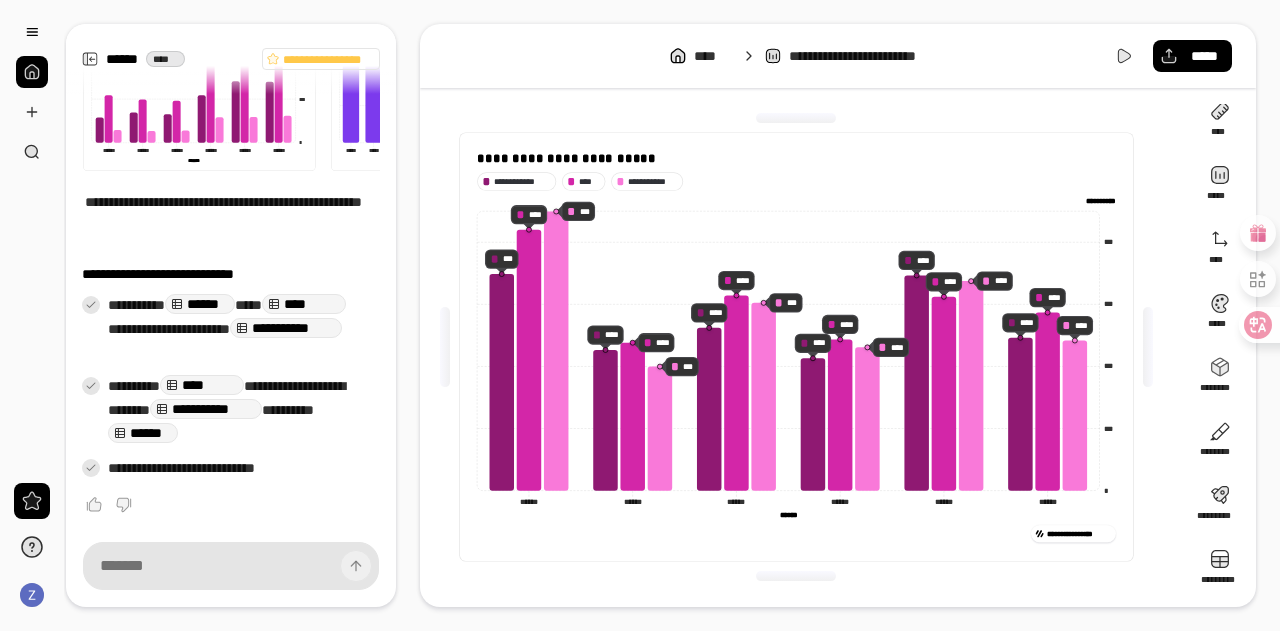 click on "**********" 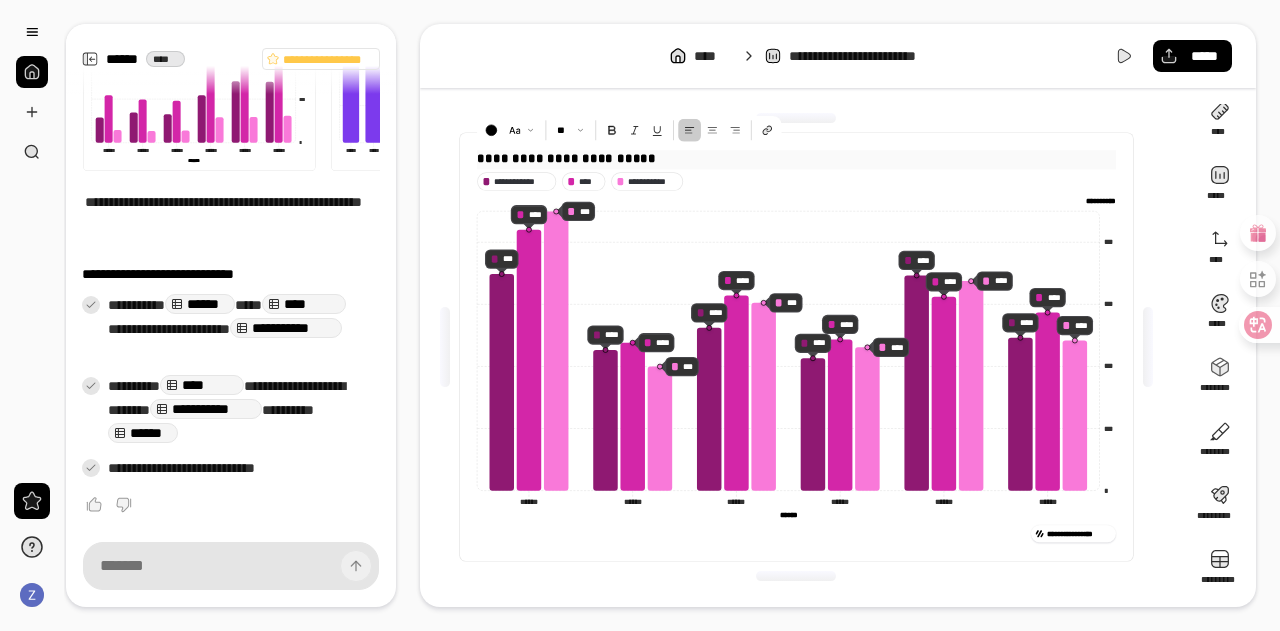 click on "**********" at bounding box center (796, 158) 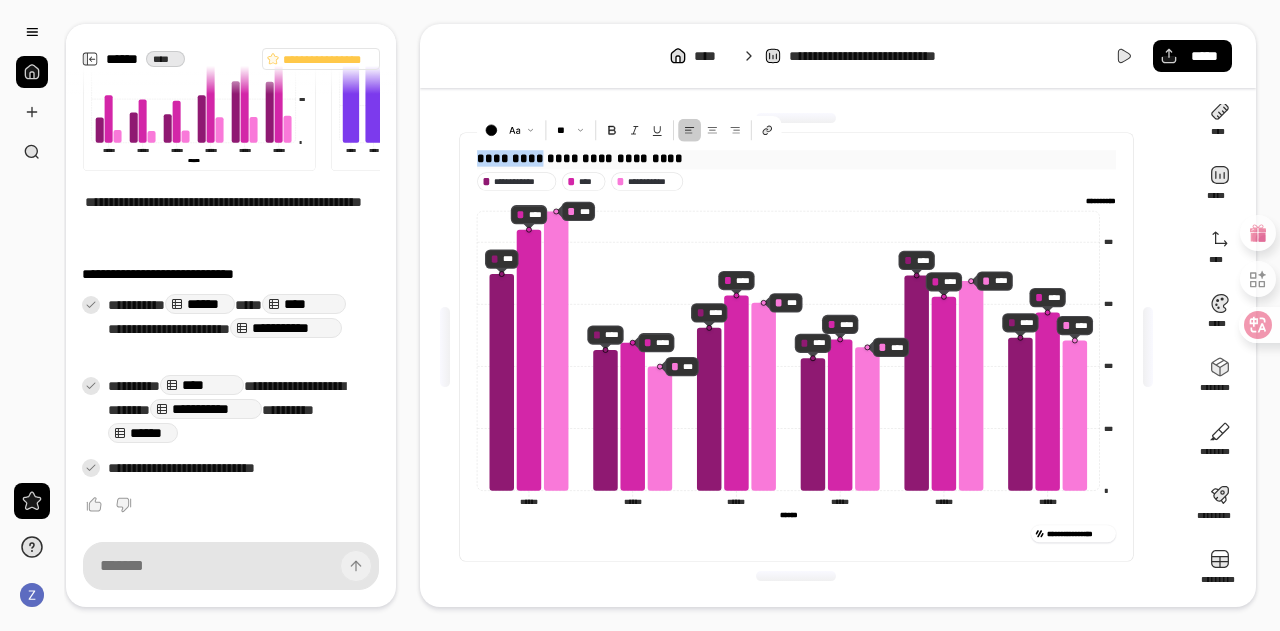 drag, startPoint x: 588, startPoint y: 158, endPoint x: 479, endPoint y: 156, distance: 109.01835 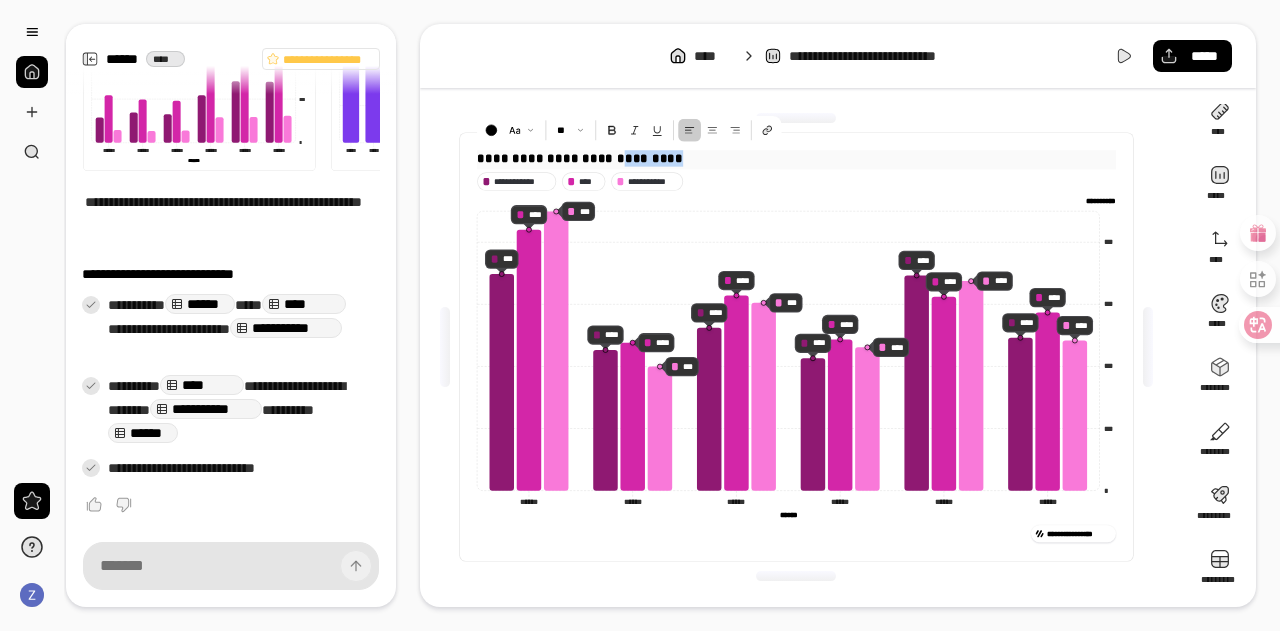 drag, startPoint x: 829, startPoint y: 157, endPoint x: 737, endPoint y: 155, distance: 92.021736 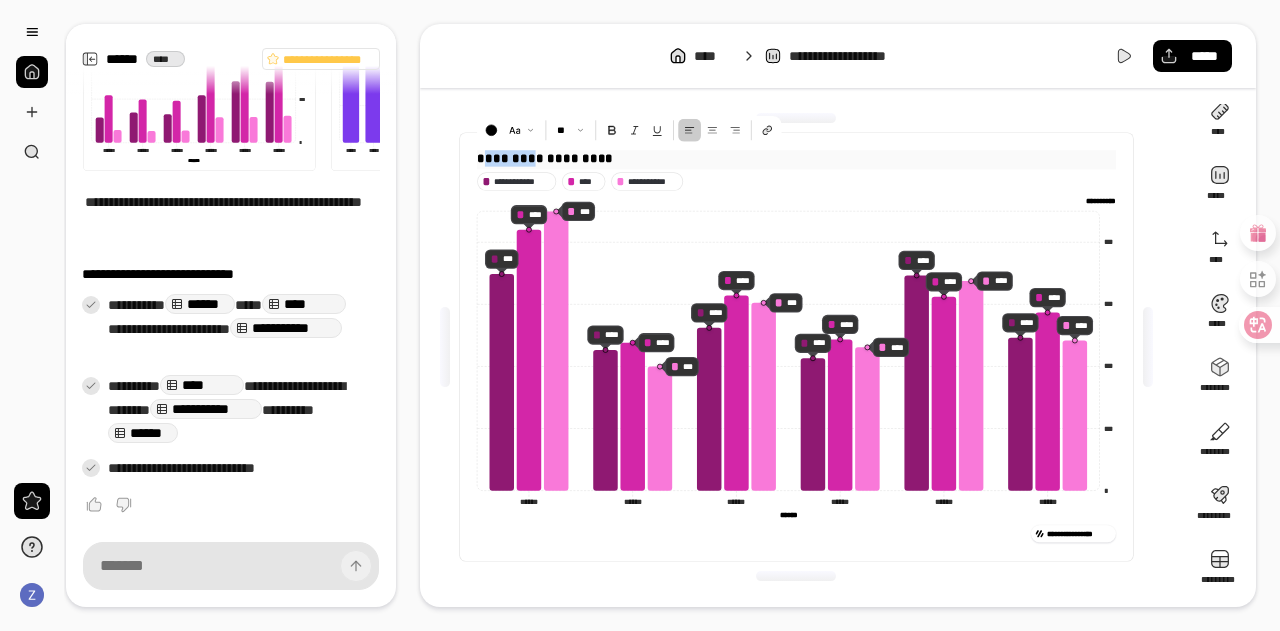 drag, startPoint x: 576, startPoint y: 155, endPoint x: 495, endPoint y: 157, distance: 81.02469 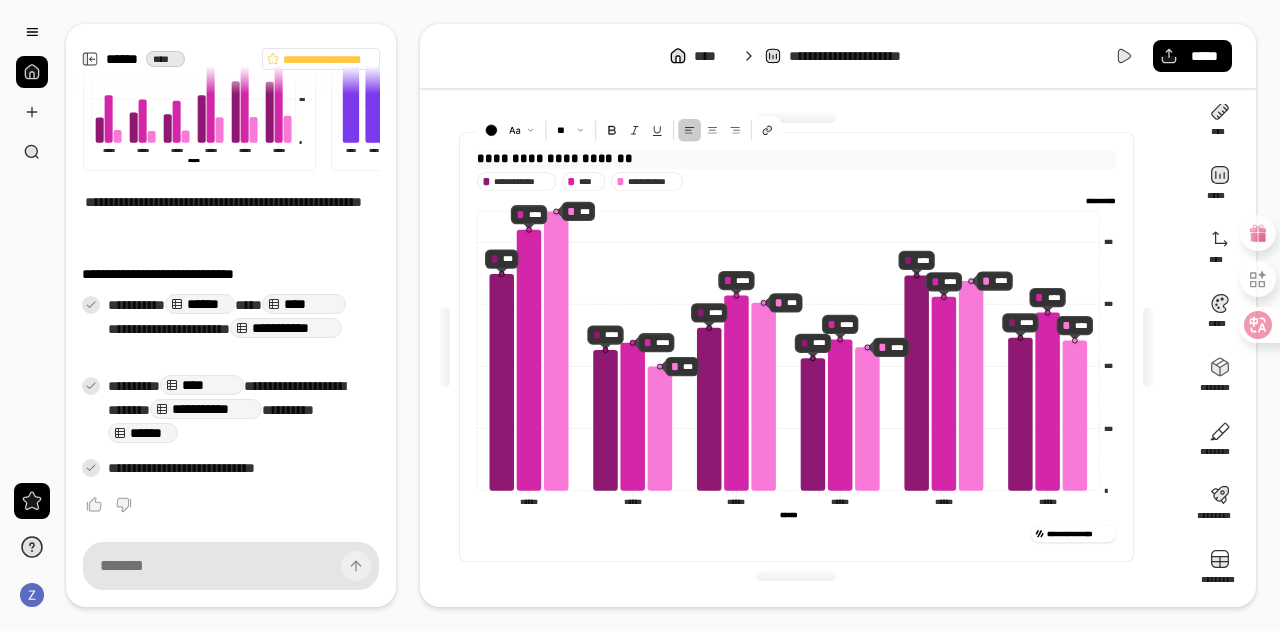 click on "**********" at bounding box center [796, 158] 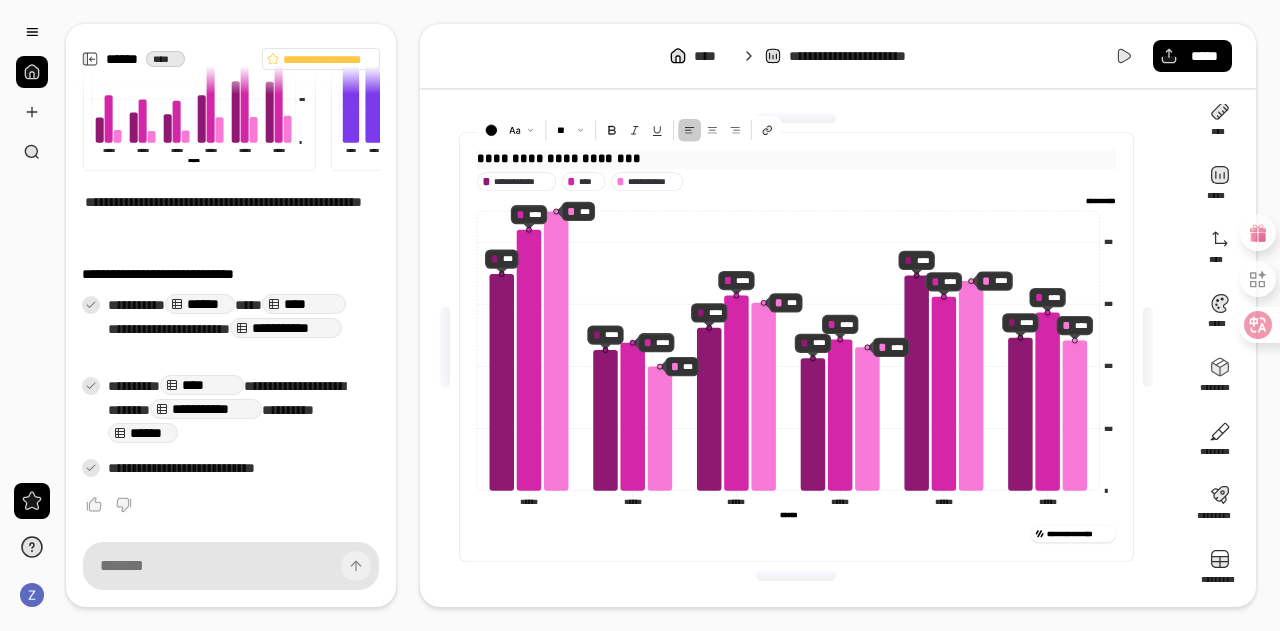 click on "**********" at bounding box center (796, 158) 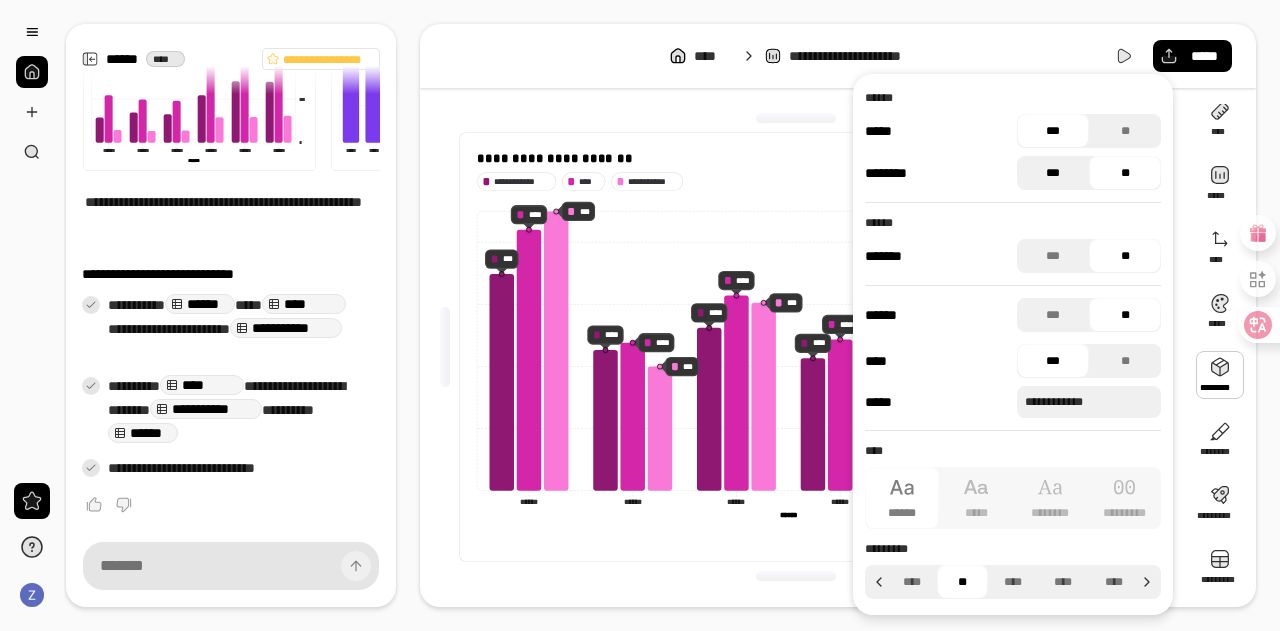 click on "***" at bounding box center [1053, 173] 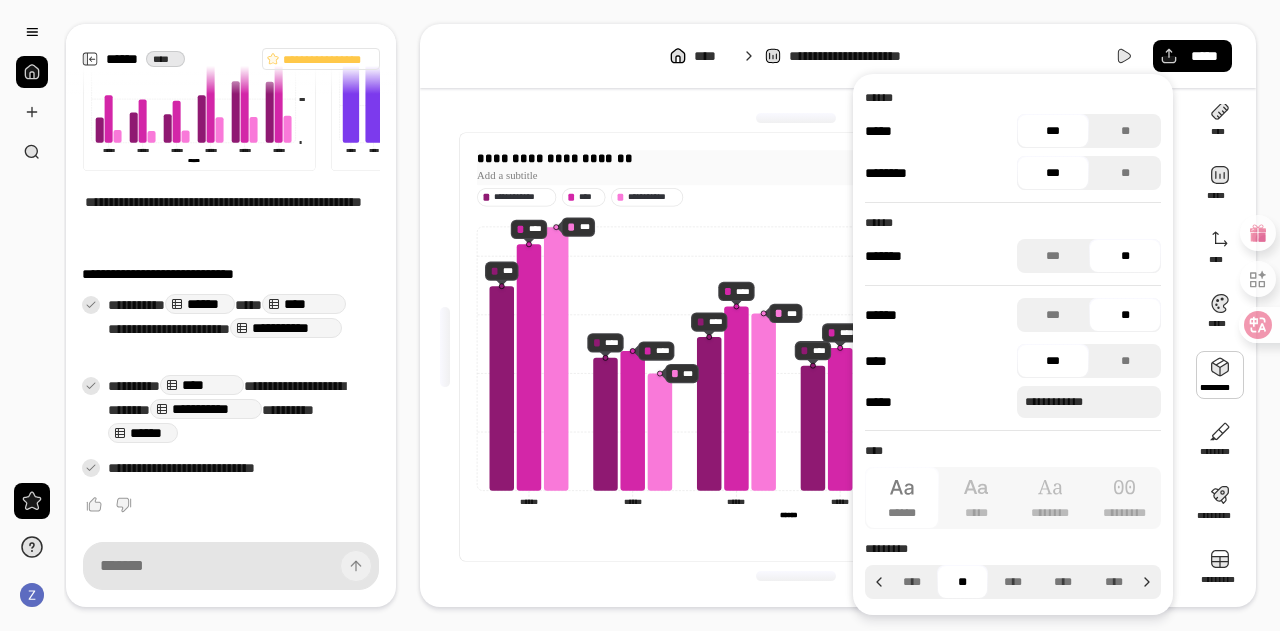 click at bounding box center (796, 175) 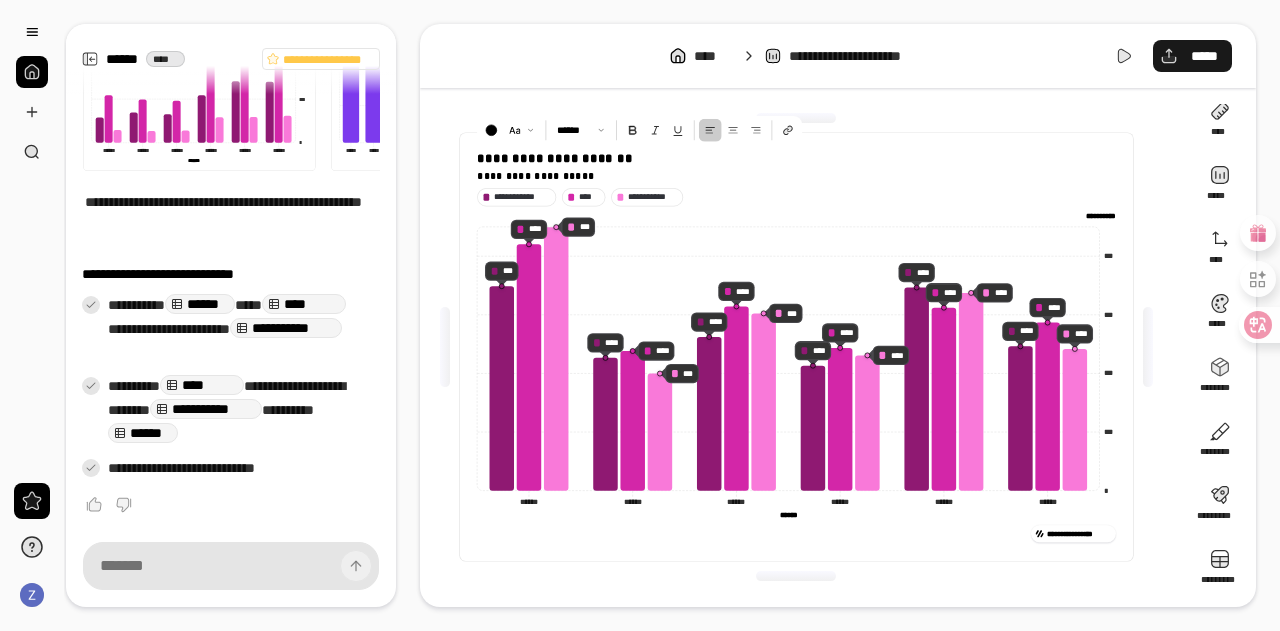 click on "*****" at bounding box center [1192, 56] 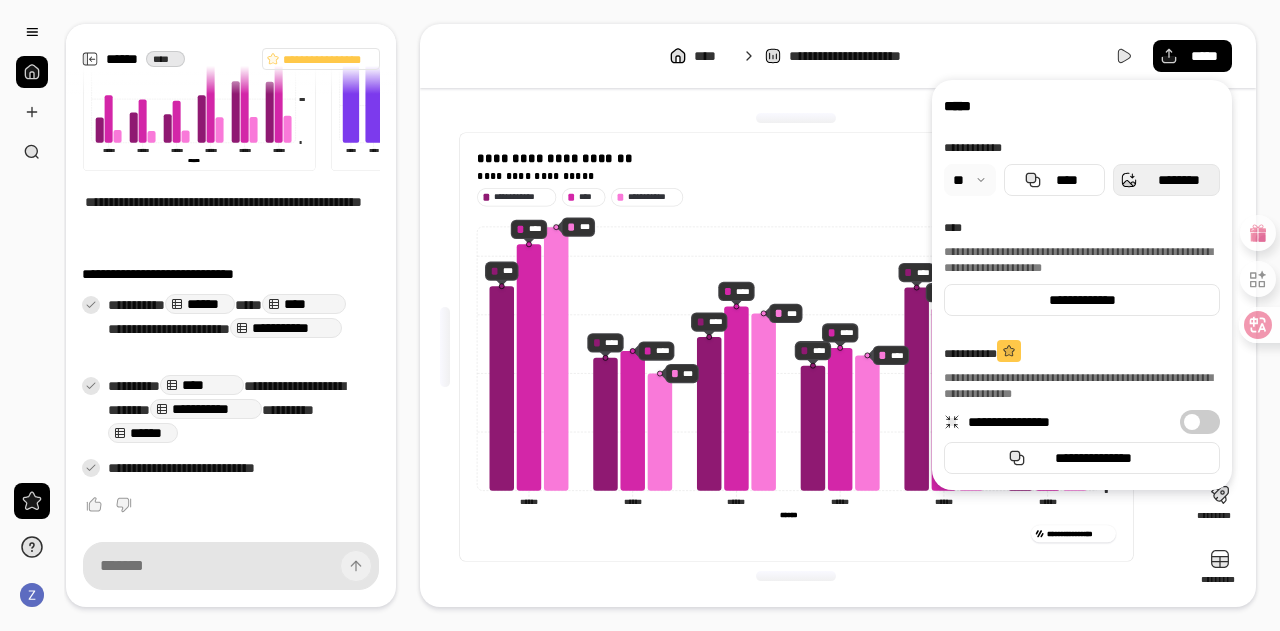 click on "********" at bounding box center [1166, 180] 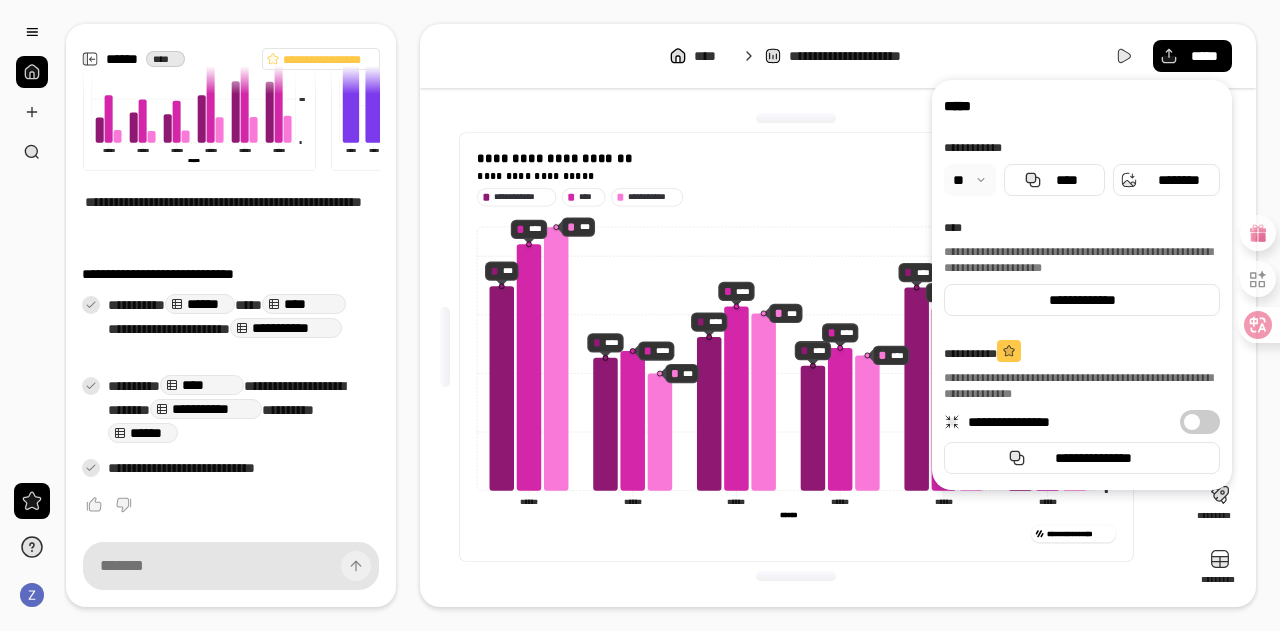 click on "**********" at bounding box center (796, 347) 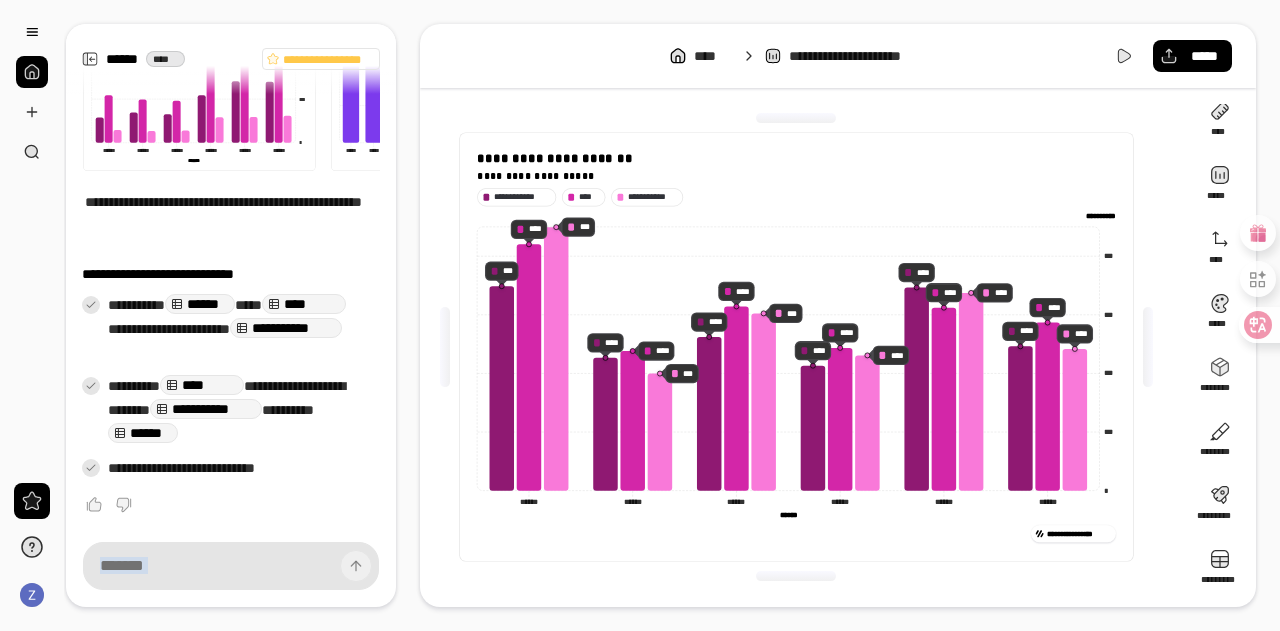 drag, startPoint x: 476, startPoint y: 157, endPoint x: 670, endPoint y: 163, distance: 194.09276 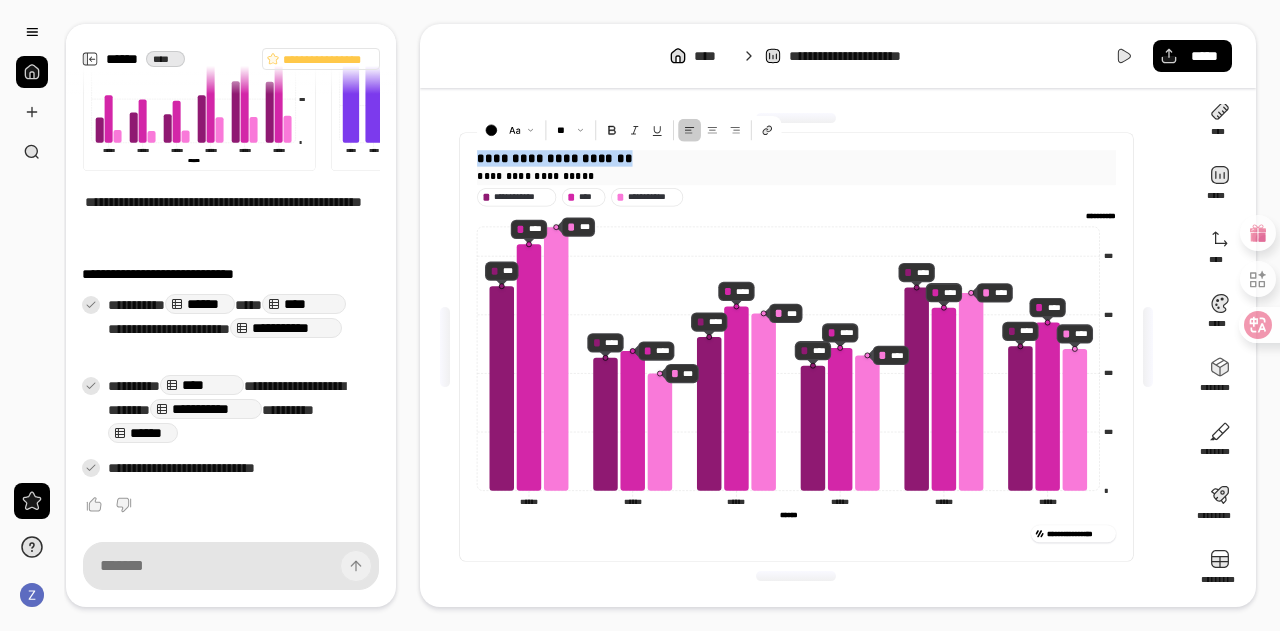 drag, startPoint x: 477, startPoint y: 158, endPoint x: 739, endPoint y: 162, distance: 262.03052 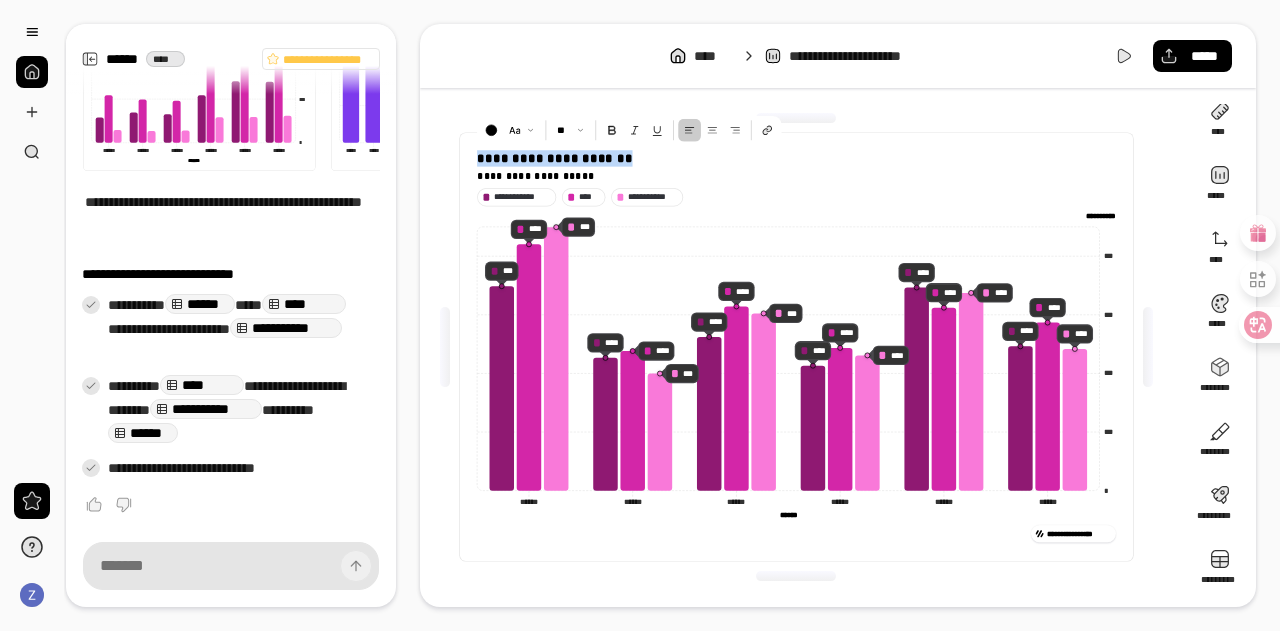 click at bounding box center [32, 72] 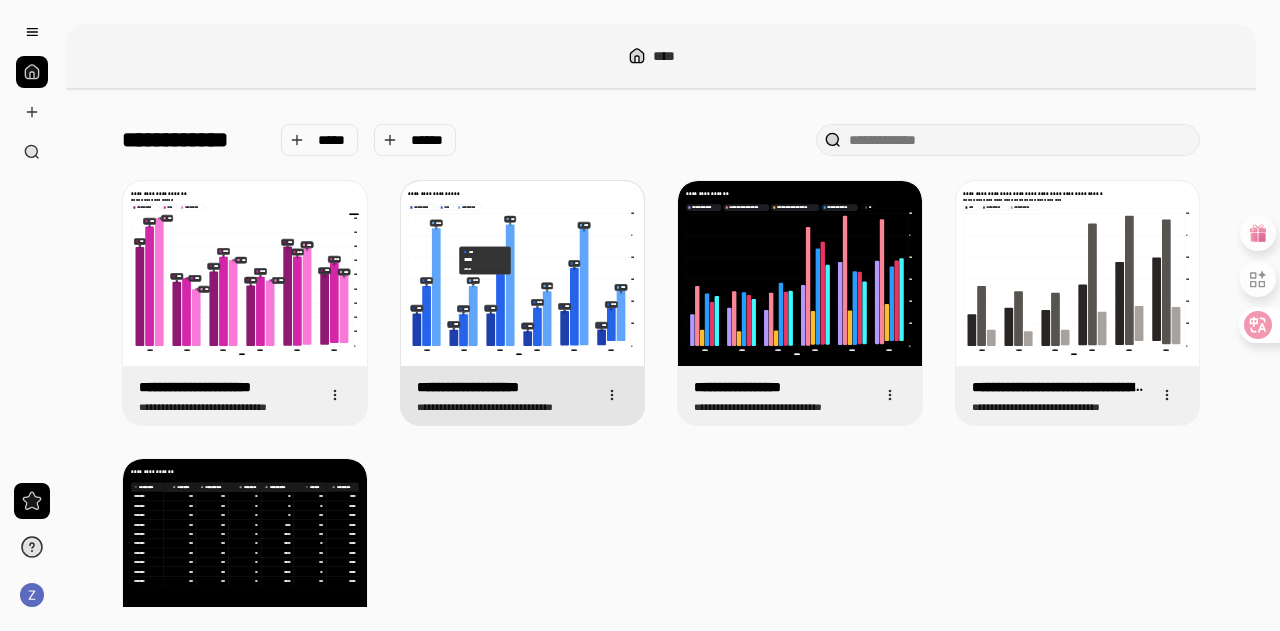 click 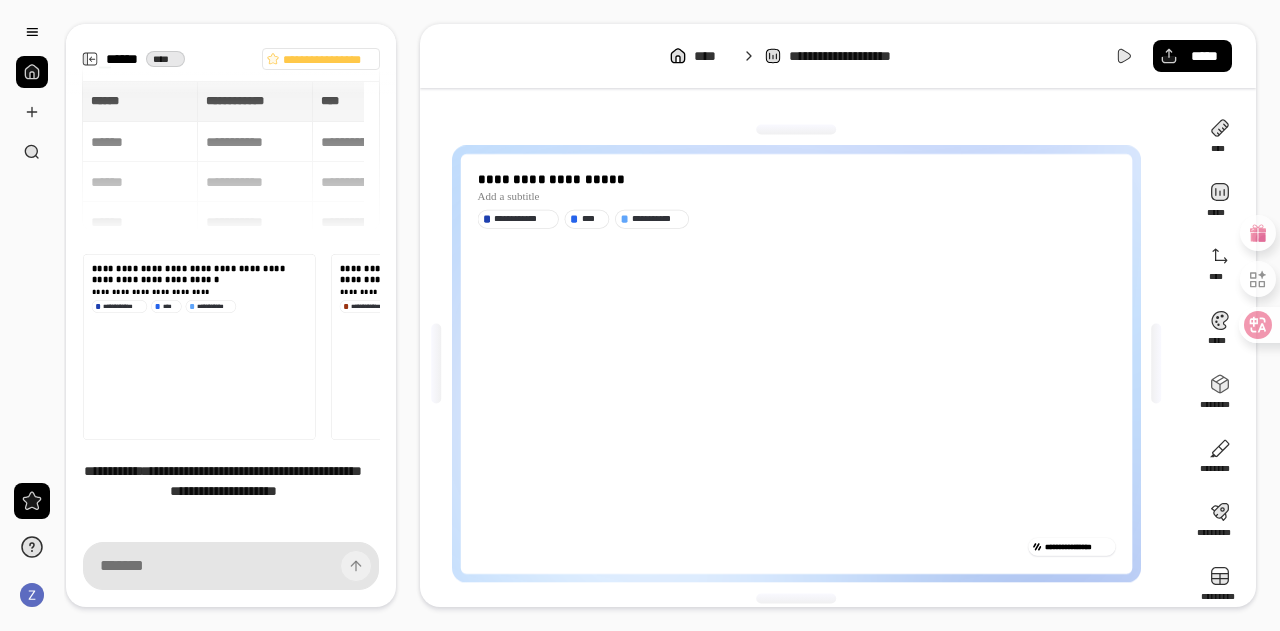 scroll, scrollTop: 208, scrollLeft: 0, axis: vertical 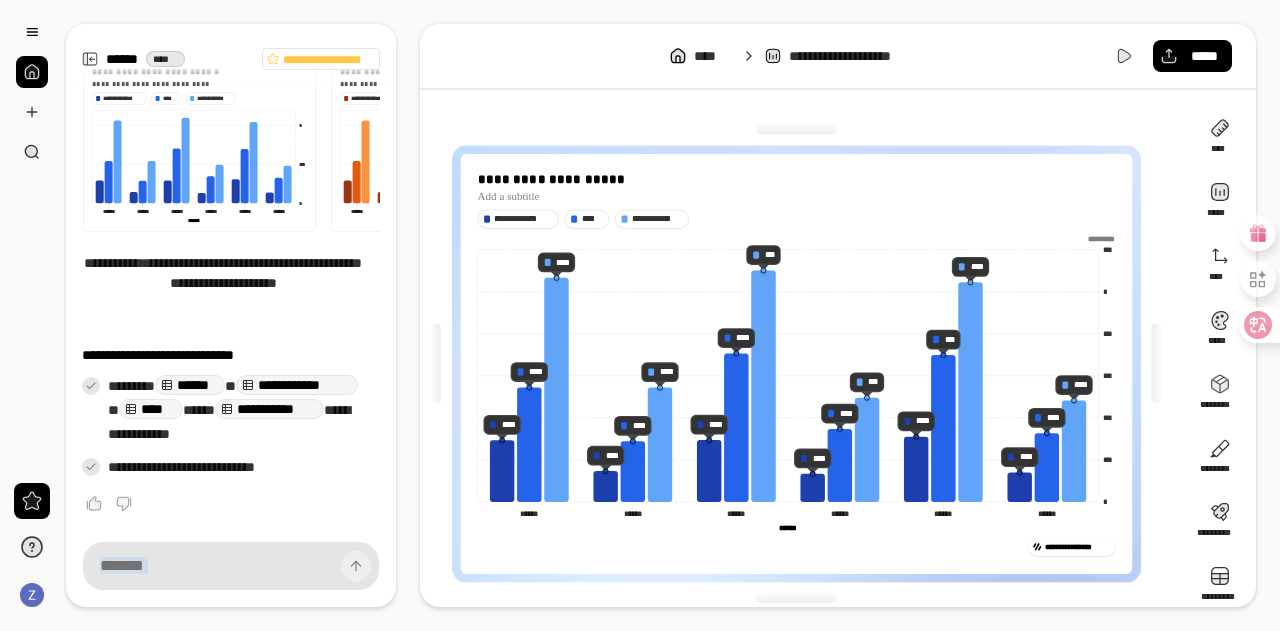 drag, startPoint x: 515, startPoint y: 175, endPoint x: 695, endPoint y: 182, distance: 180.13606 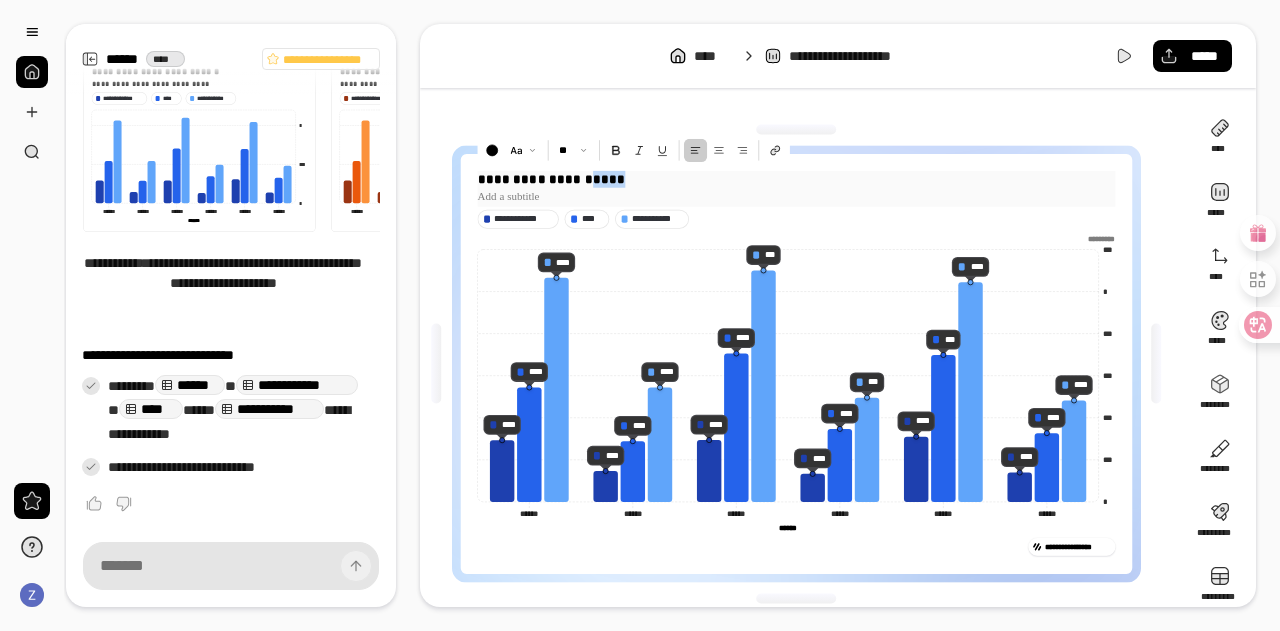 drag, startPoint x: 742, startPoint y: 179, endPoint x: 691, endPoint y: 177, distance: 51.0392 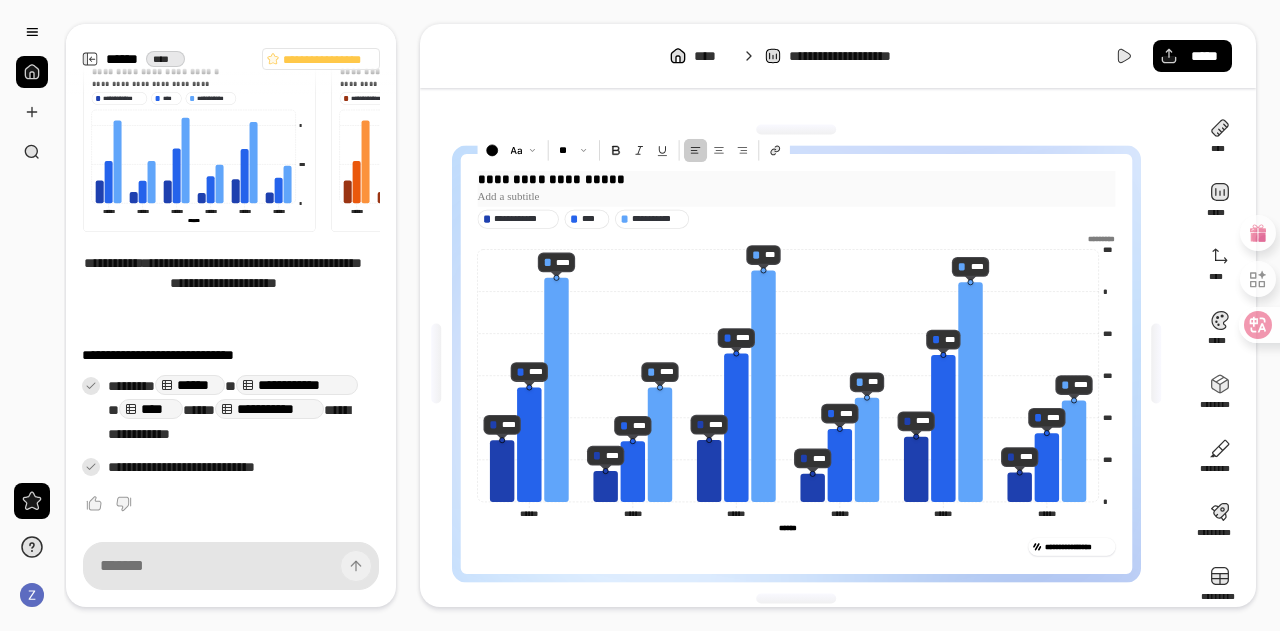 click on "**********" at bounding box center [796, 179] 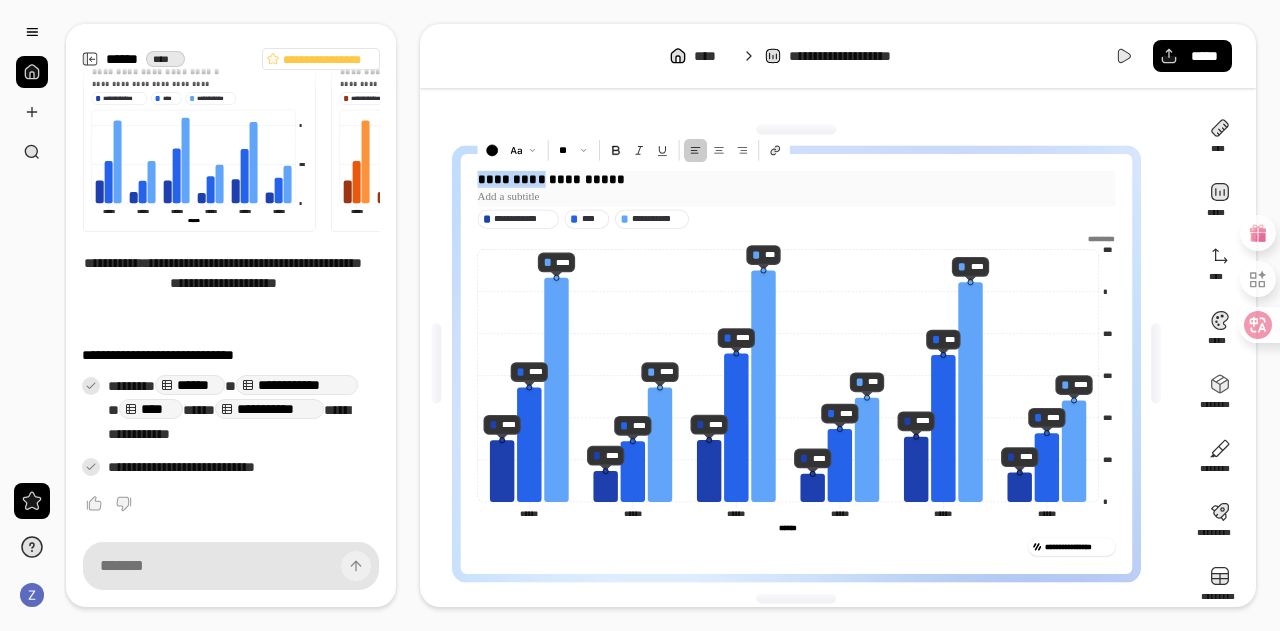 drag, startPoint x: 596, startPoint y: 179, endPoint x: 476, endPoint y: 178, distance: 120.004166 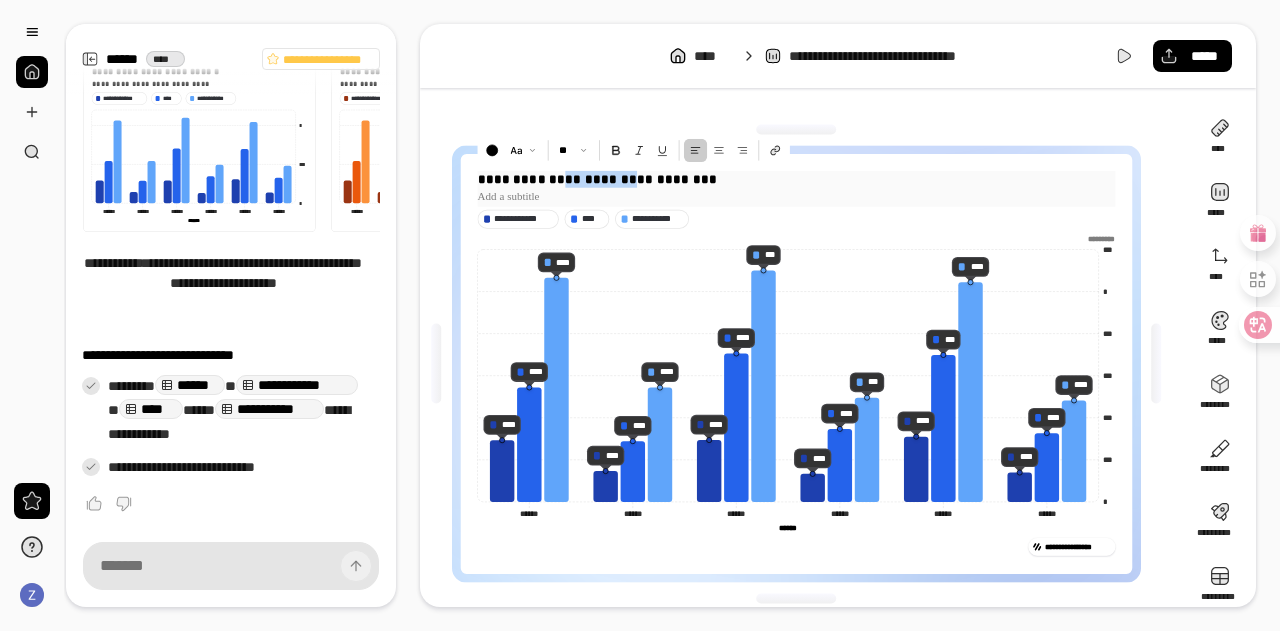 drag, startPoint x: 732, startPoint y: 181, endPoint x: 610, endPoint y: 179, distance: 122.016396 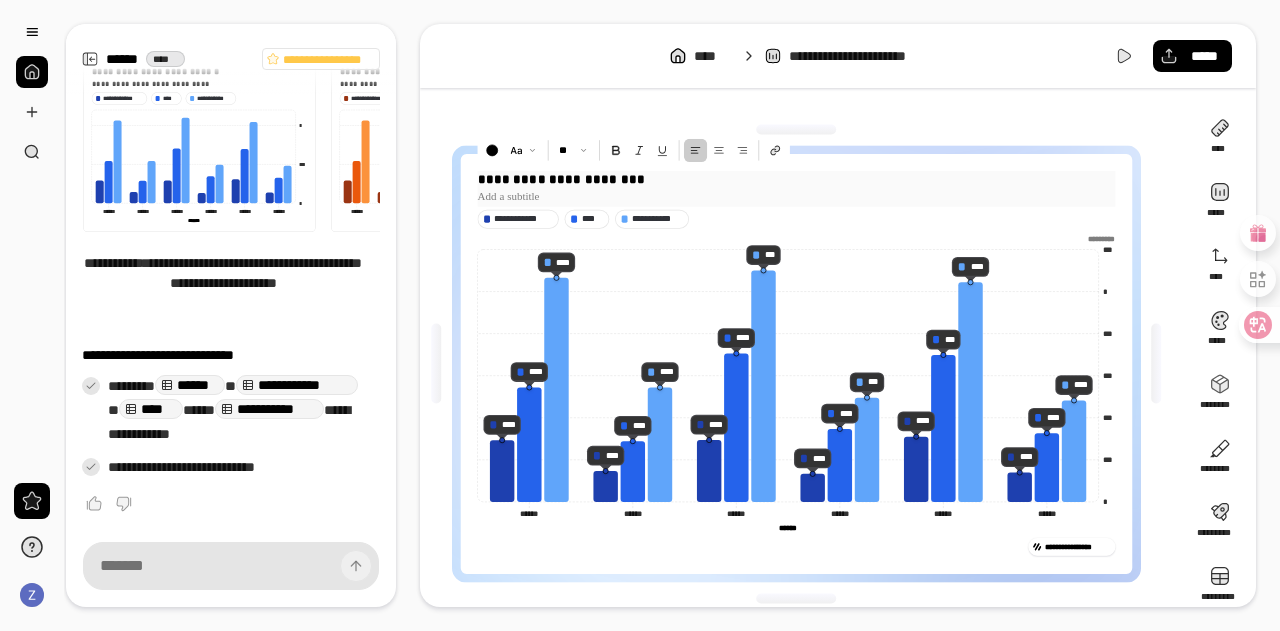 click at bounding box center [796, 196] 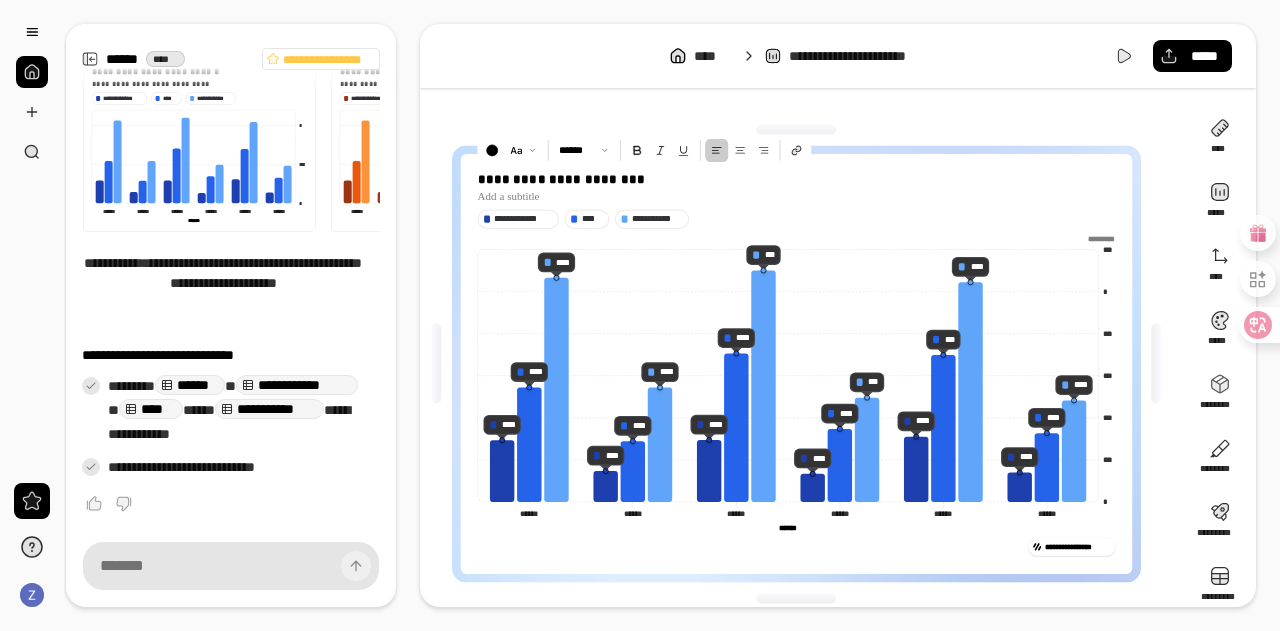 click at bounding box center [32, 72] 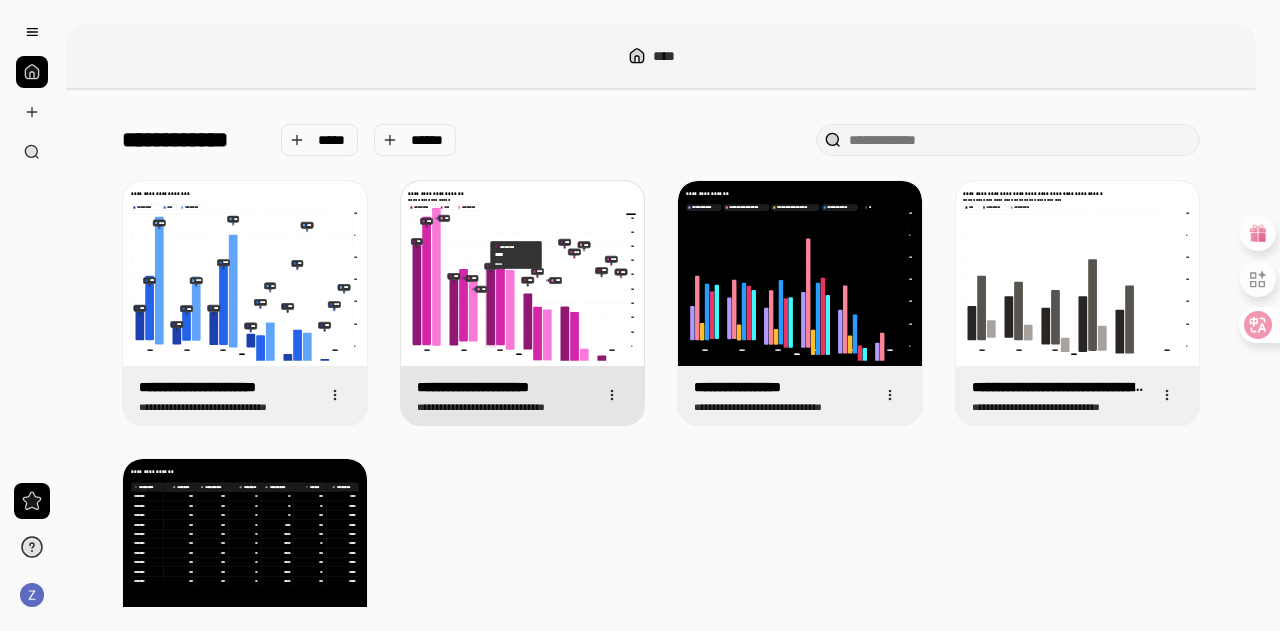 click 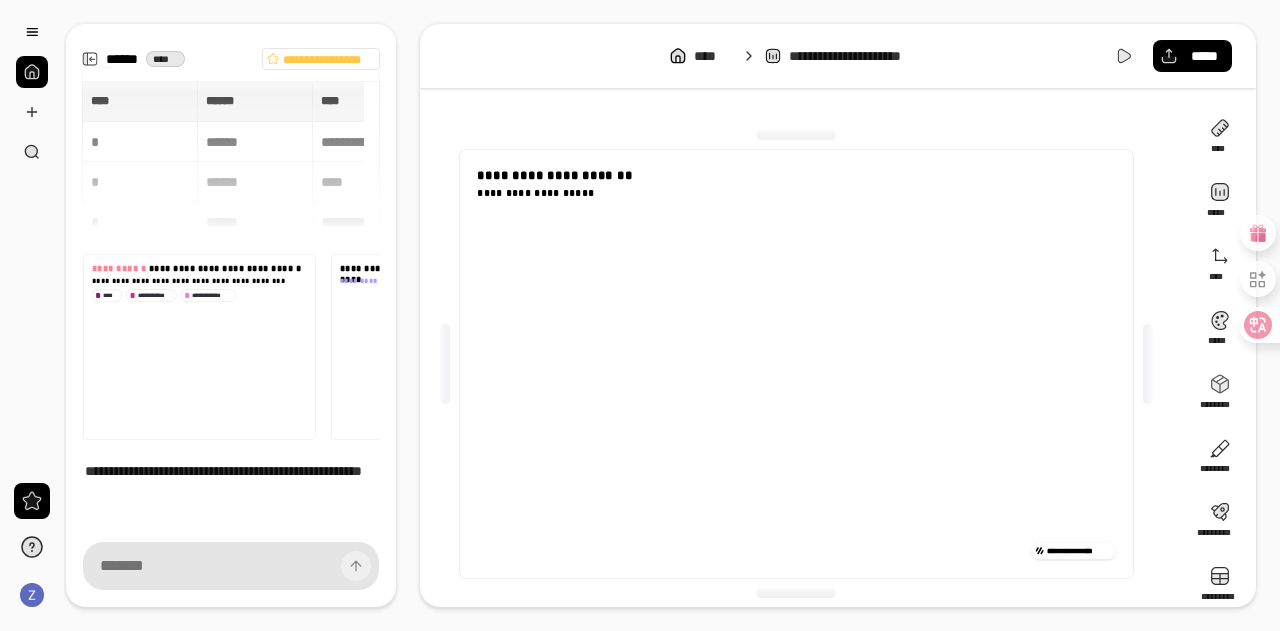scroll, scrollTop: 269, scrollLeft: 0, axis: vertical 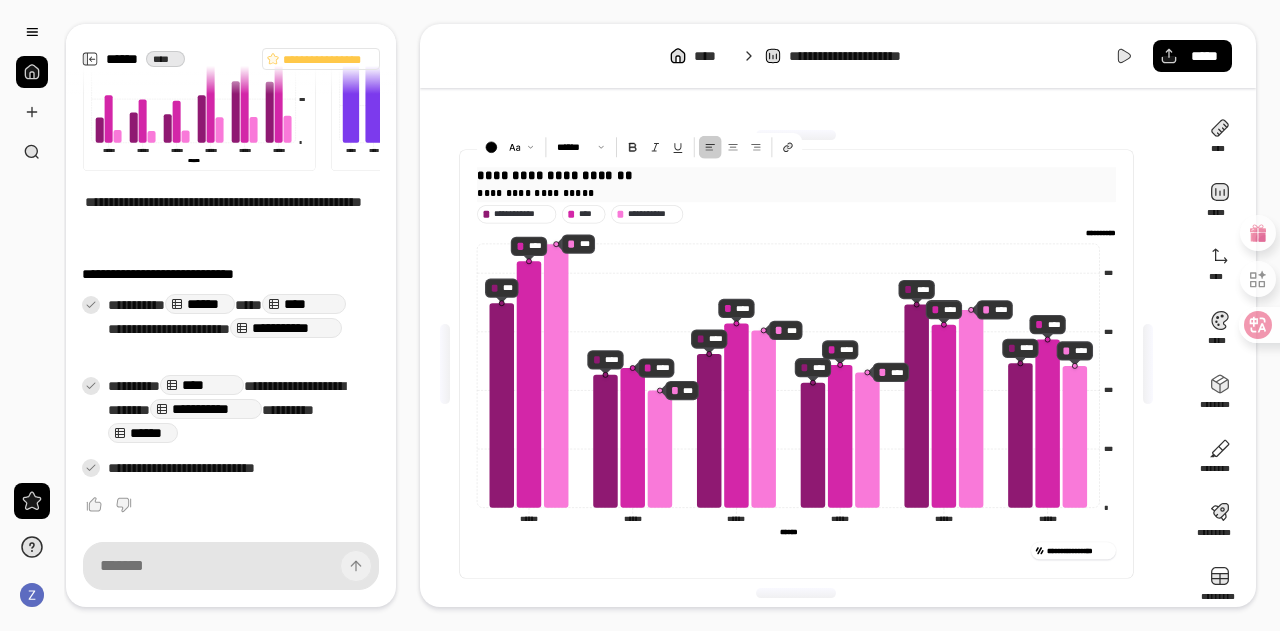 drag, startPoint x: 479, startPoint y: 195, endPoint x: 634, endPoint y: 192, distance: 155.02902 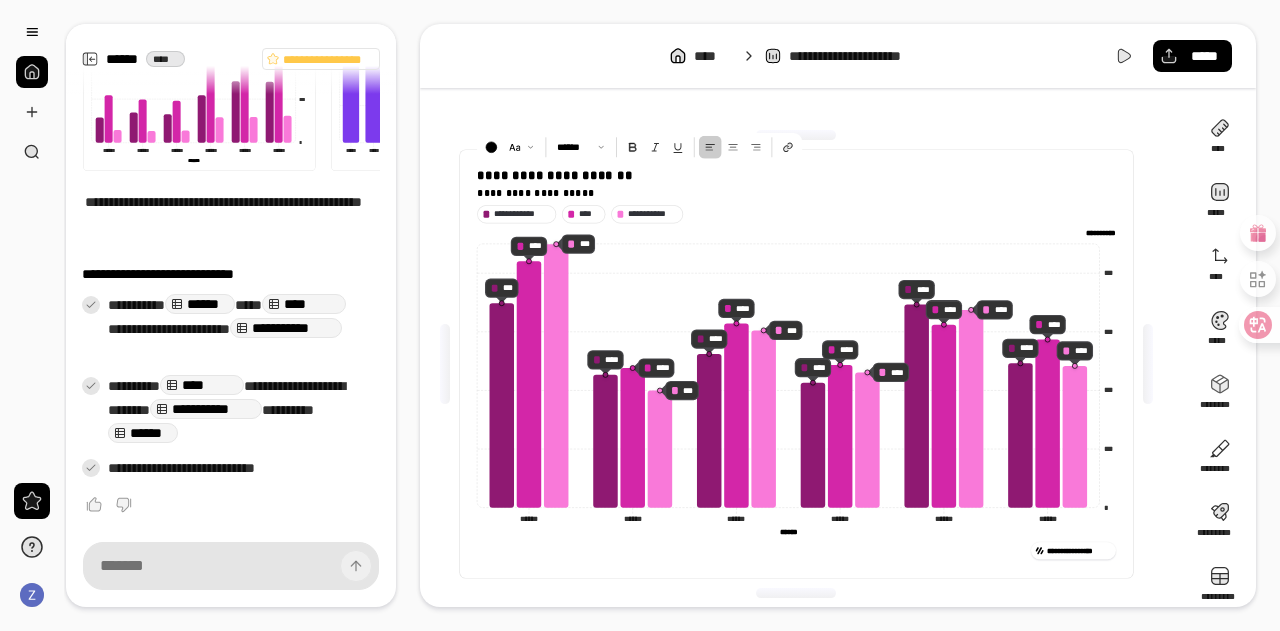 click at bounding box center [32, 72] 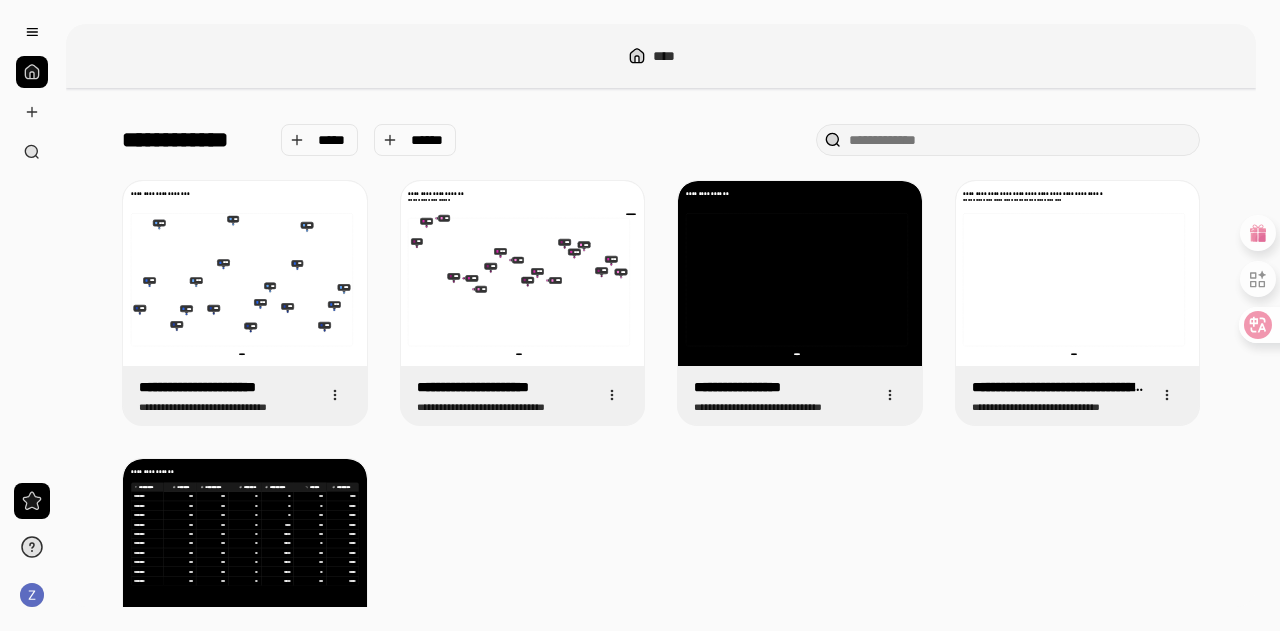 click 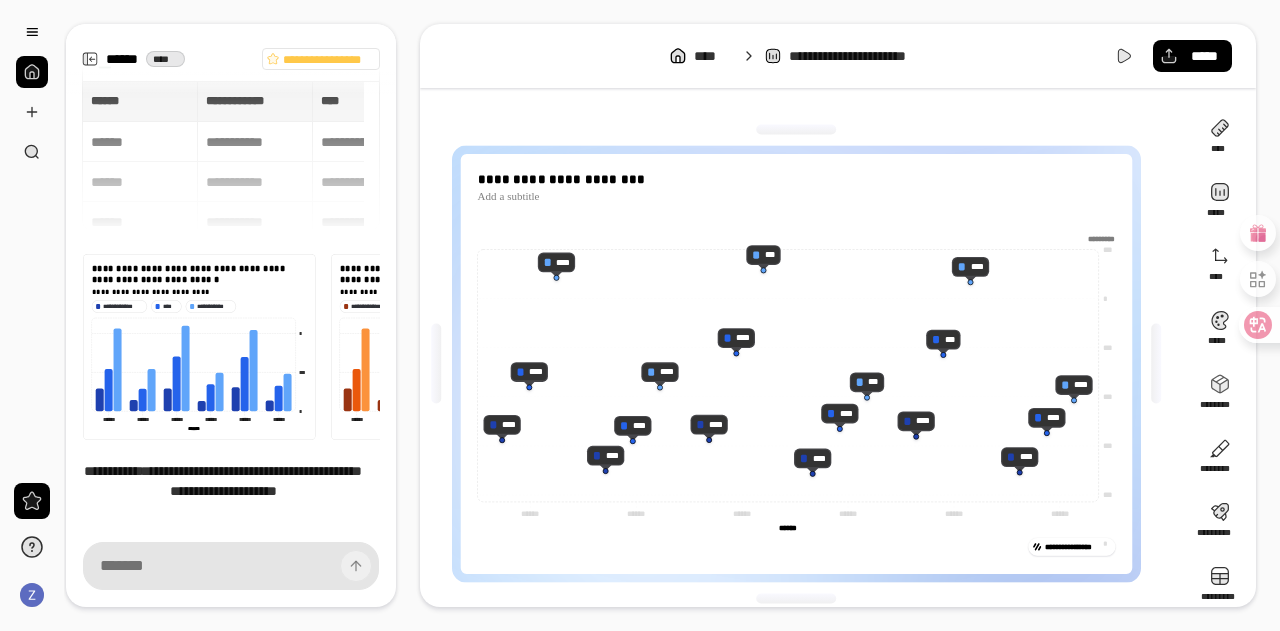 scroll, scrollTop: 208, scrollLeft: 0, axis: vertical 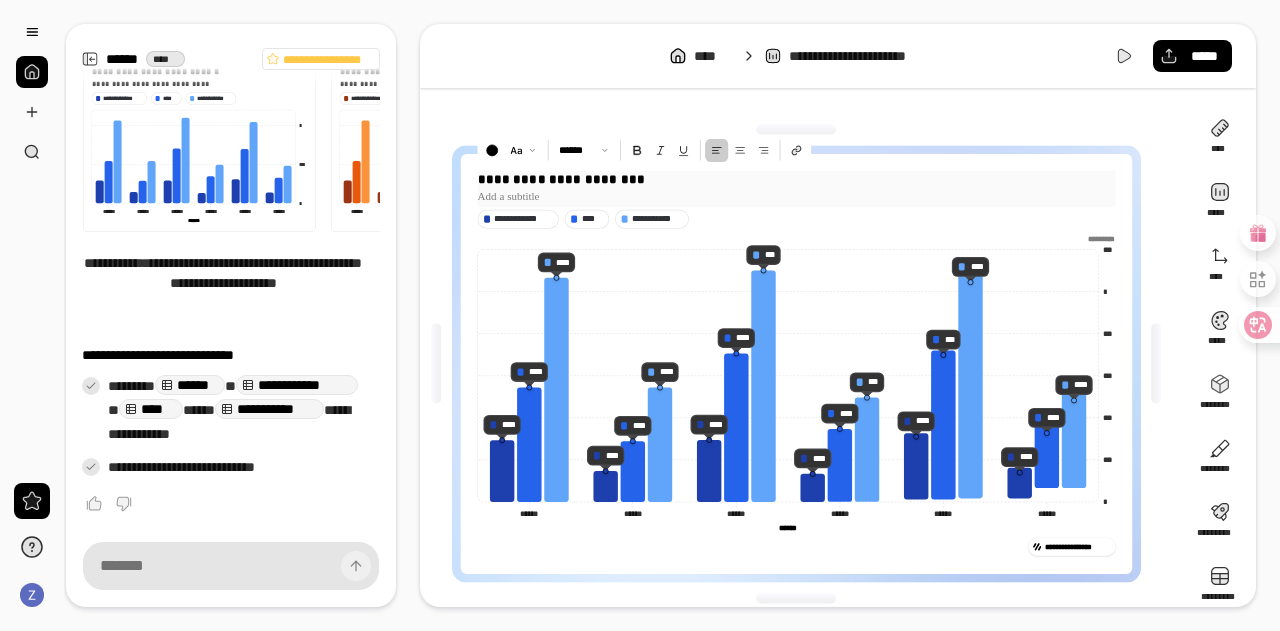 click at bounding box center [796, 196] 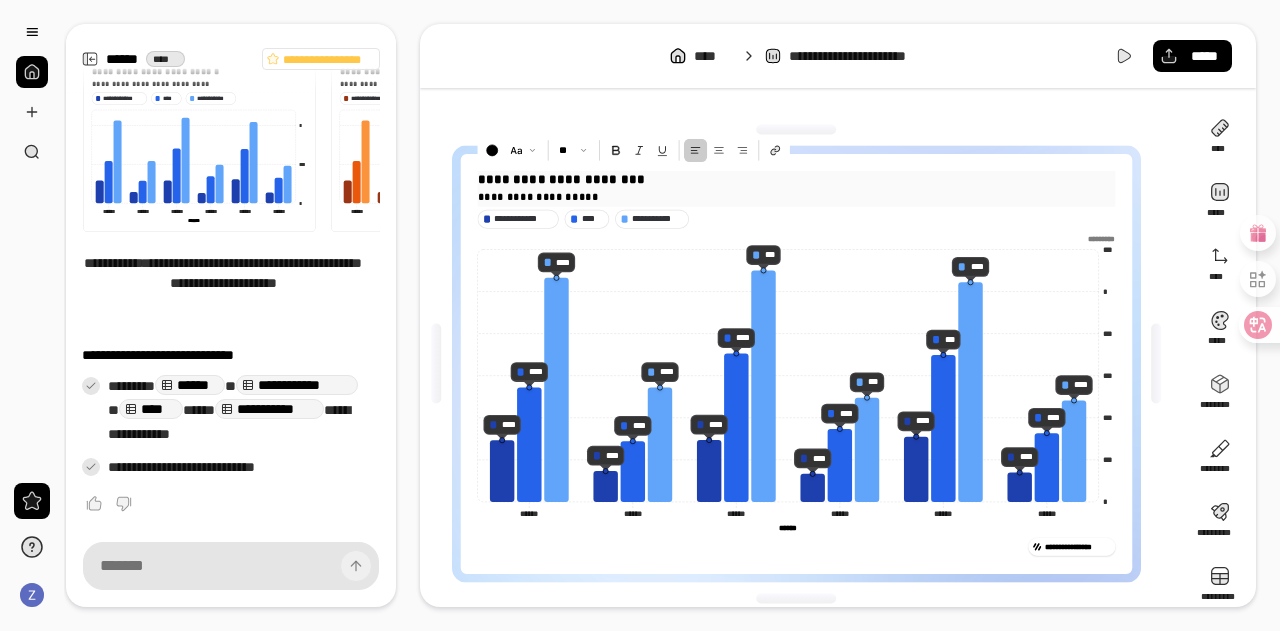 drag, startPoint x: 608, startPoint y: 178, endPoint x: 732, endPoint y: 180, distance: 124.01613 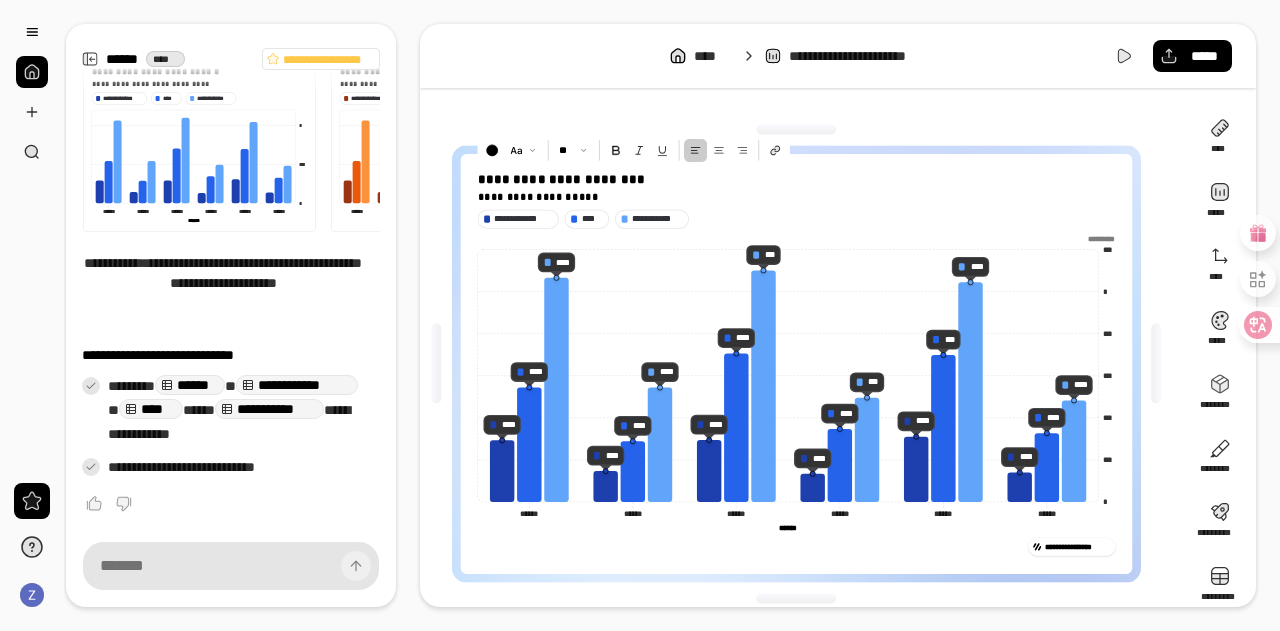 click at bounding box center [1098, 238] 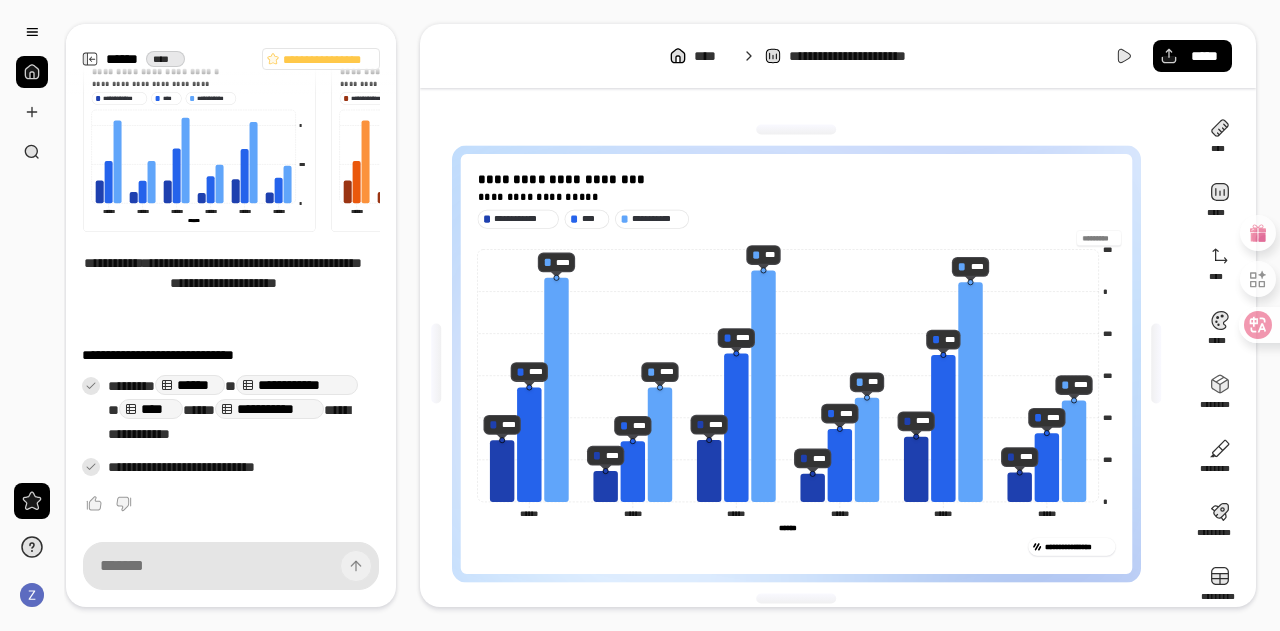 paste on "**********" 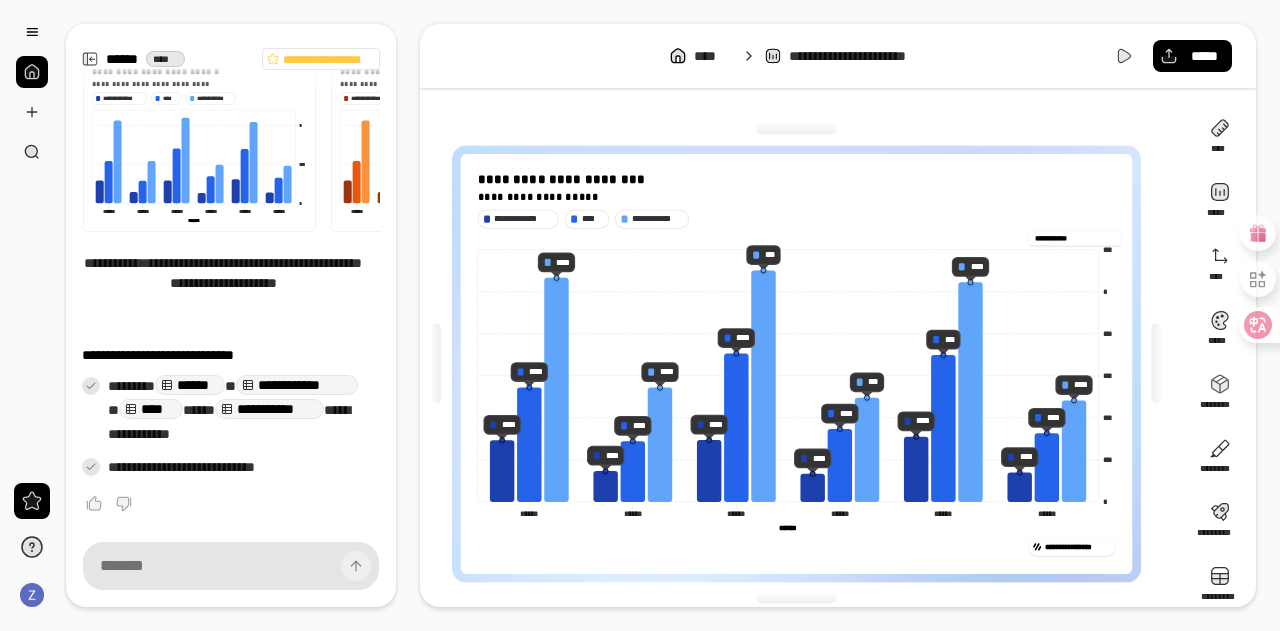 type on "**********" 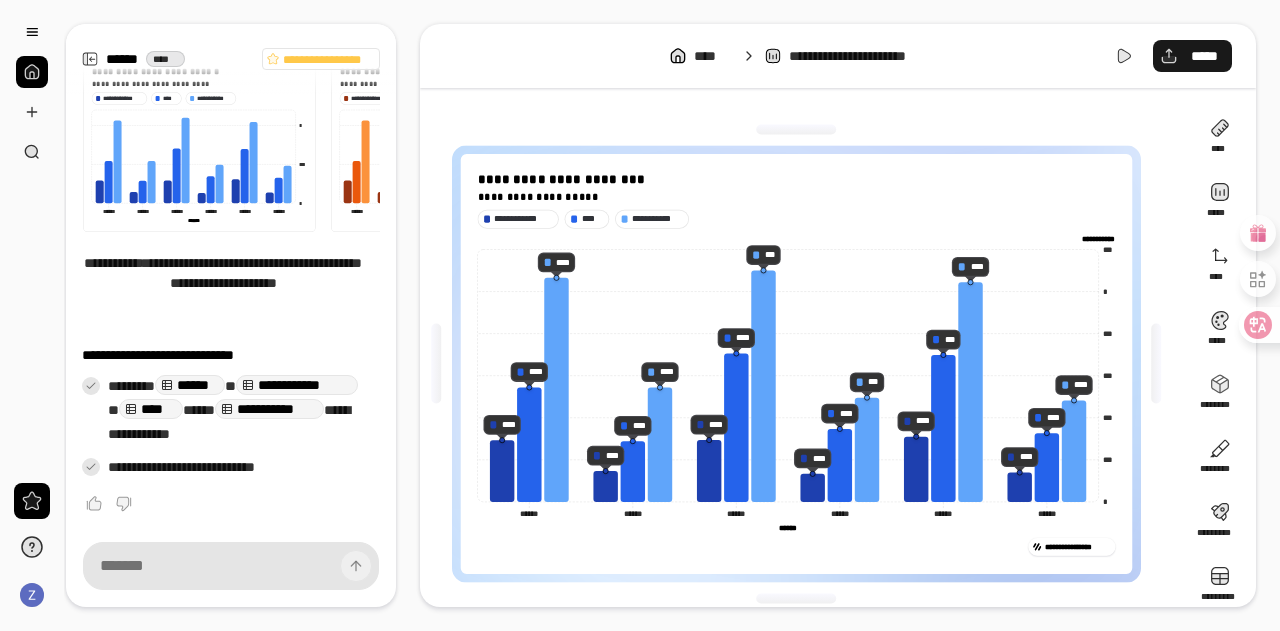 click on "*****" at bounding box center [1192, 56] 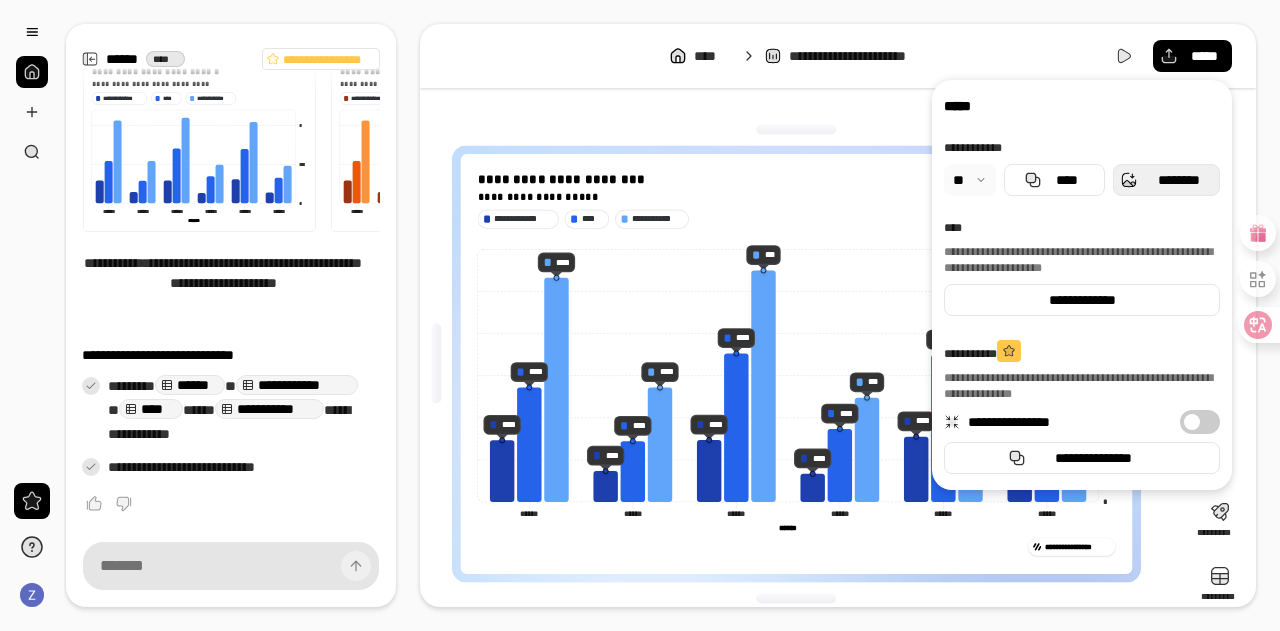 click on "********" at bounding box center [1178, 180] 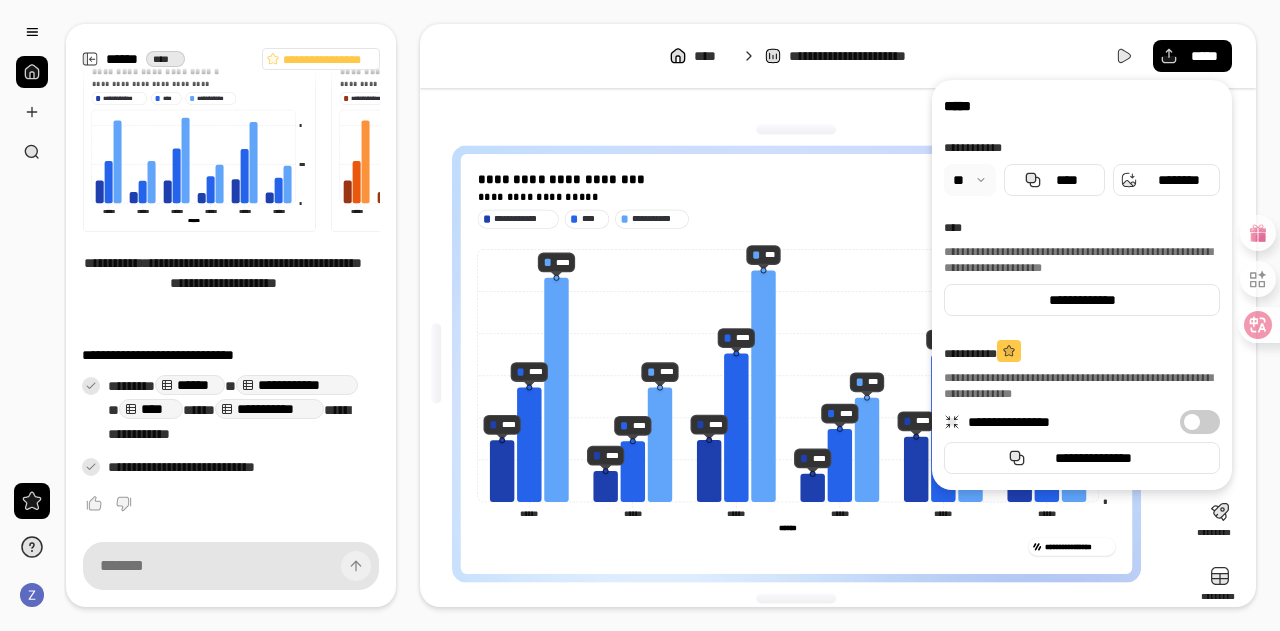 click at bounding box center (796, 130) 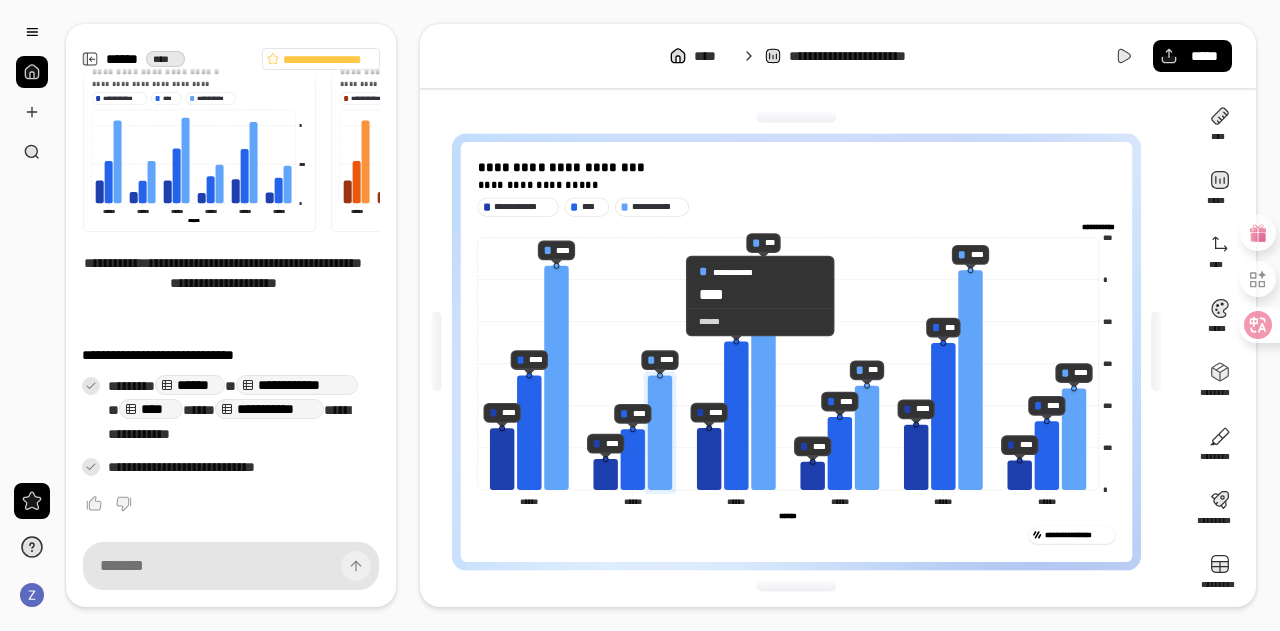 scroll, scrollTop: 0, scrollLeft: 0, axis: both 